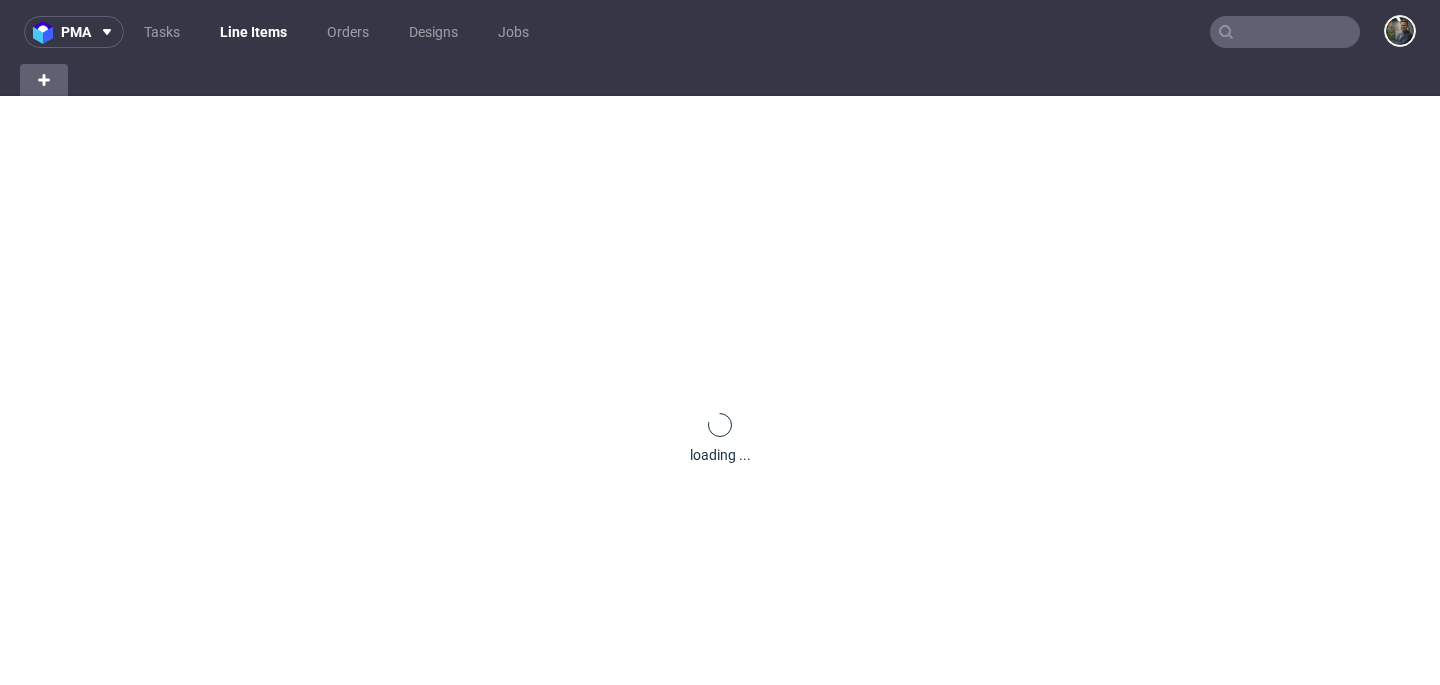scroll, scrollTop: 0, scrollLeft: 0, axis: both 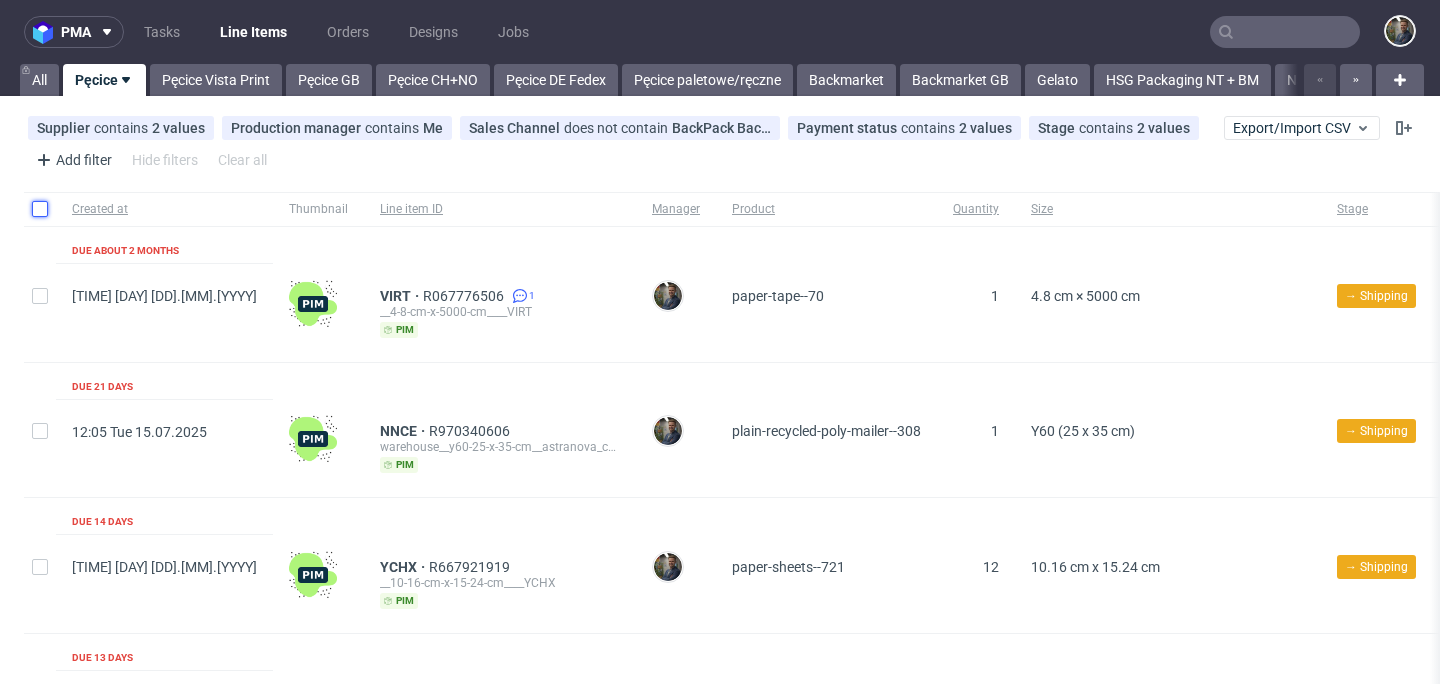 click at bounding box center (40, 209) 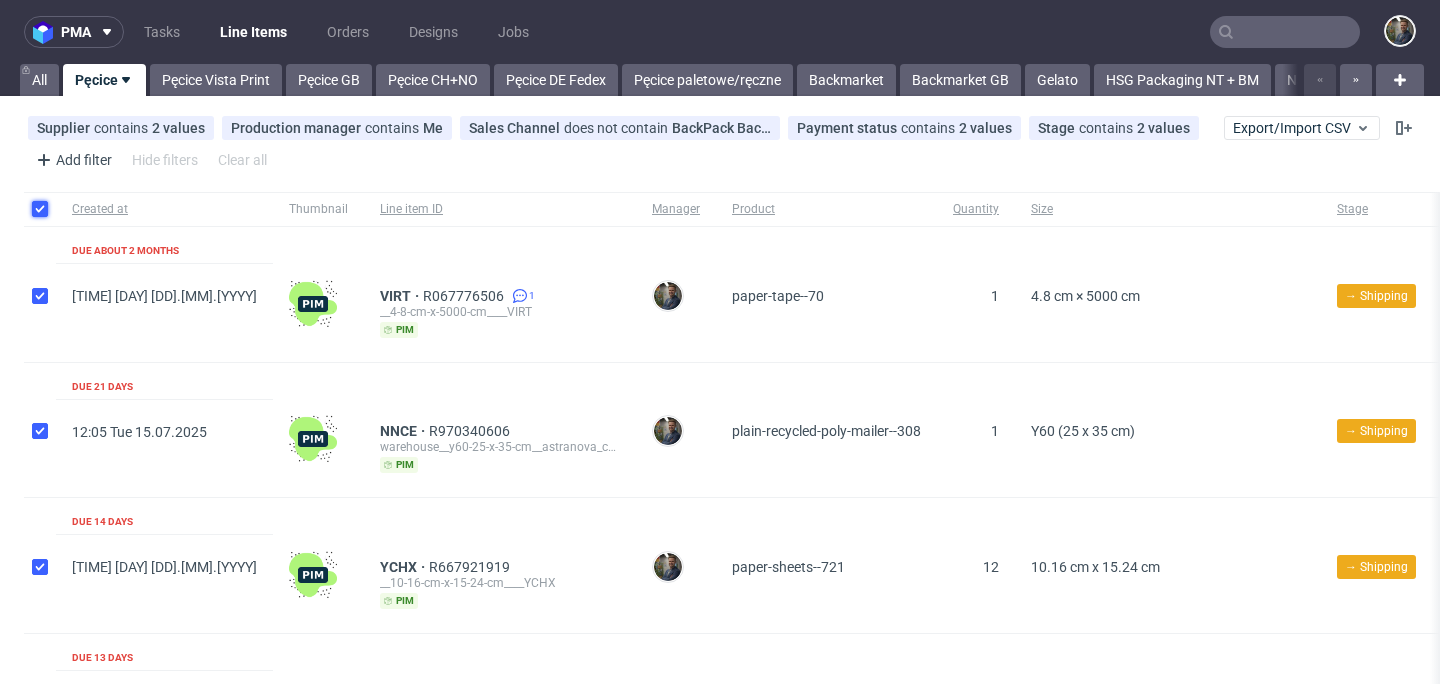 checkbox on "true" 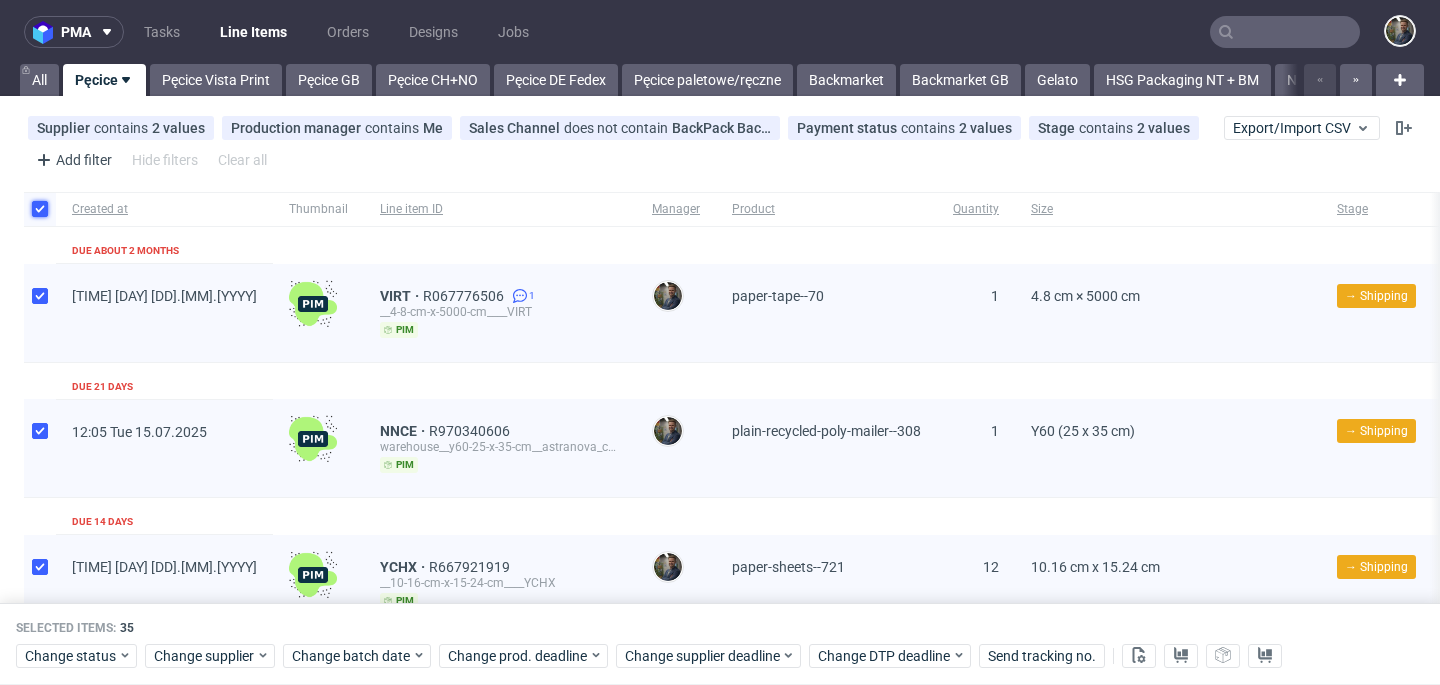 click at bounding box center (40, 209) 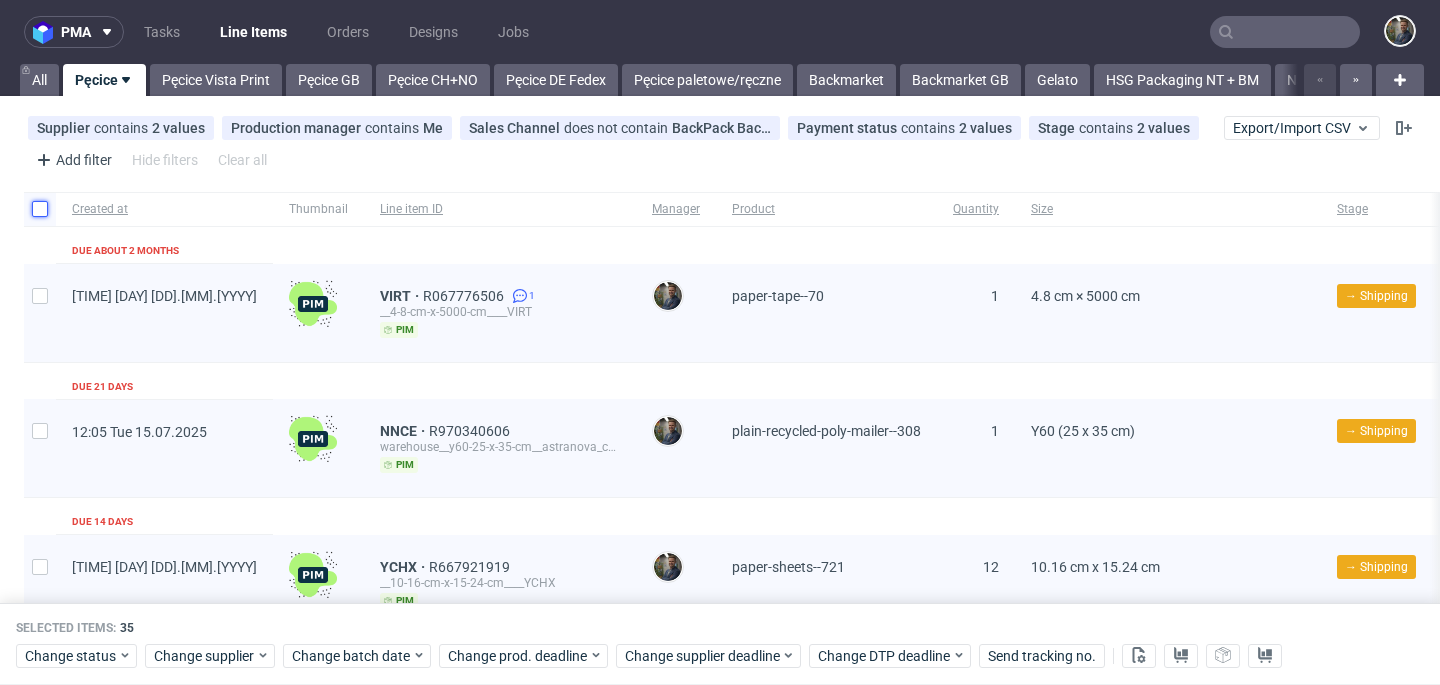 checkbox on "false" 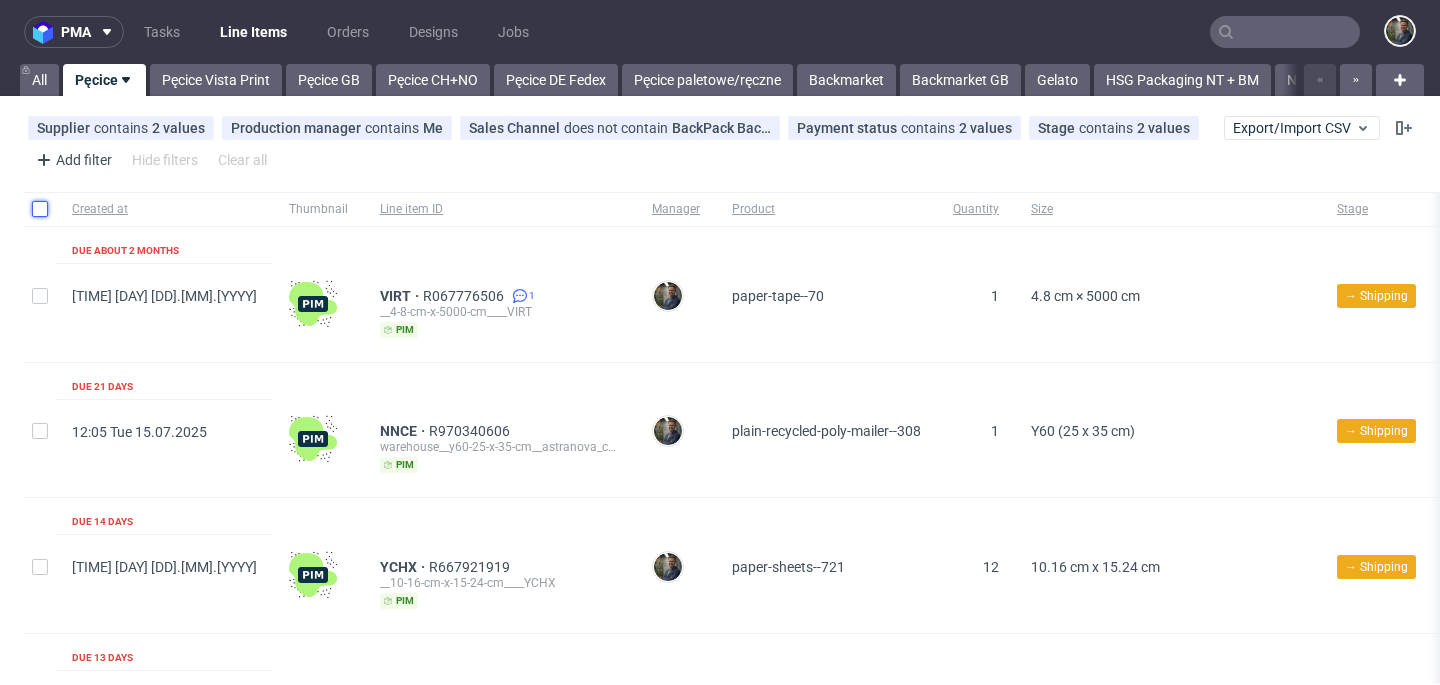 click at bounding box center [40, 209] 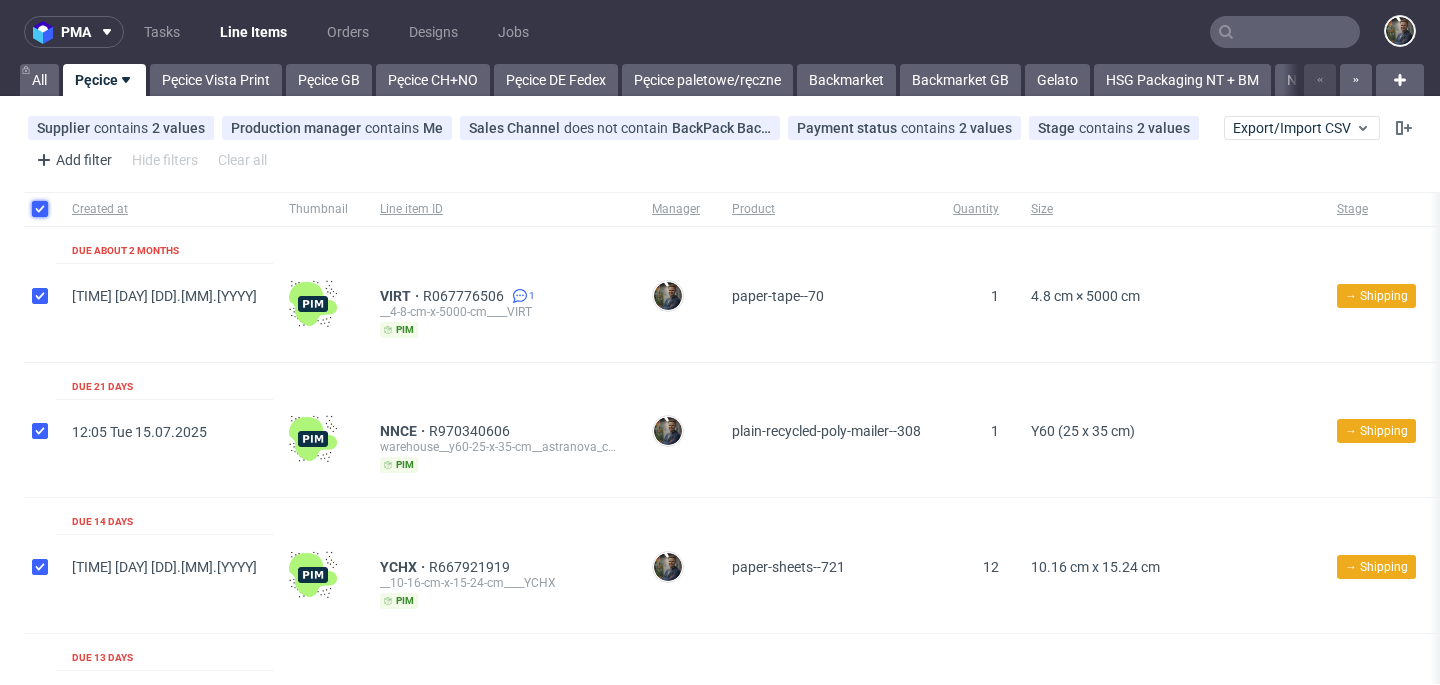 checkbox on "true" 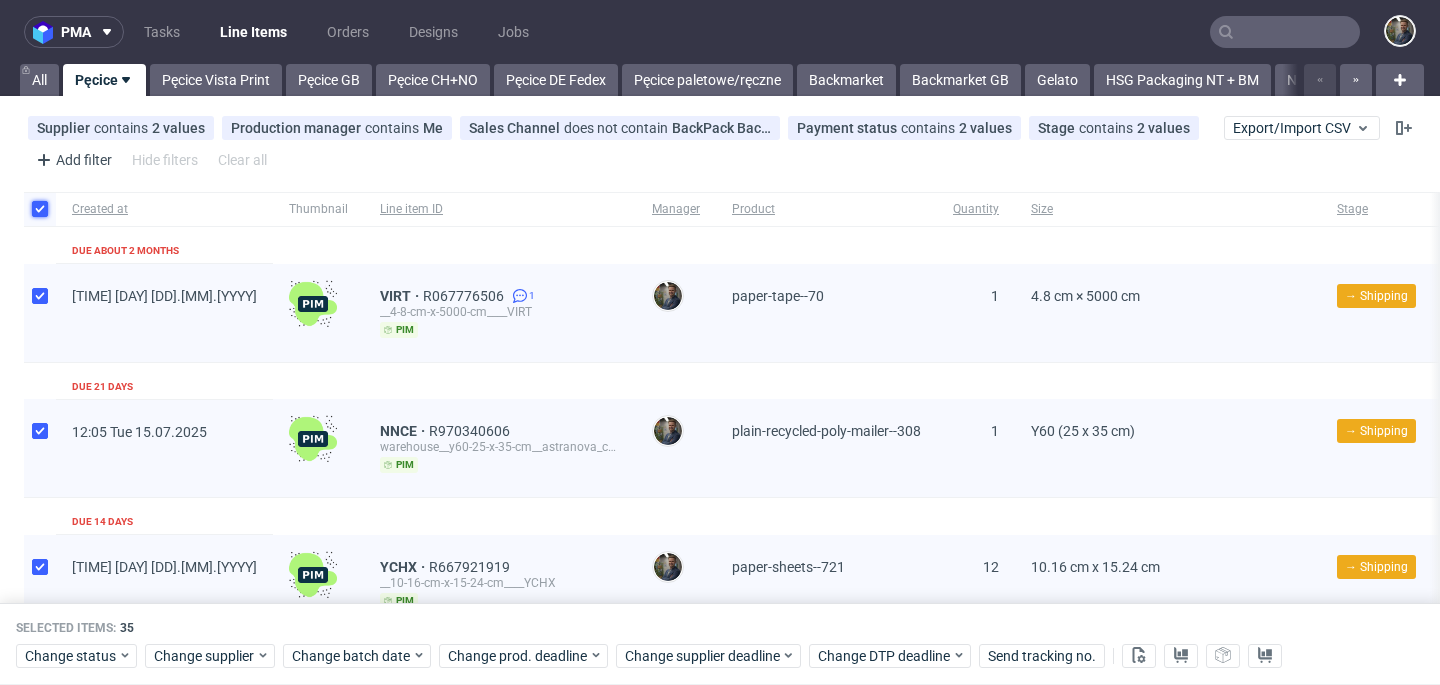 click at bounding box center [40, 209] 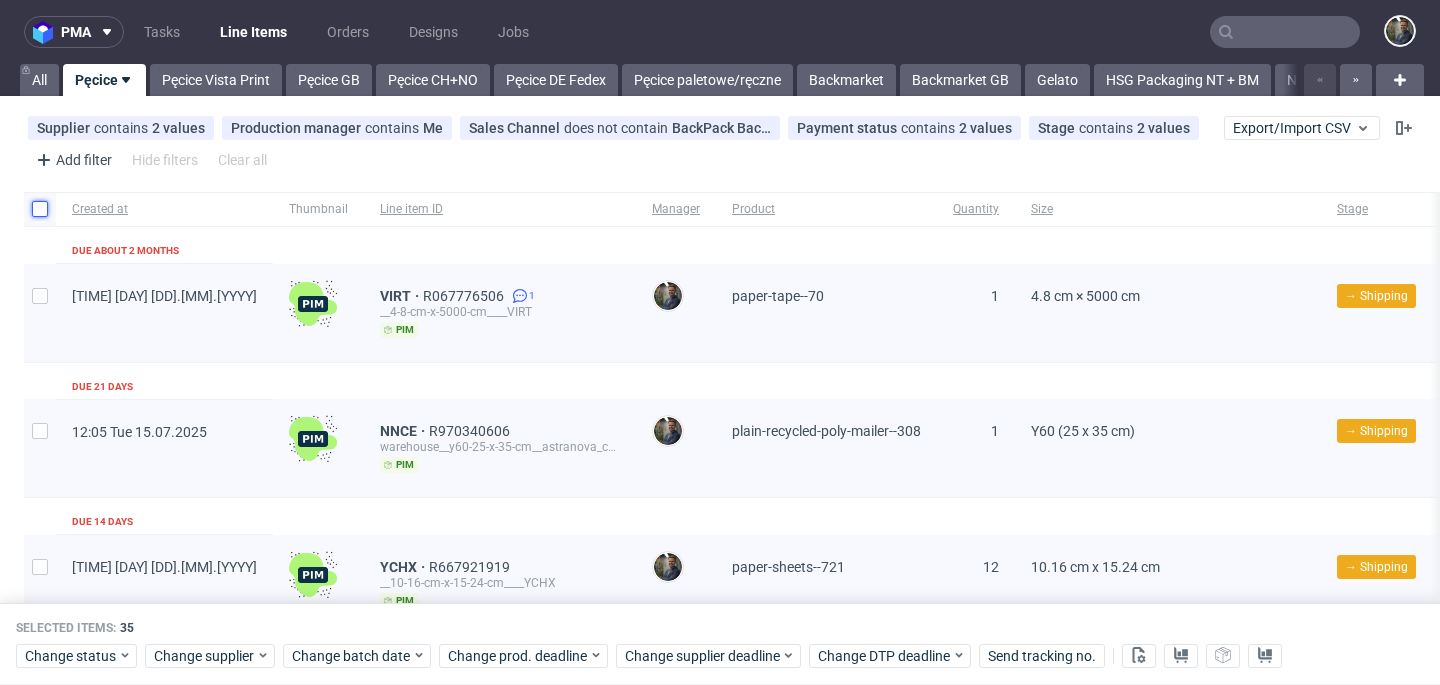 checkbox on "false" 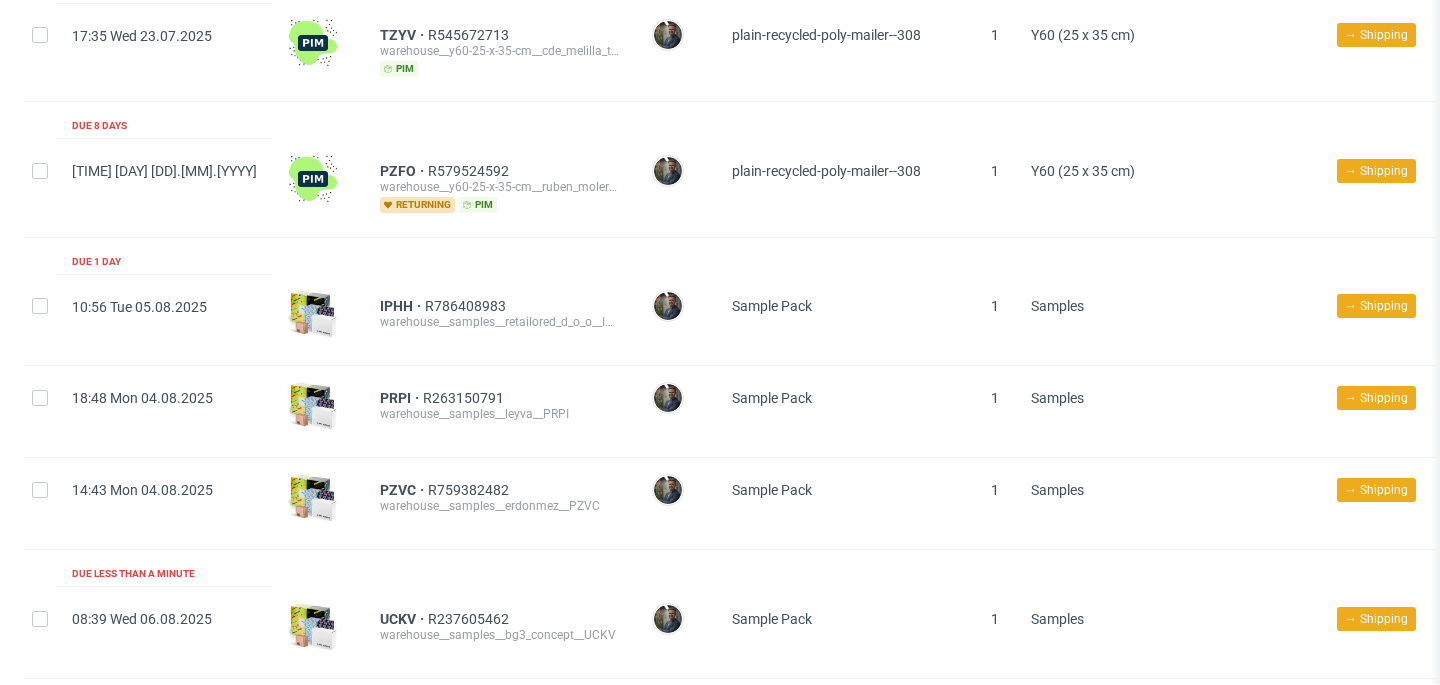 scroll, scrollTop: 0, scrollLeft: 0, axis: both 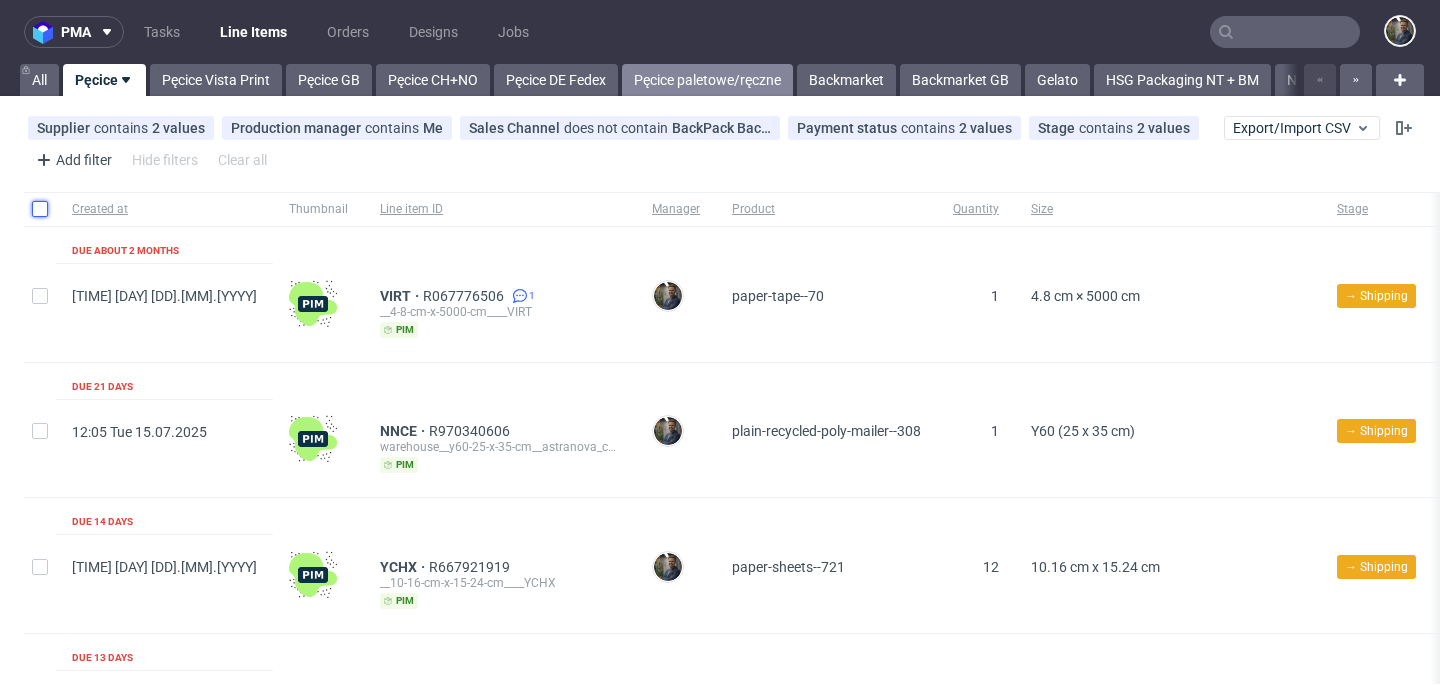 click on "Pęcice paletowe/ręczne" at bounding box center [707, 80] 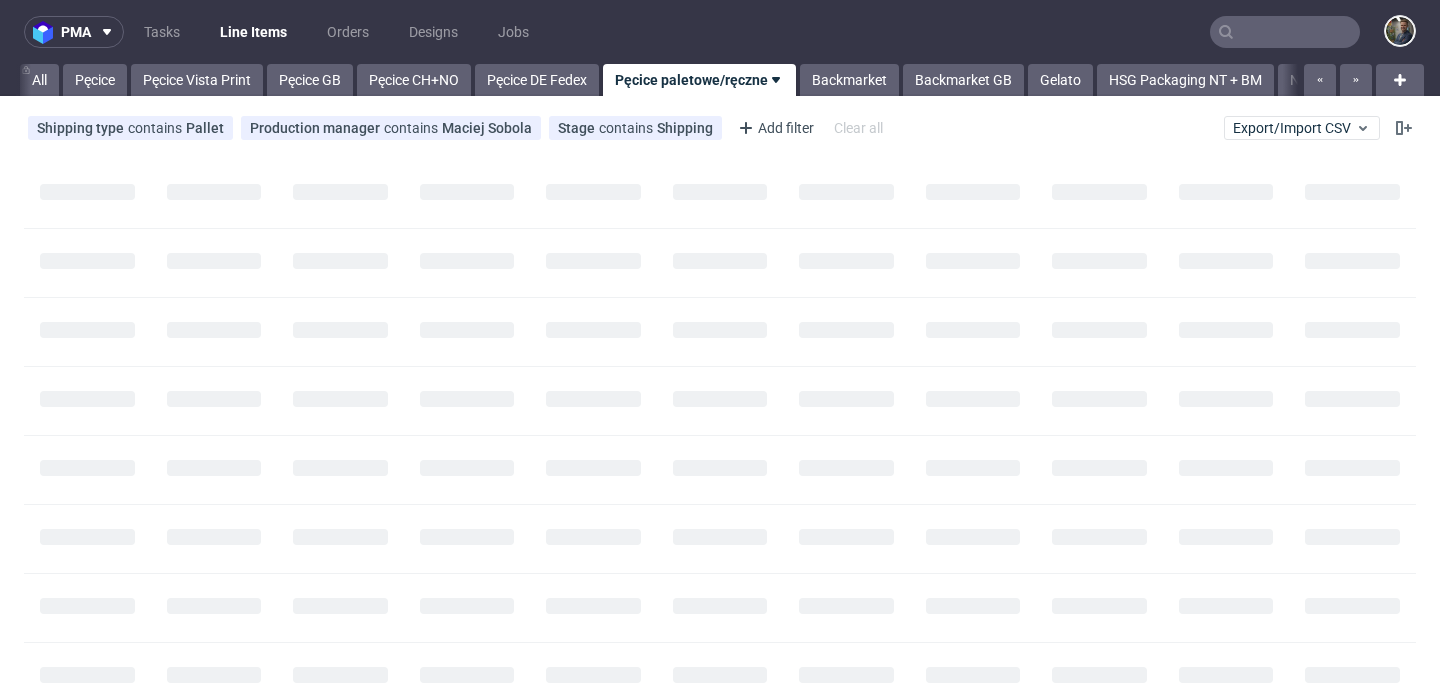 scroll, scrollTop: 0, scrollLeft: 60, axis: horizontal 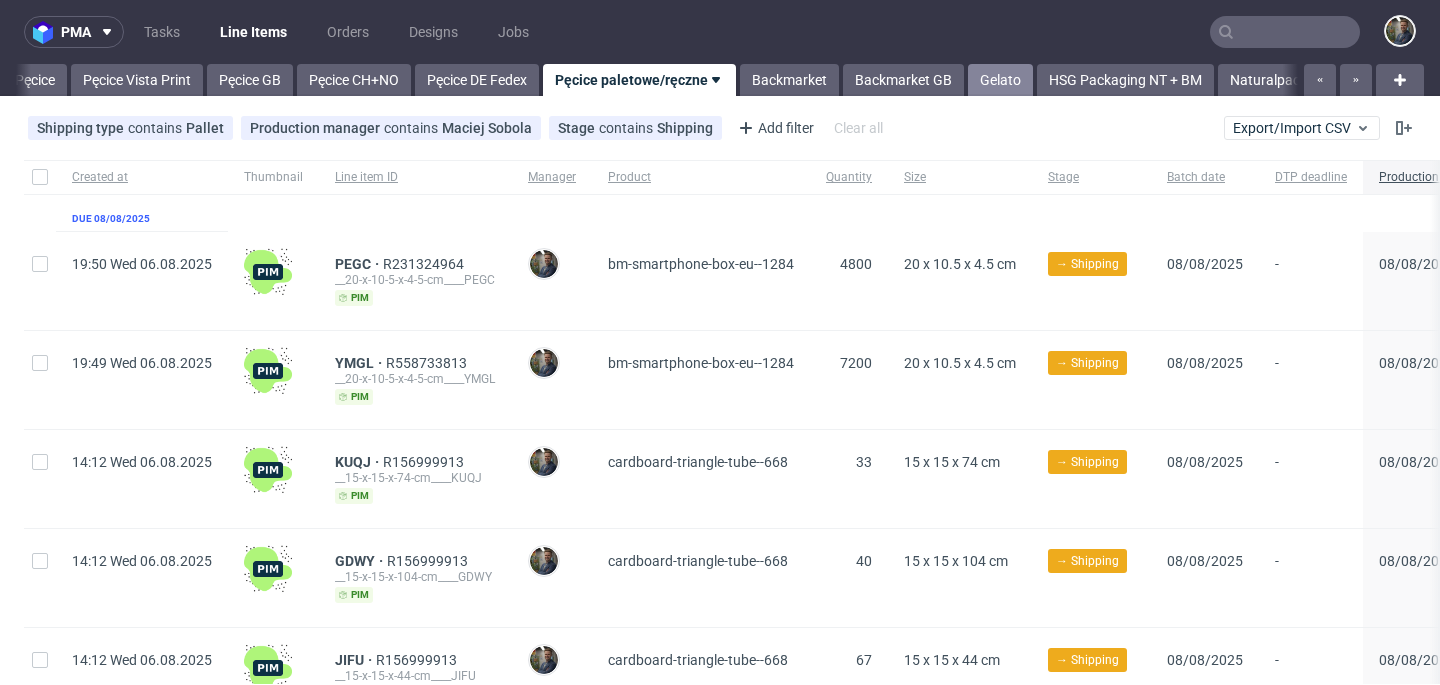 click on "Gelato" at bounding box center (1000, 80) 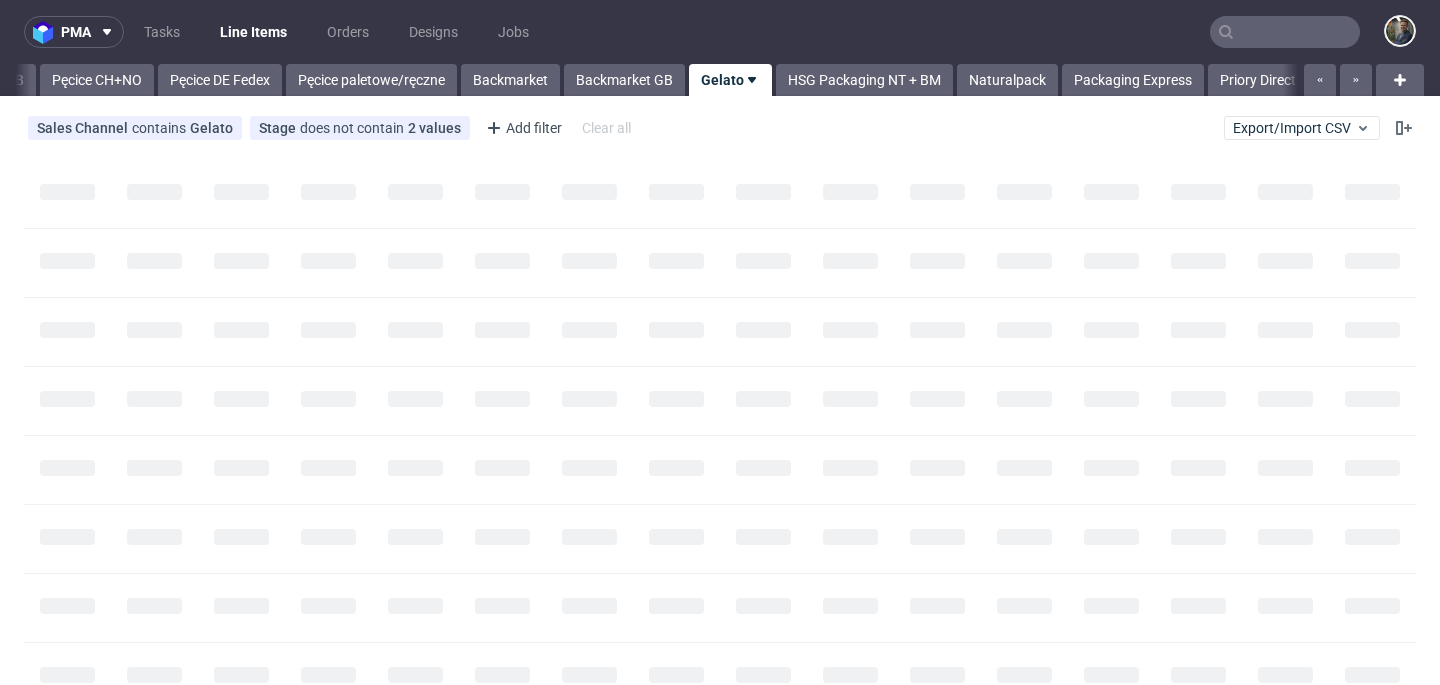 scroll, scrollTop: 0, scrollLeft: 409, axis: horizontal 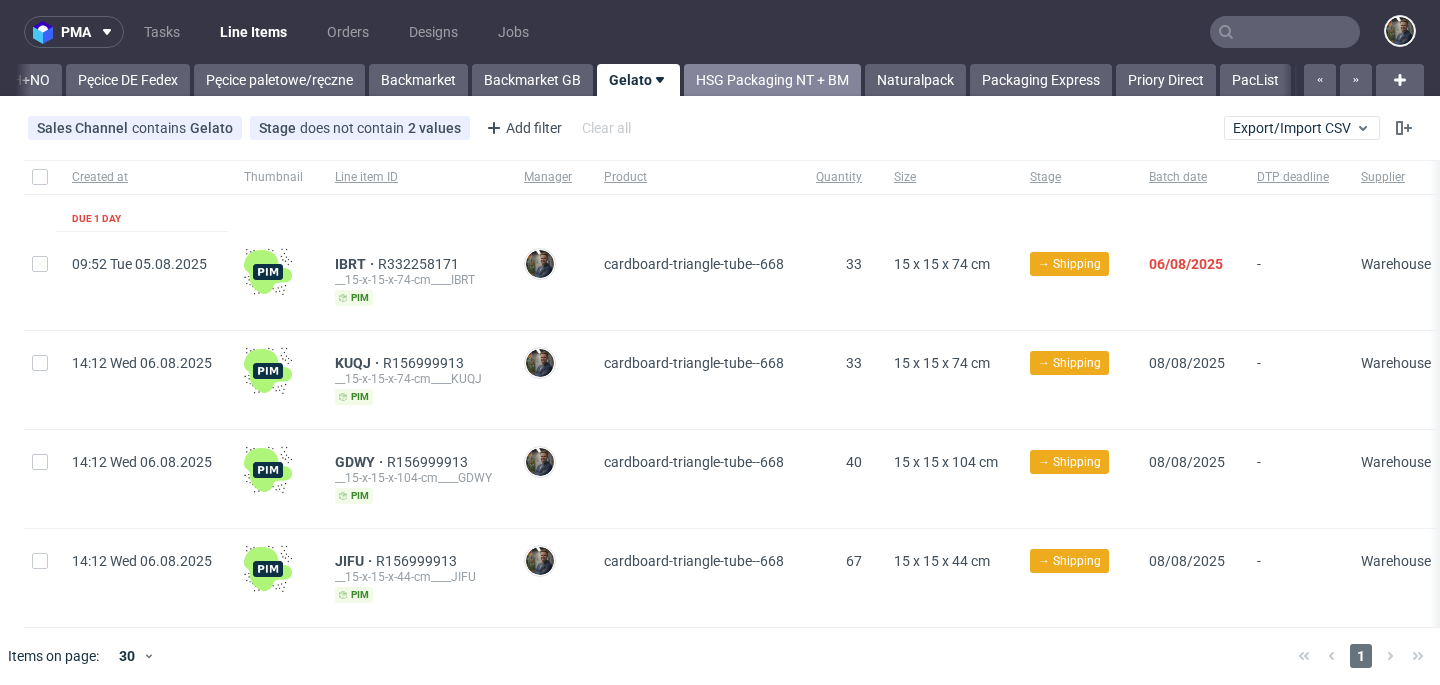 click on "HSG Packaging NT + BM" at bounding box center [772, 80] 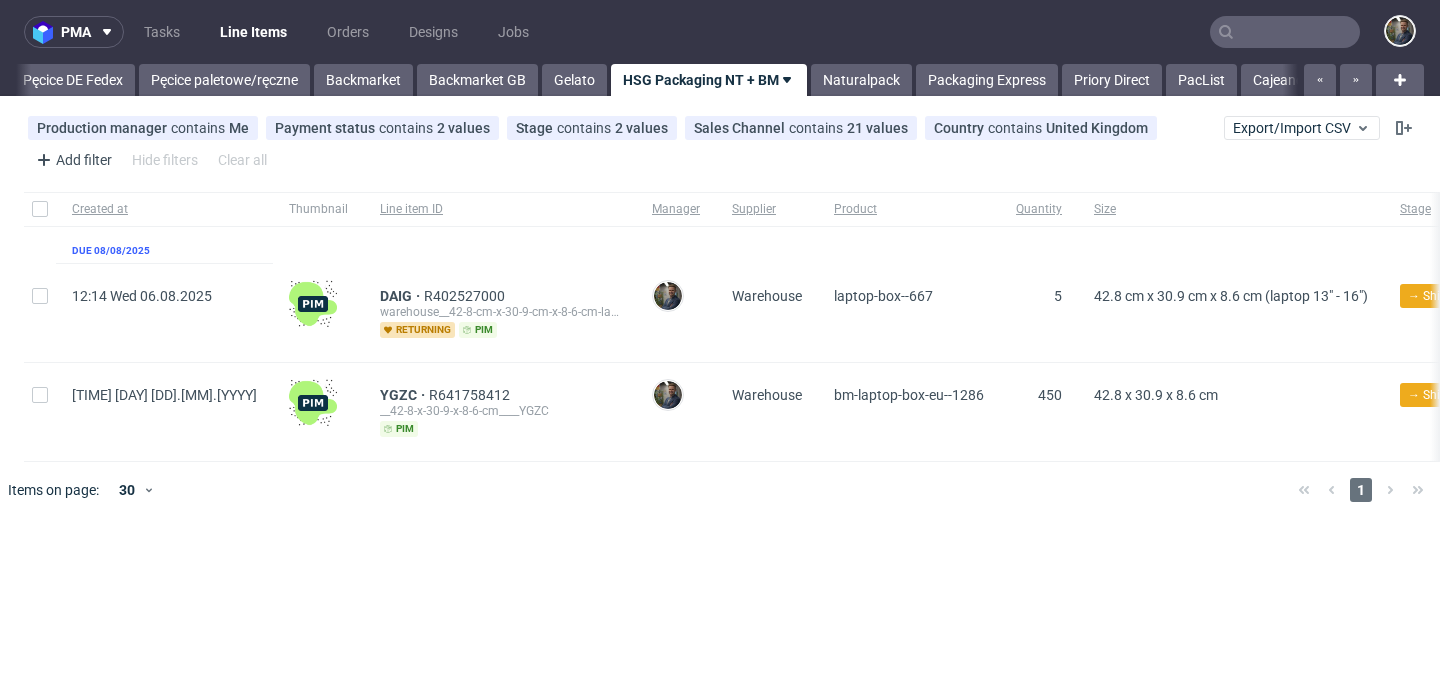 scroll, scrollTop: 0, scrollLeft: 526, axis: horizontal 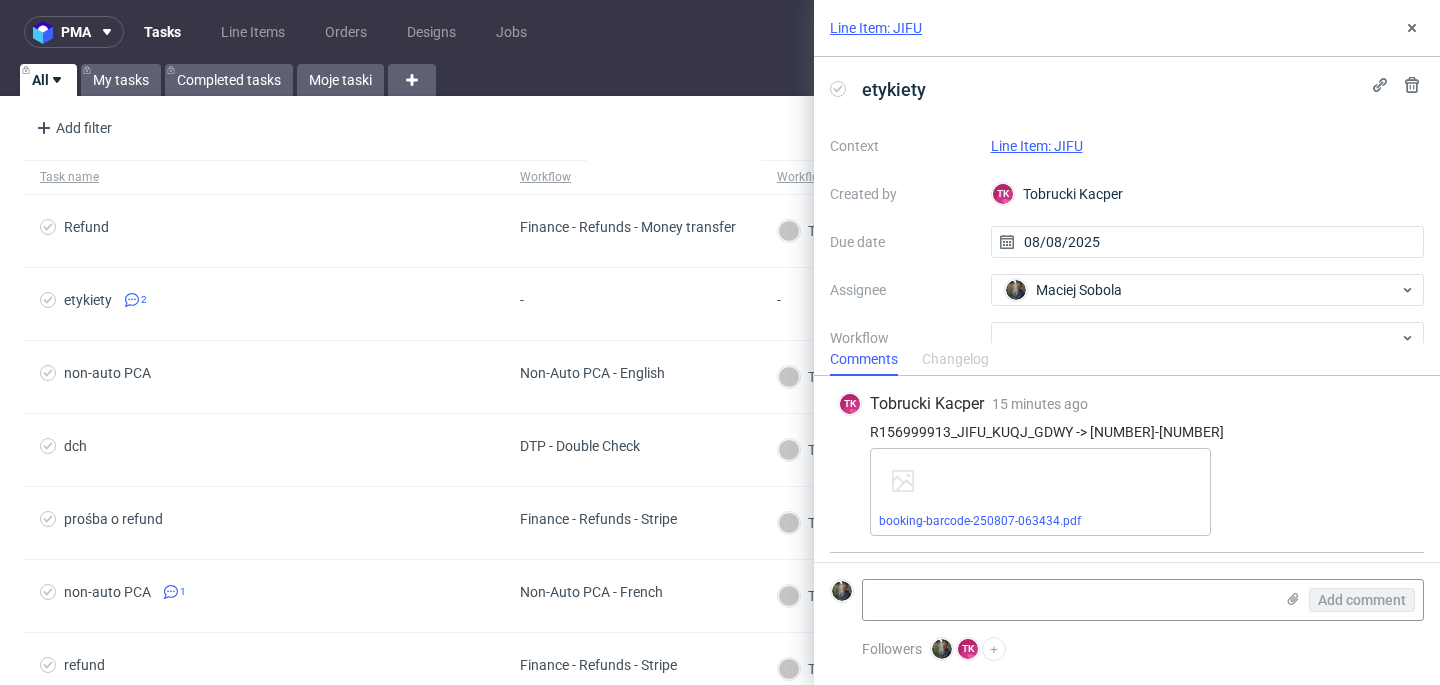 click on "R156999913_JIFU_KUQJ_GDWY -> 250807-063434" at bounding box center (1127, 432) 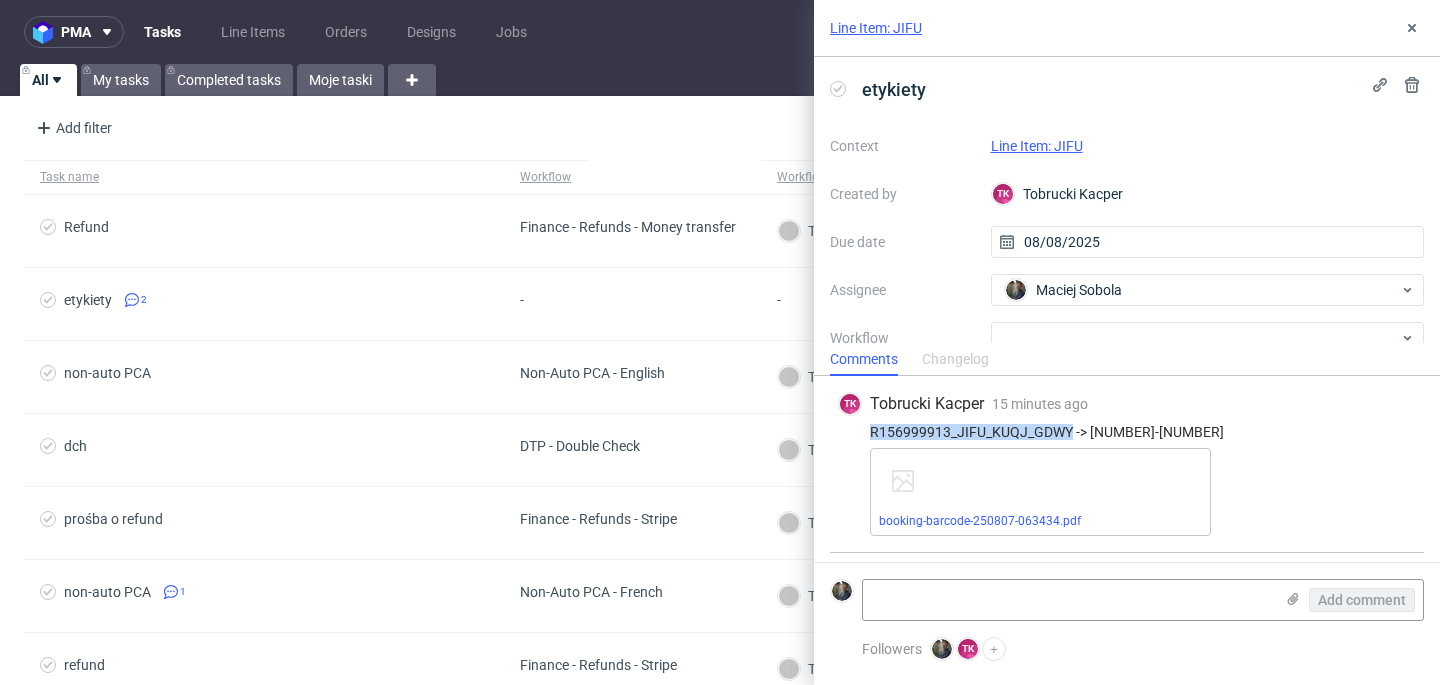 click on "R156999913_JIFU_KUQJ_GDWY -> 250807-063434" at bounding box center [1127, 432] 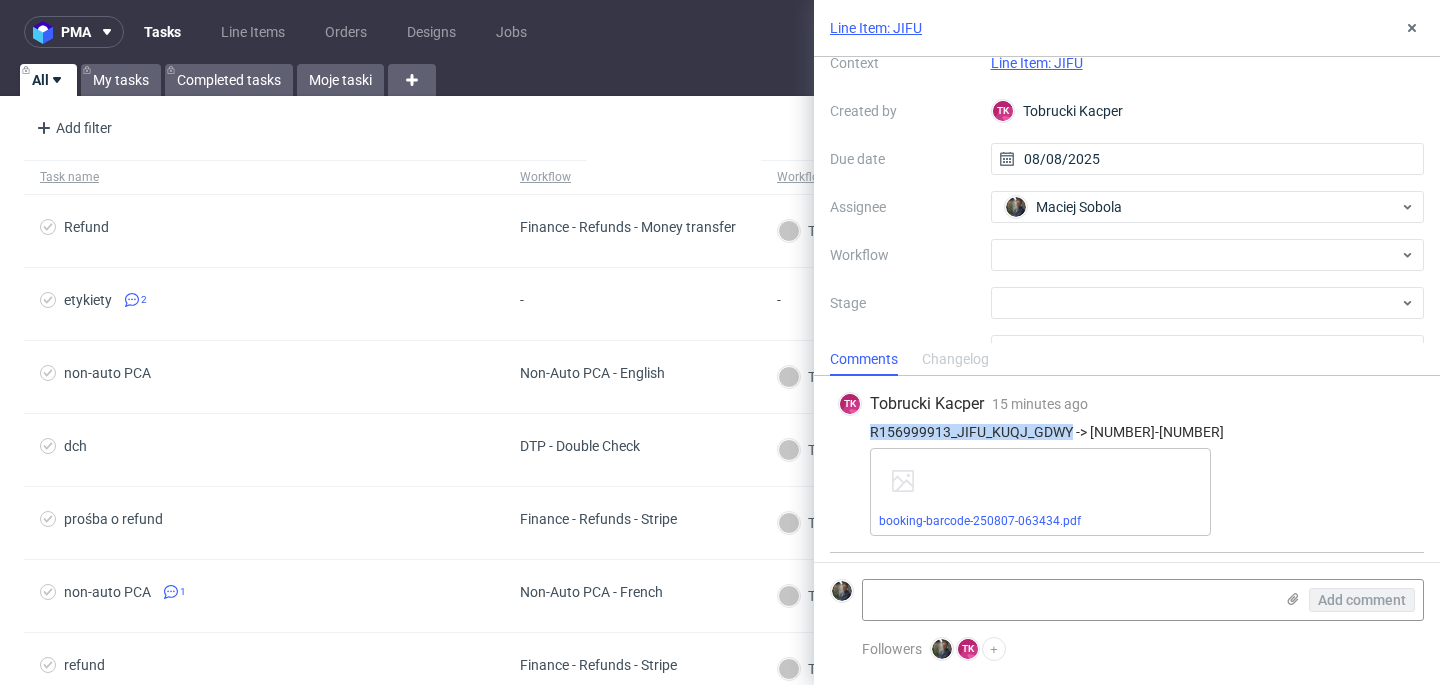 scroll, scrollTop: 90, scrollLeft: 0, axis: vertical 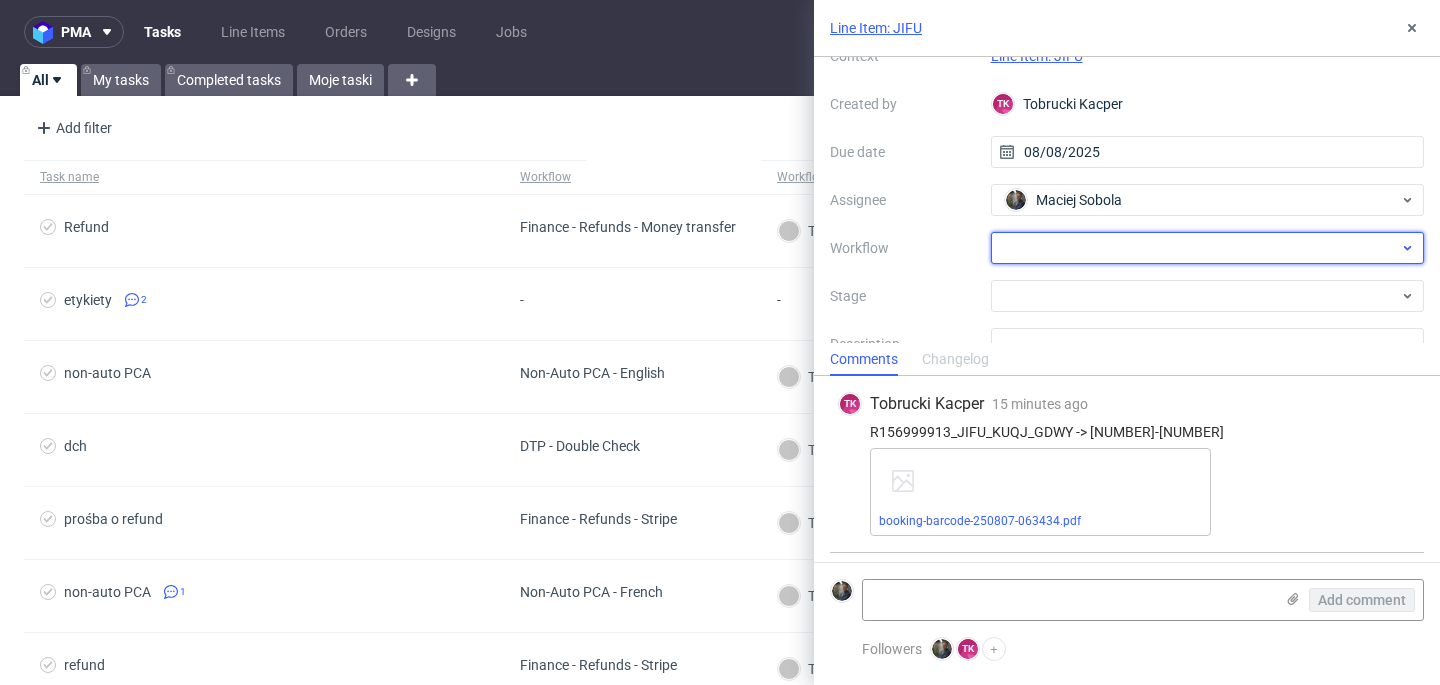 click at bounding box center (1208, 248) 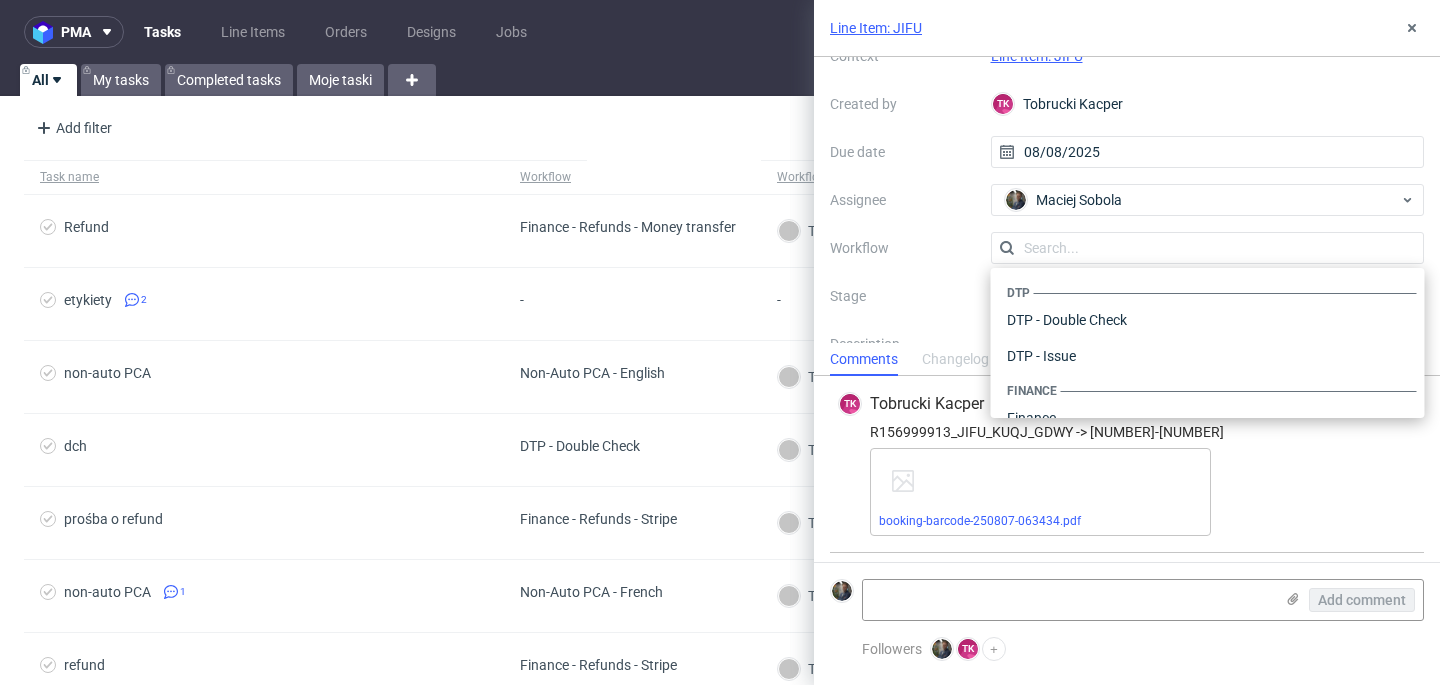 scroll, scrollTop: 1194, scrollLeft: 0, axis: vertical 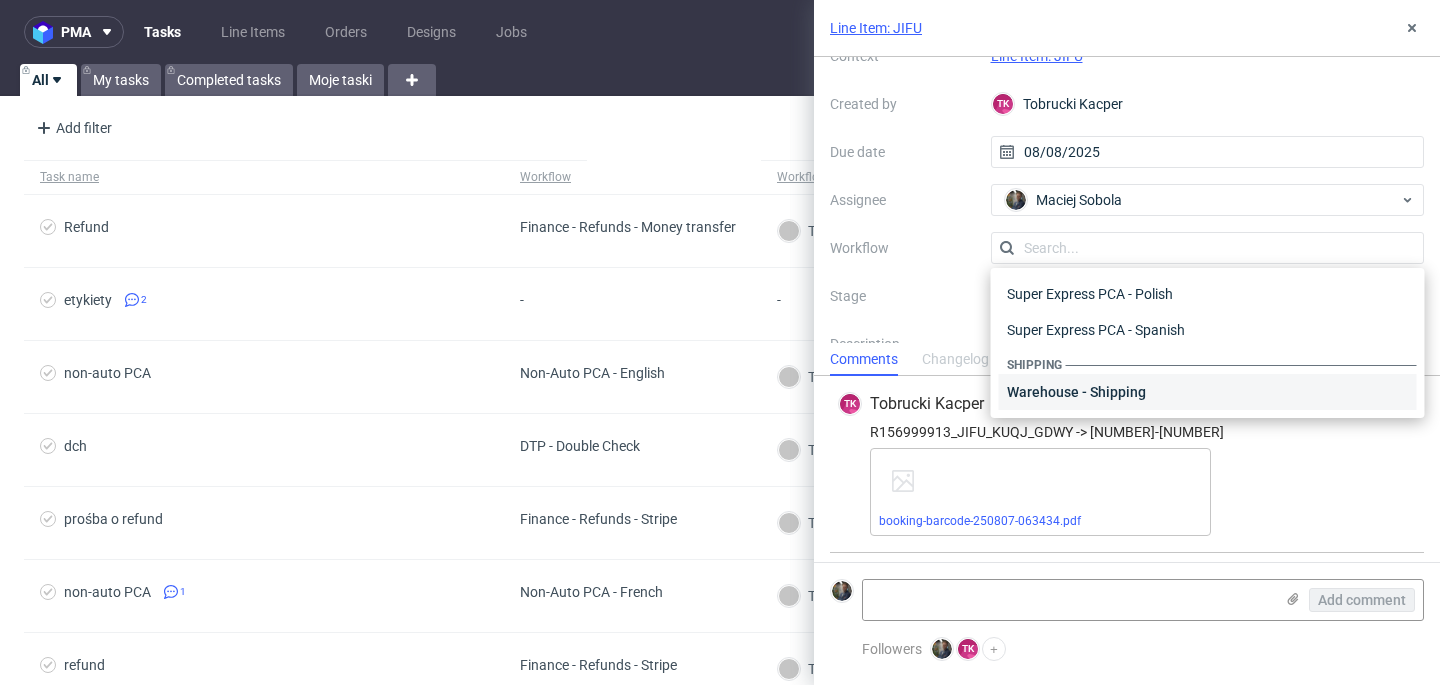 click on "Warehouse - Shipping" at bounding box center [1208, 392] 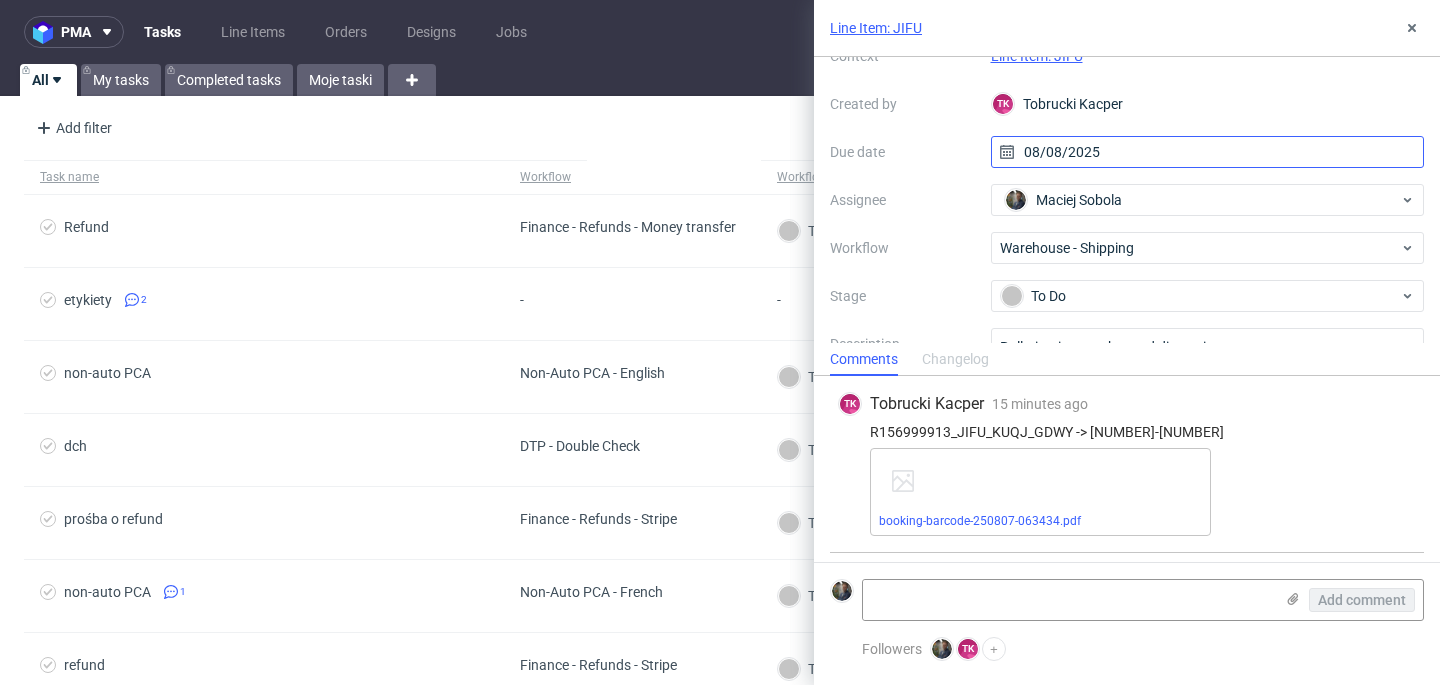 scroll, scrollTop: 188, scrollLeft: 0, axis: vertical 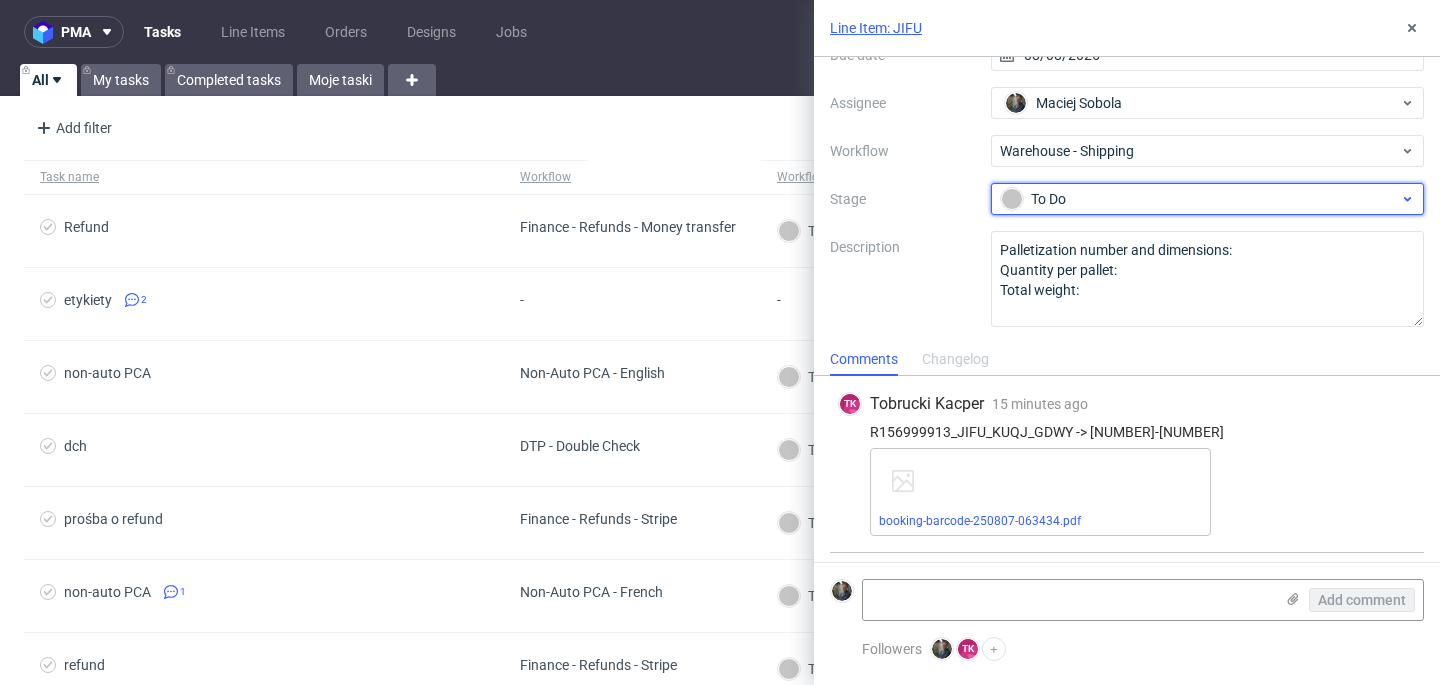 click on "To Do" at bounding box center (1200, 199) 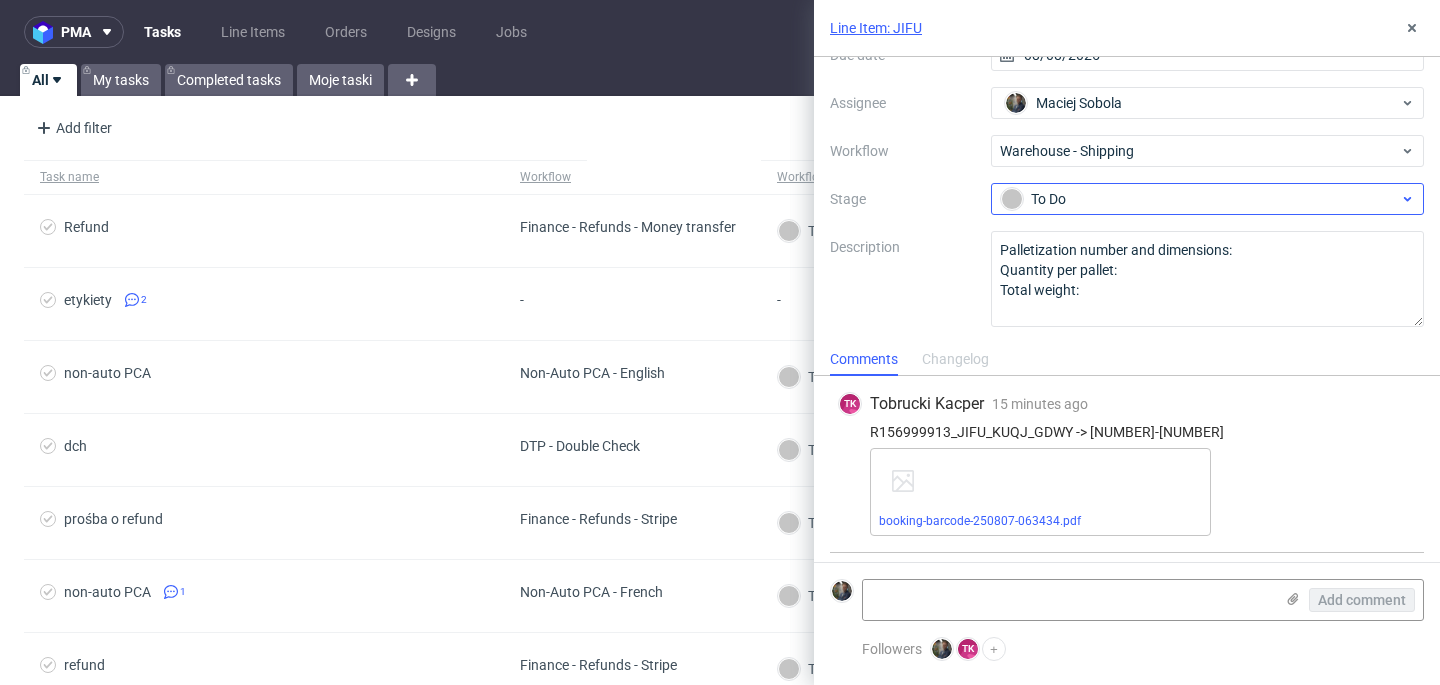 scroll, scrollTop: 187, scrollLeft: 0, axis: vertical 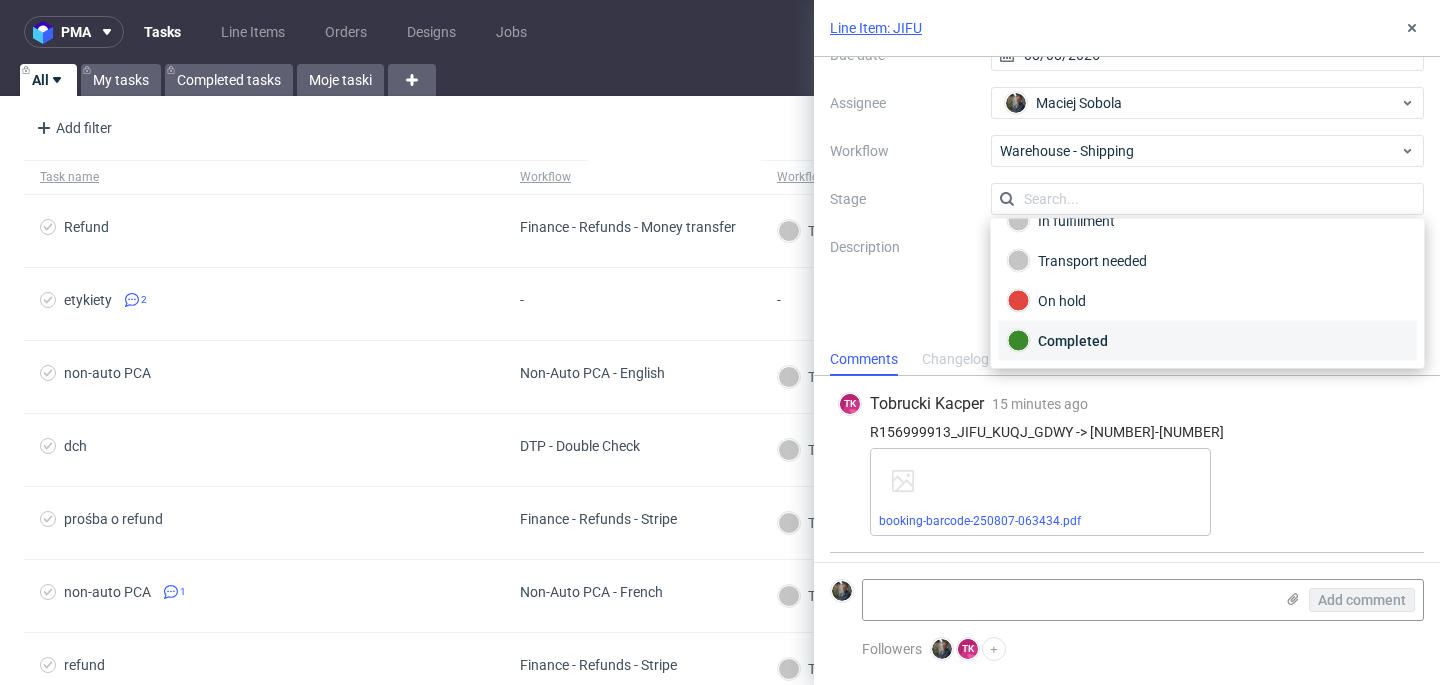 click on "Completed" at bounding box center (1208, 341) 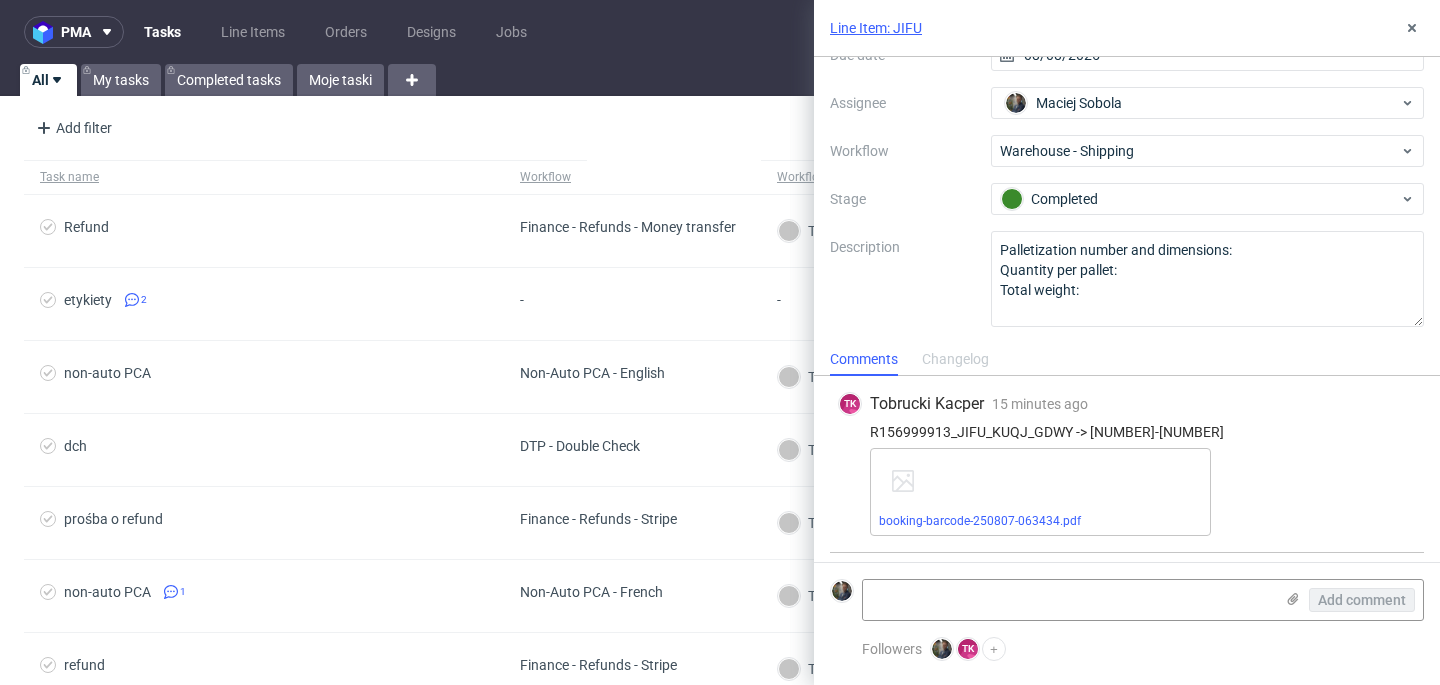 click on "Description" at bounding box center [902, 279] 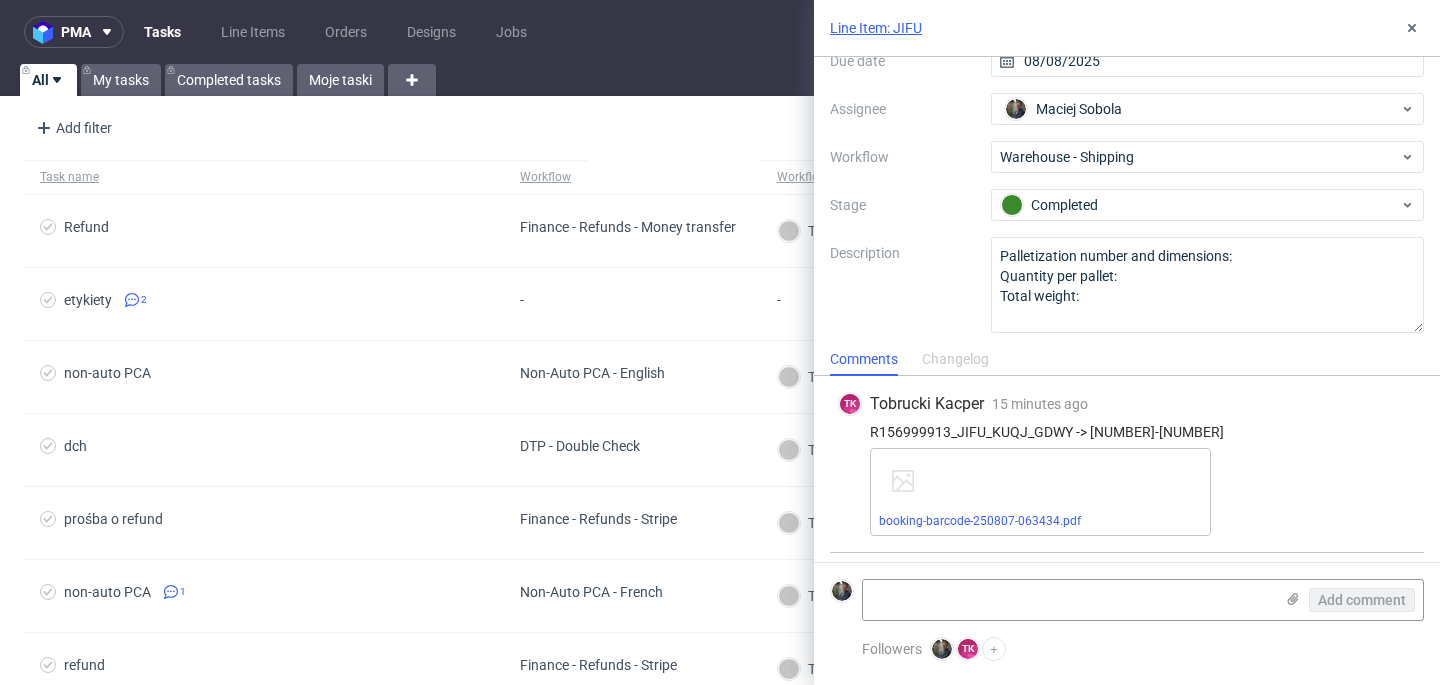 scroll, scrollTop: 188, scrollLeft: 0, axis: vertical 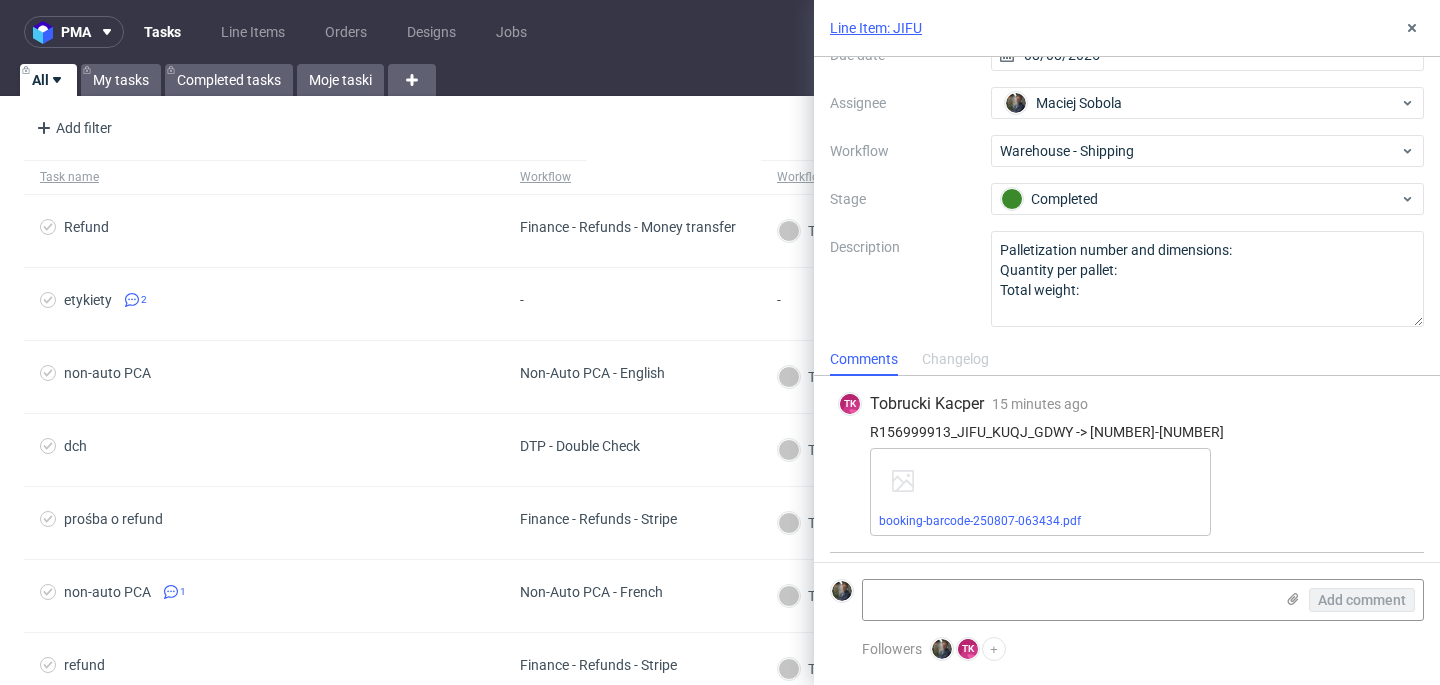 click on "R156999913_JIFU_KUQJ_GDWY -> 250807-063434" at bounding box center [1127, 432] 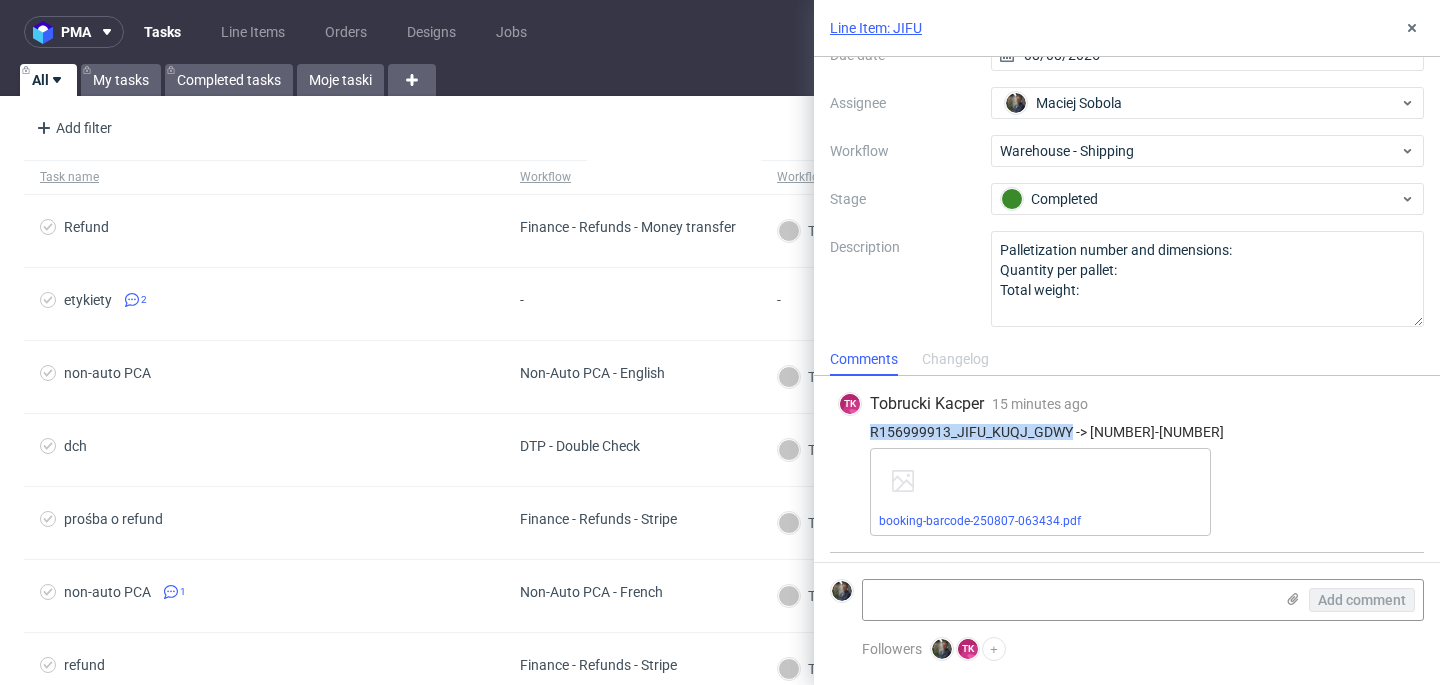 click on "R156999913_JIFU_KUQJ_GDWY -> 250807-063434" at bounding box center (1127, 432) 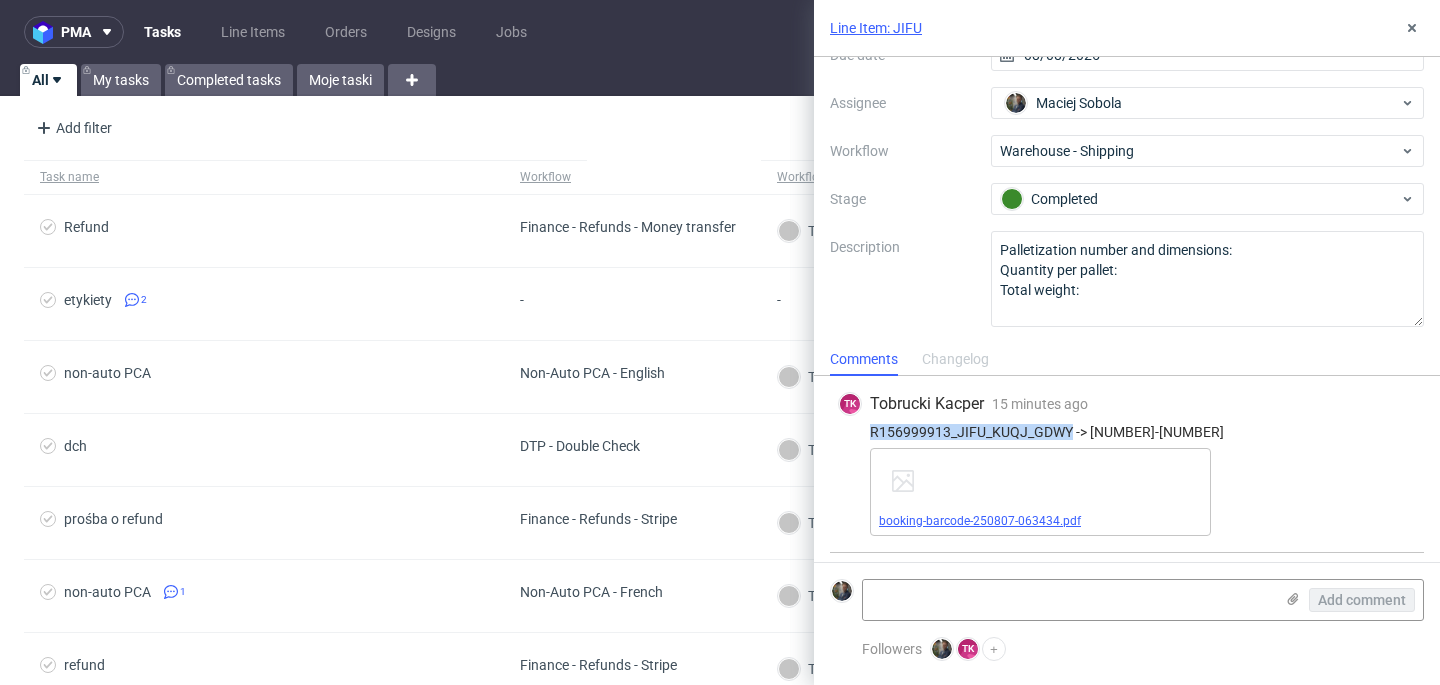 click on "booking-barcode-250807-063434.pdf" at bounding box center (980, 521) 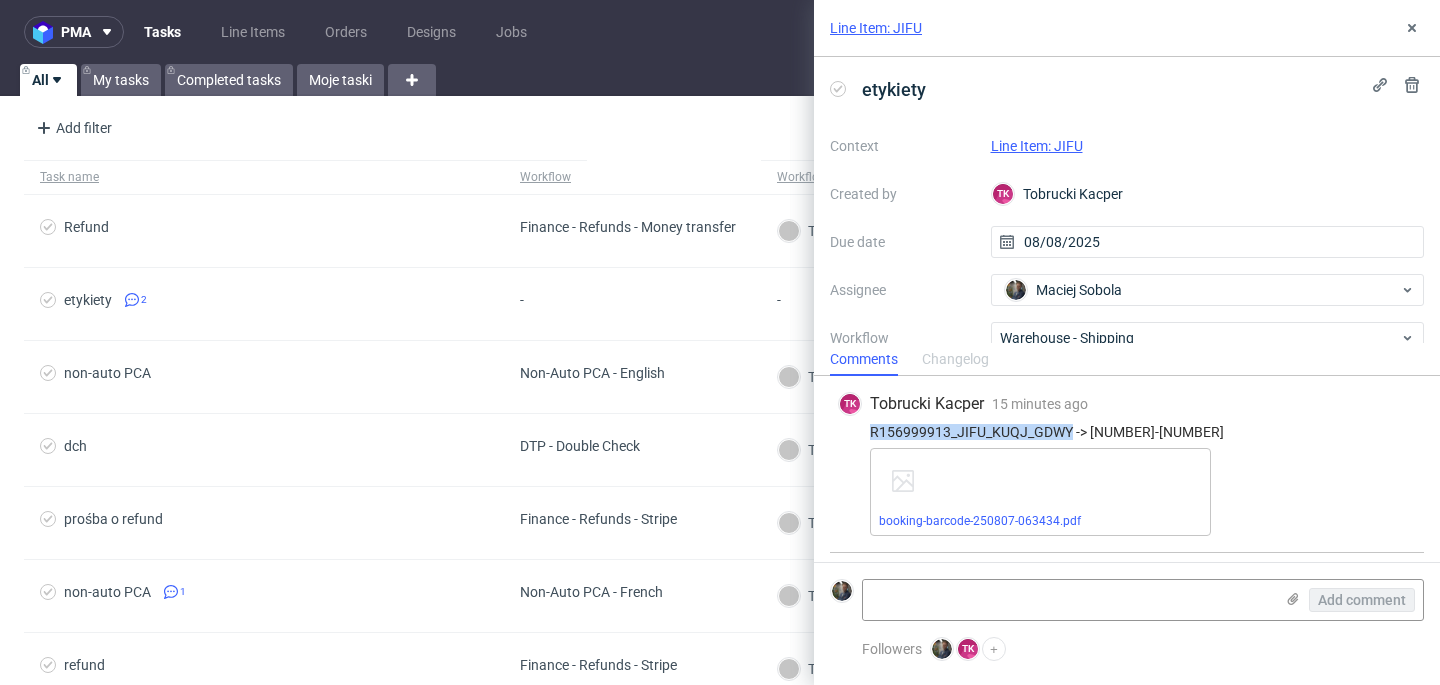 scroll, scrollTop: 188, scrollLeft: 0, axis: vertical 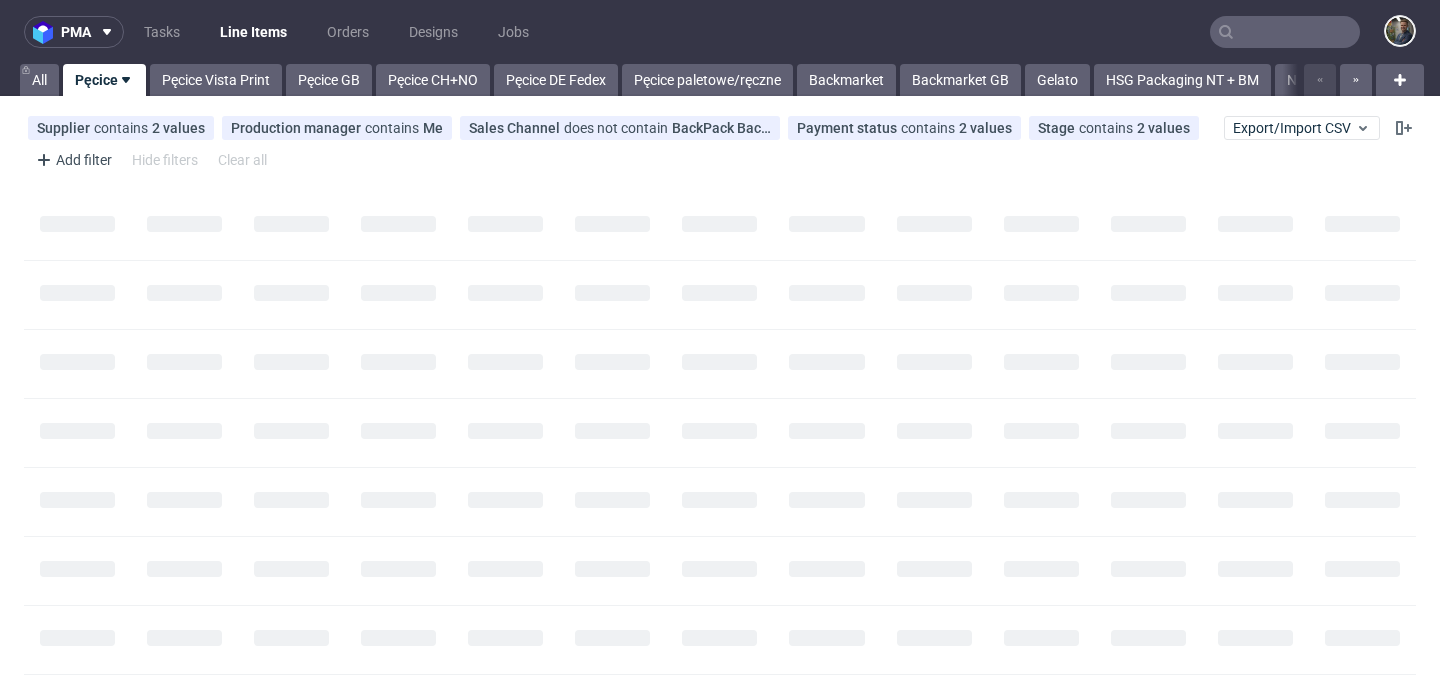 click 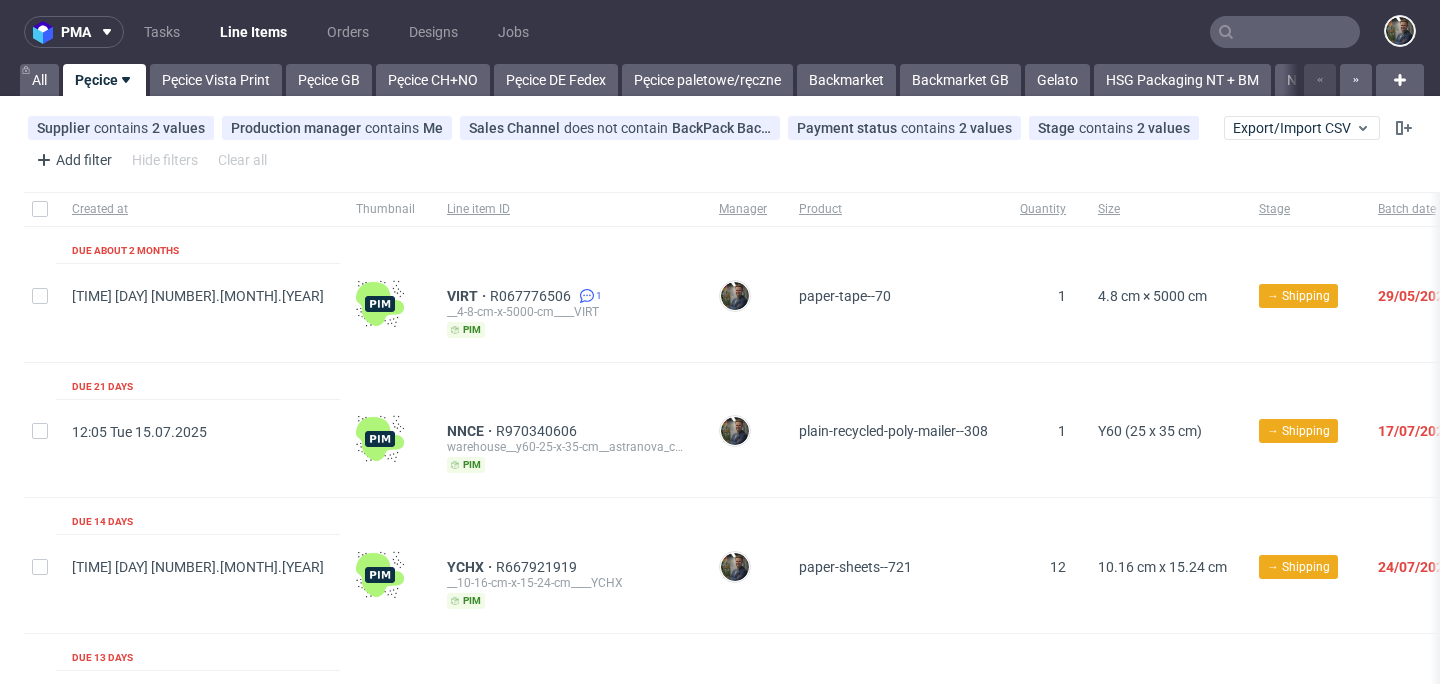 click 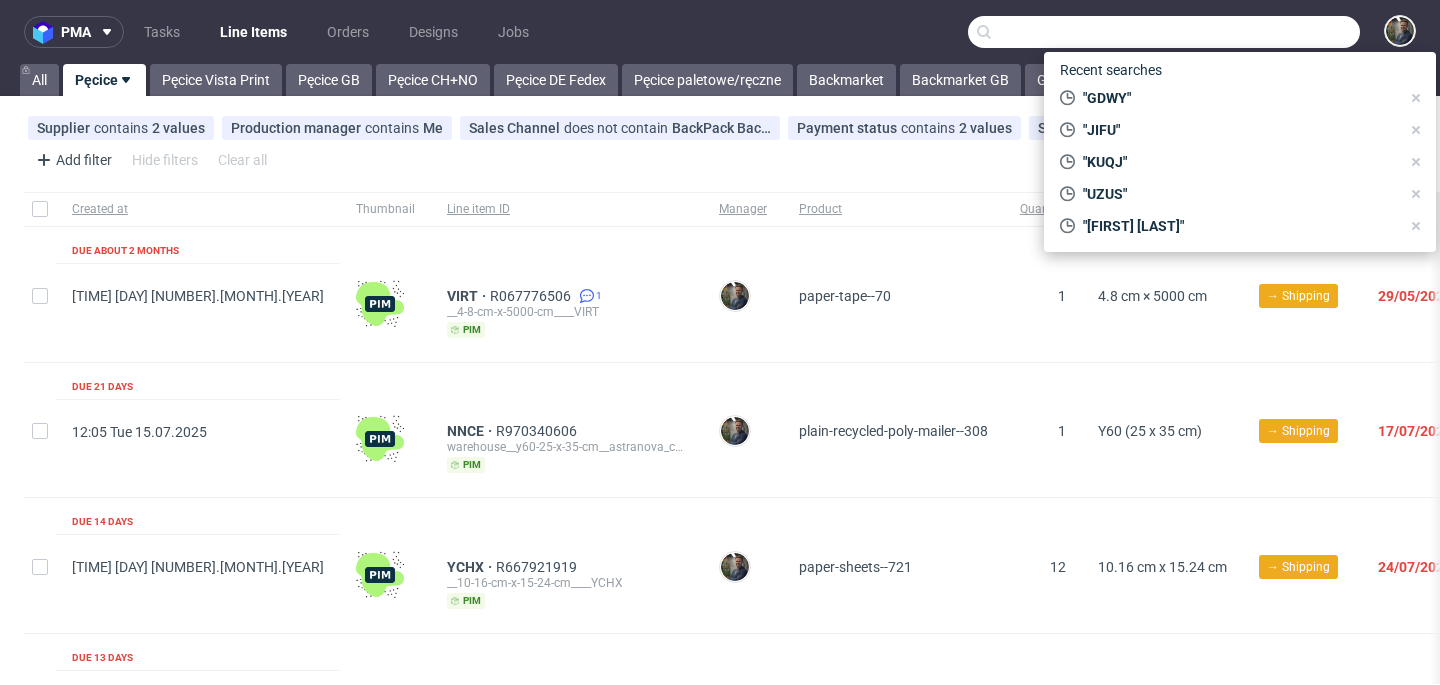 paste on "TYJP" 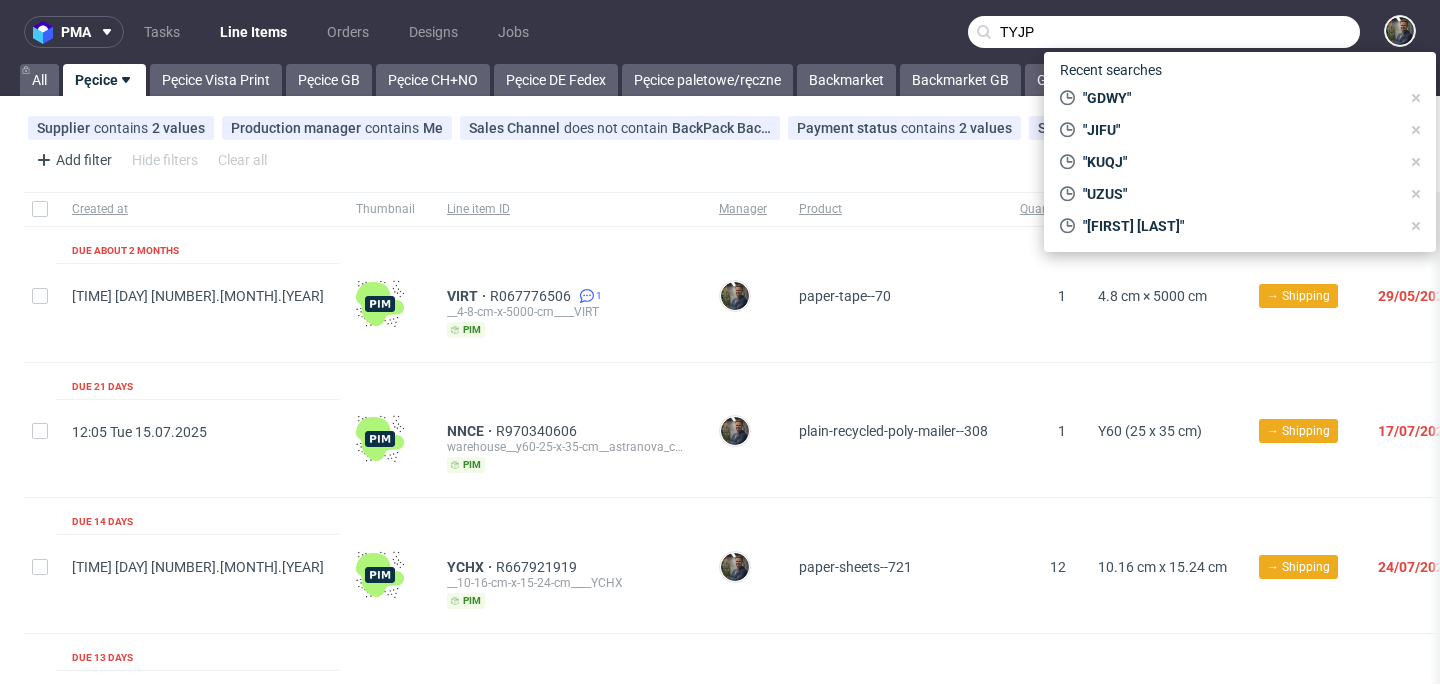 type on "TYJP" 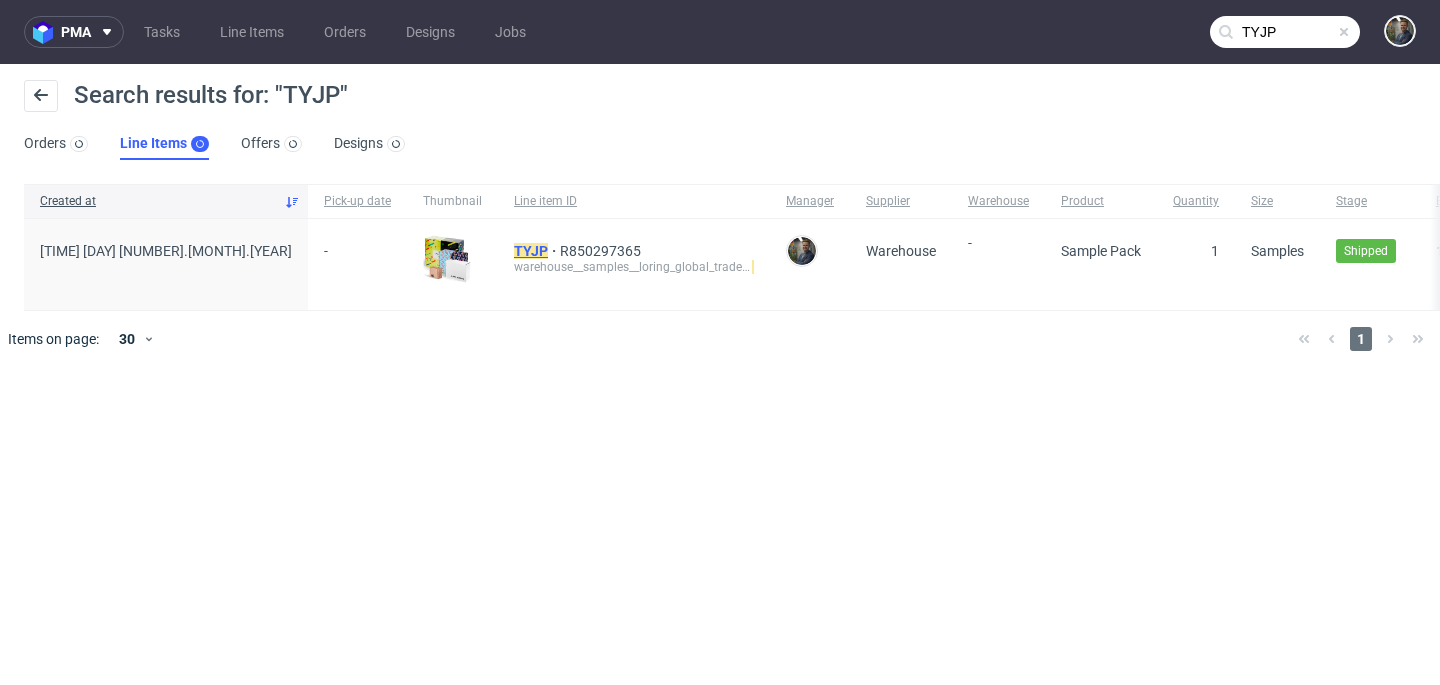 click on "TYJP" 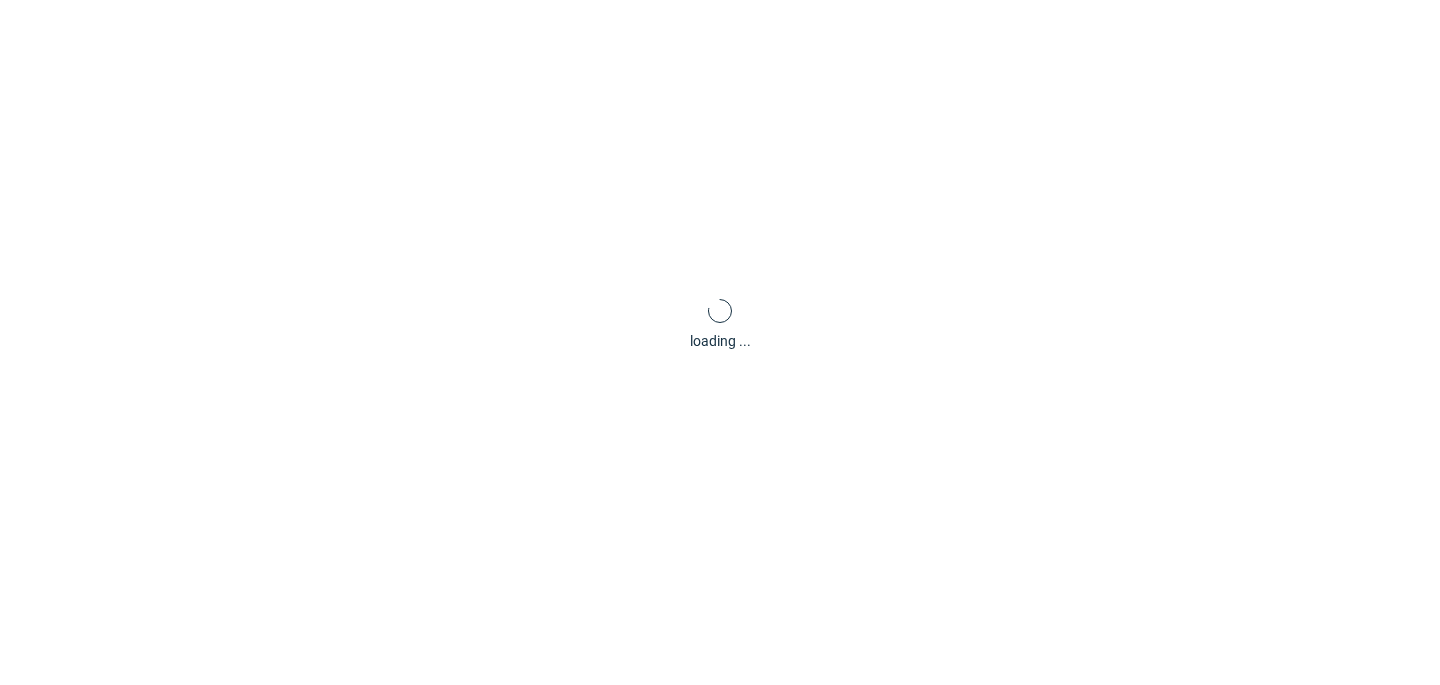scroll, scrollTop: 5, scrollLeft: 0, axis: vertical 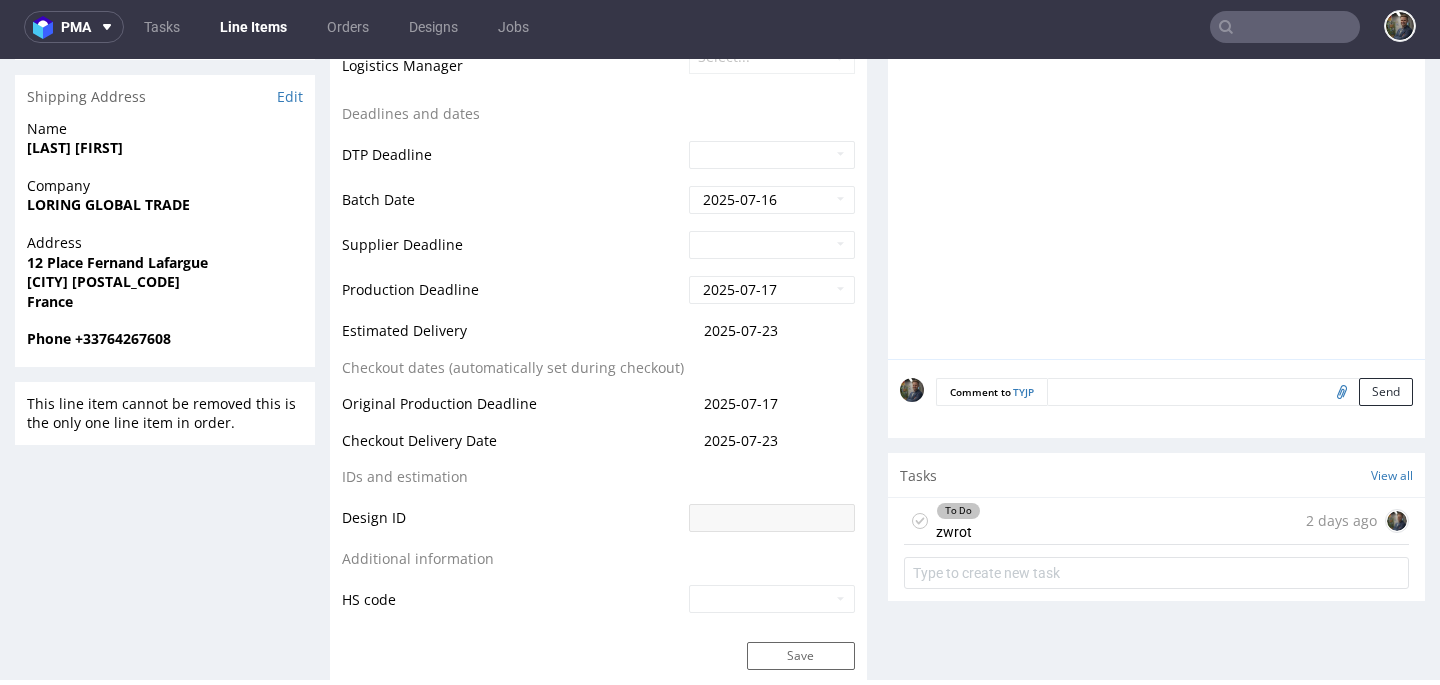 click on "To Do zwrot 2 days ago" at bounding box center [1156, 521] 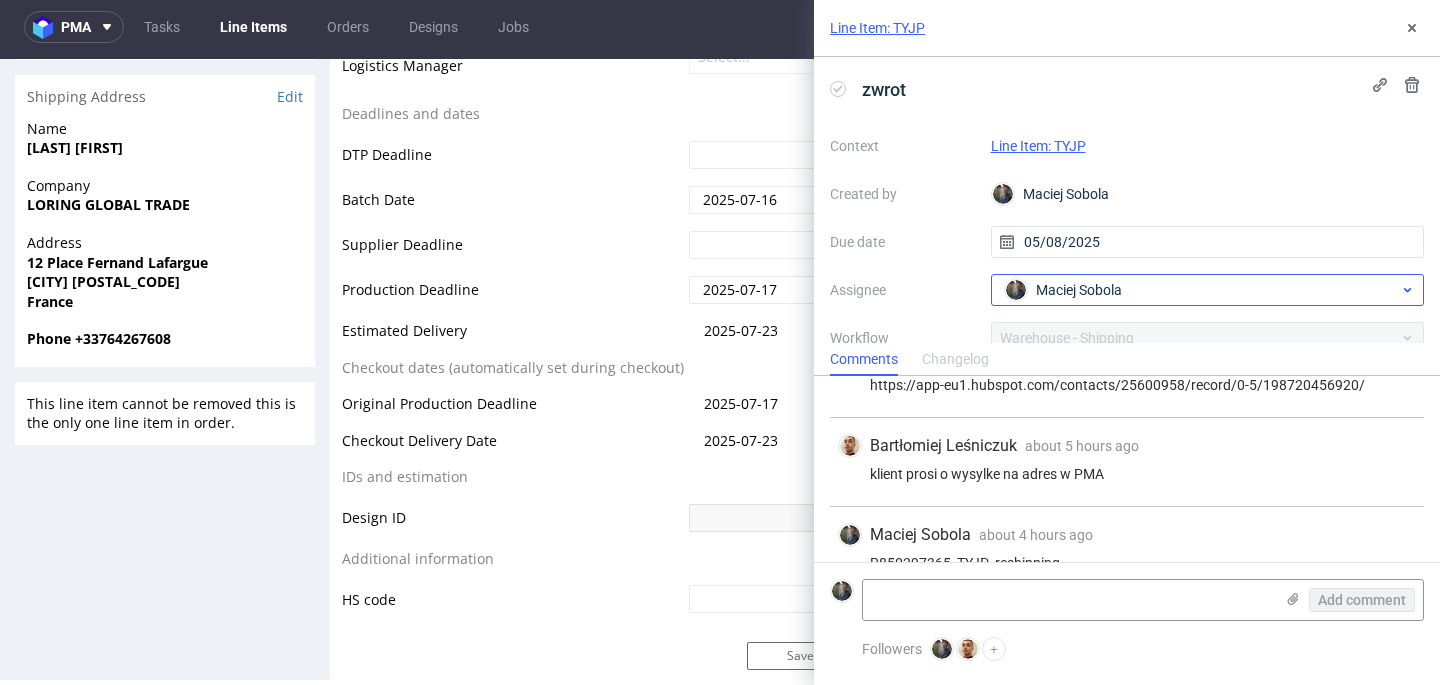 scroll, scrollTop: 79, scrollLeft: 0, axis: vertical 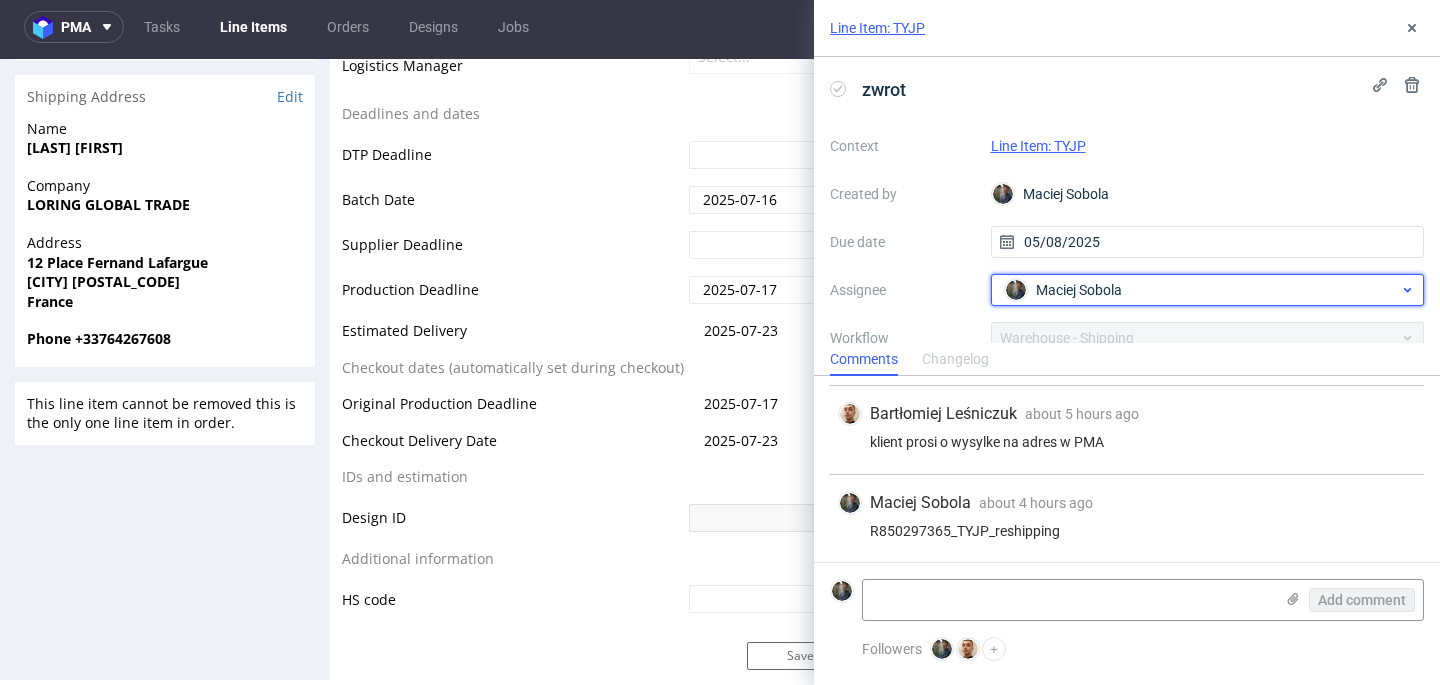 click on "Maciej Sobola" at bounding box center (1079, 290) 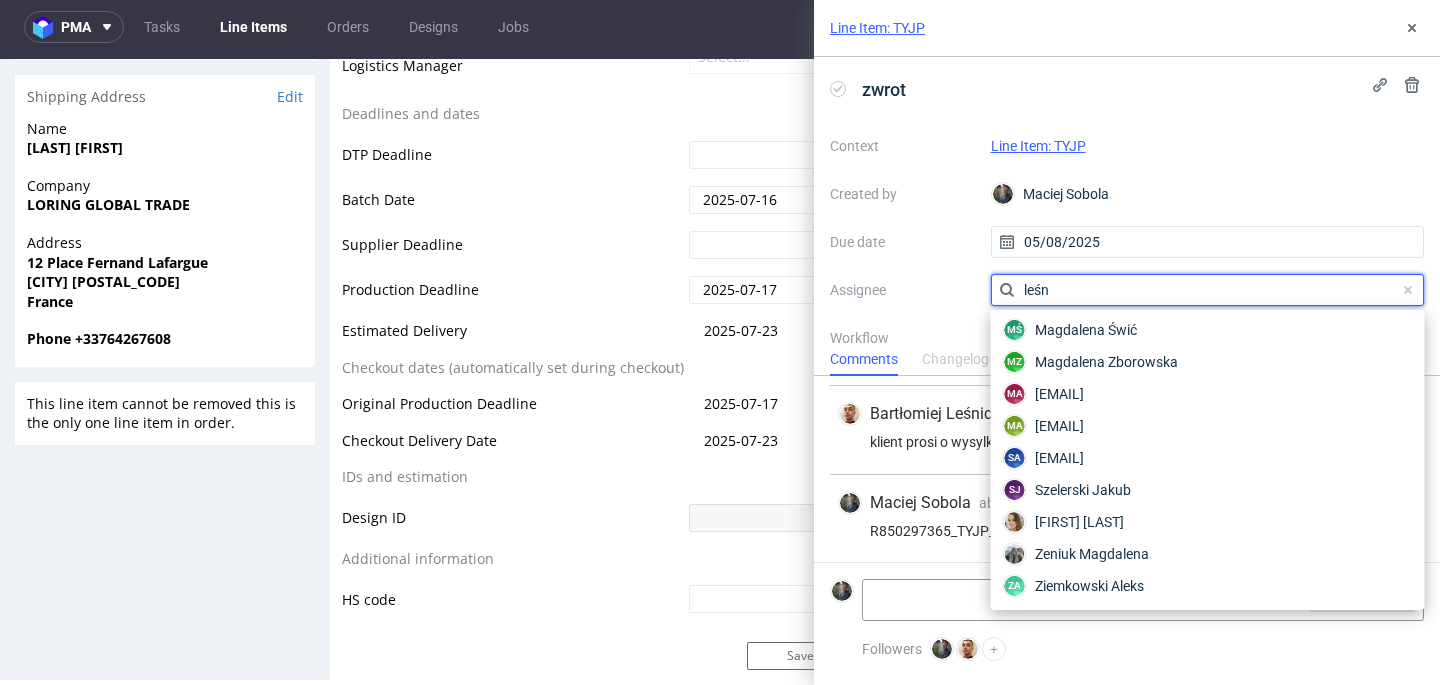 scroll, scrollTop: 0, scrollLeft: 0, axis: both 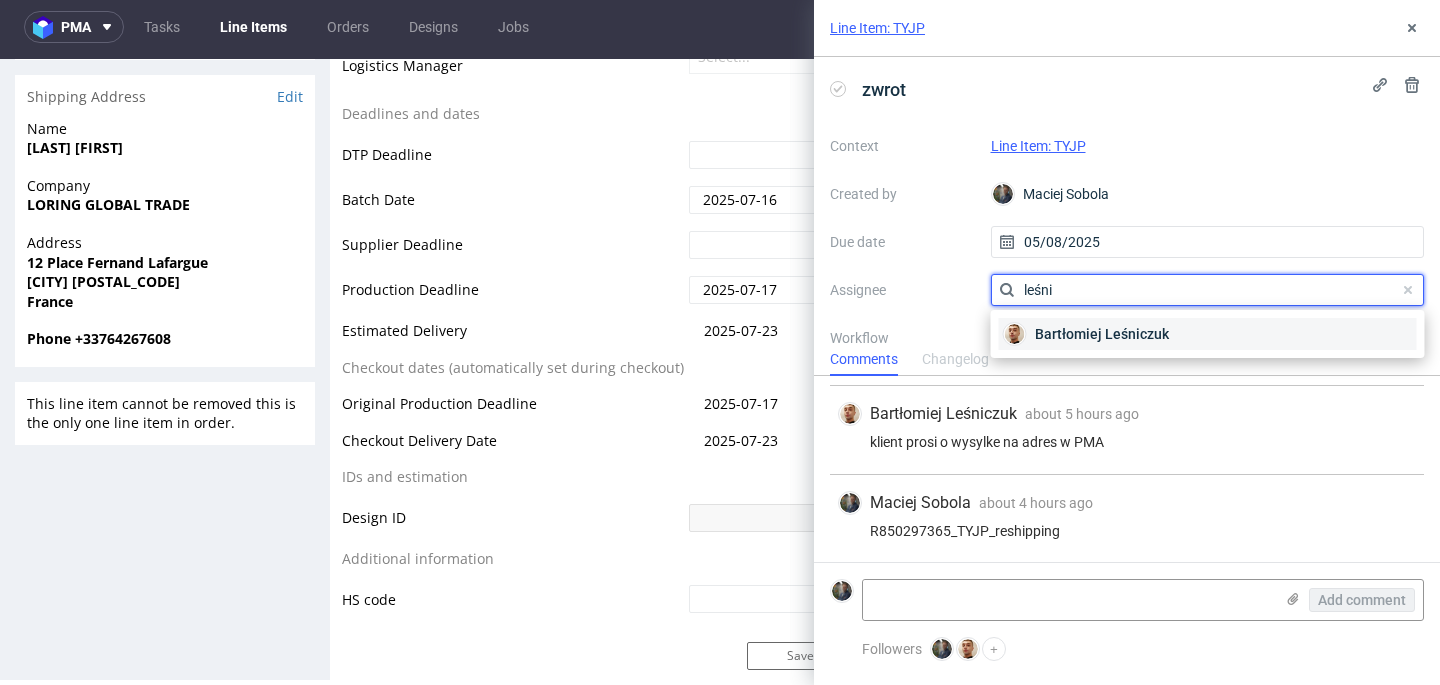 type on "leśni" 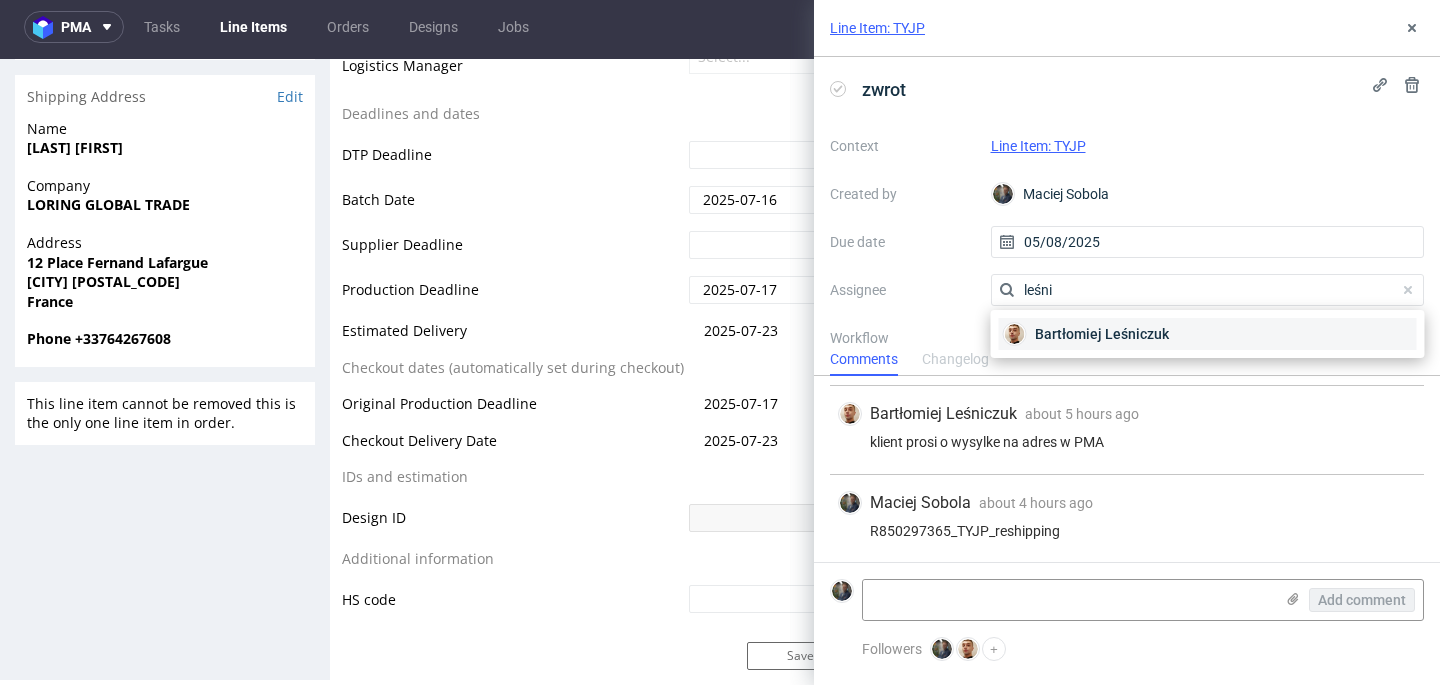 click on "Bartłomiej Leśniczuk" at bounding box center [1208, 334] 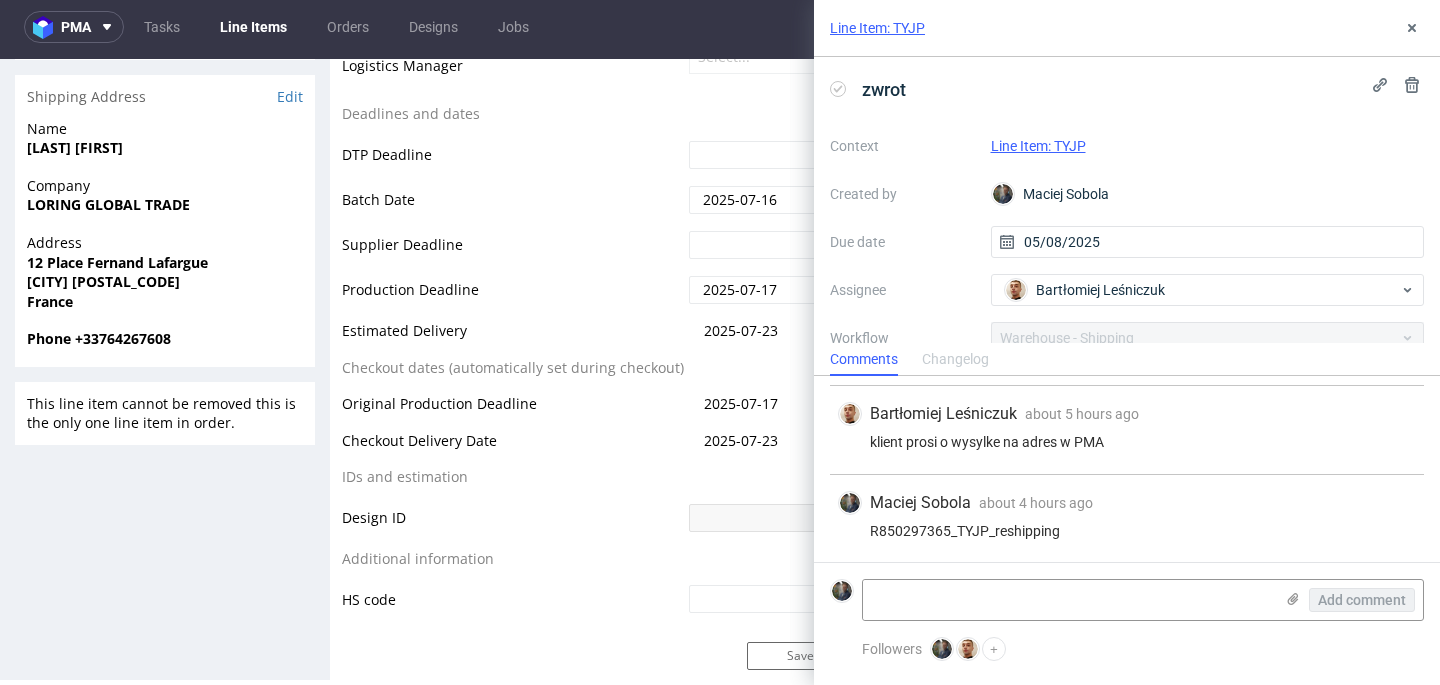 click on "Context Line Item: TYJP Created by Maciej Sobola Due date 05/08/2025 Assignee Bartłomiej Leśniczuk Workflow Warehouse - Shipping Stage To Do Description Wróciło do Pęcic. Prośba o dyspo" at bounding box center (1127, 322) 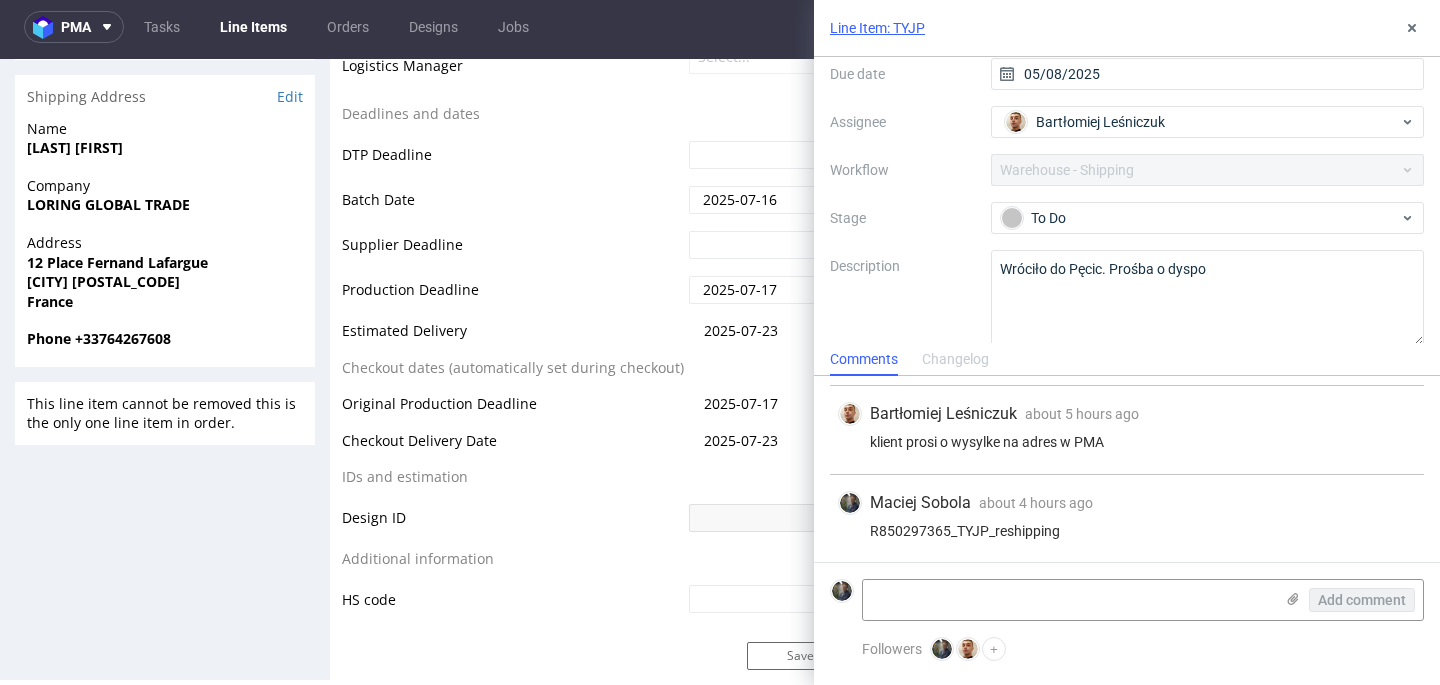 scroll, scrollTop: 188, scrollLeft: 0, axis: vertical 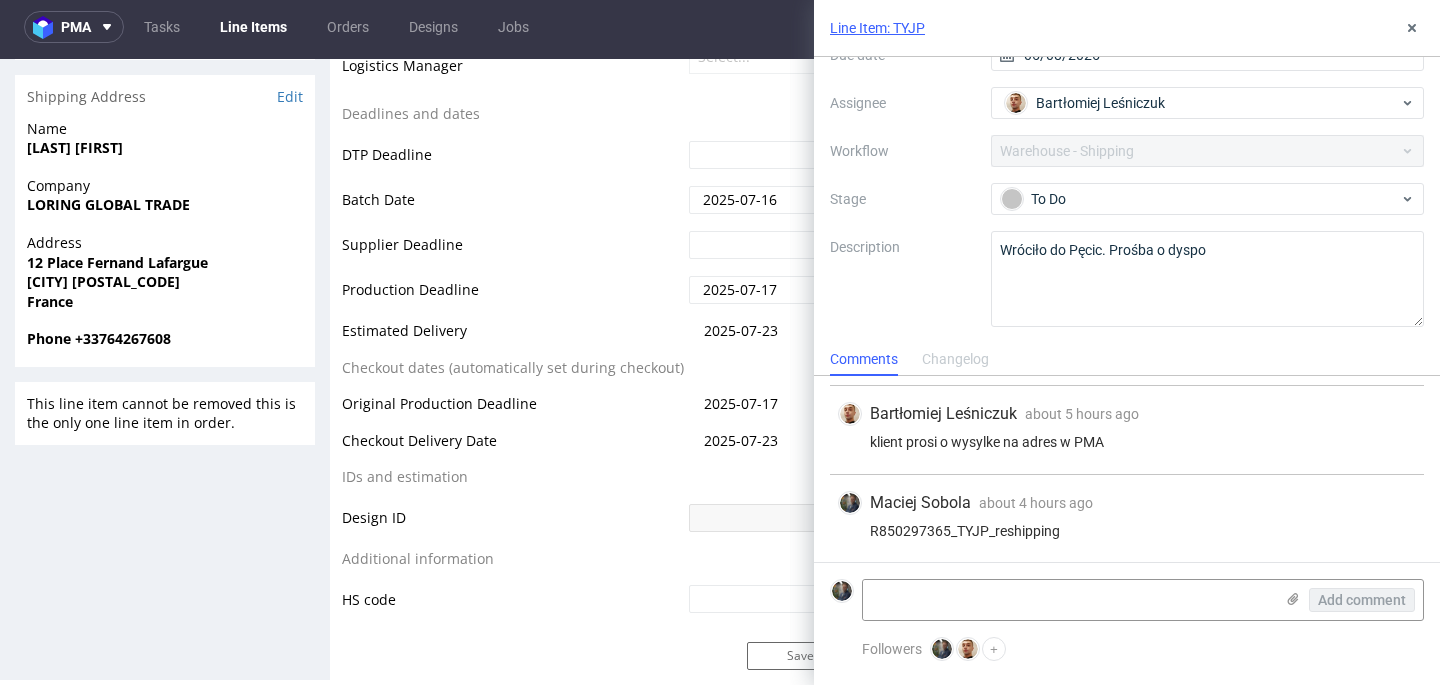 click on "Add comment" at bounding box center [1127, 599] 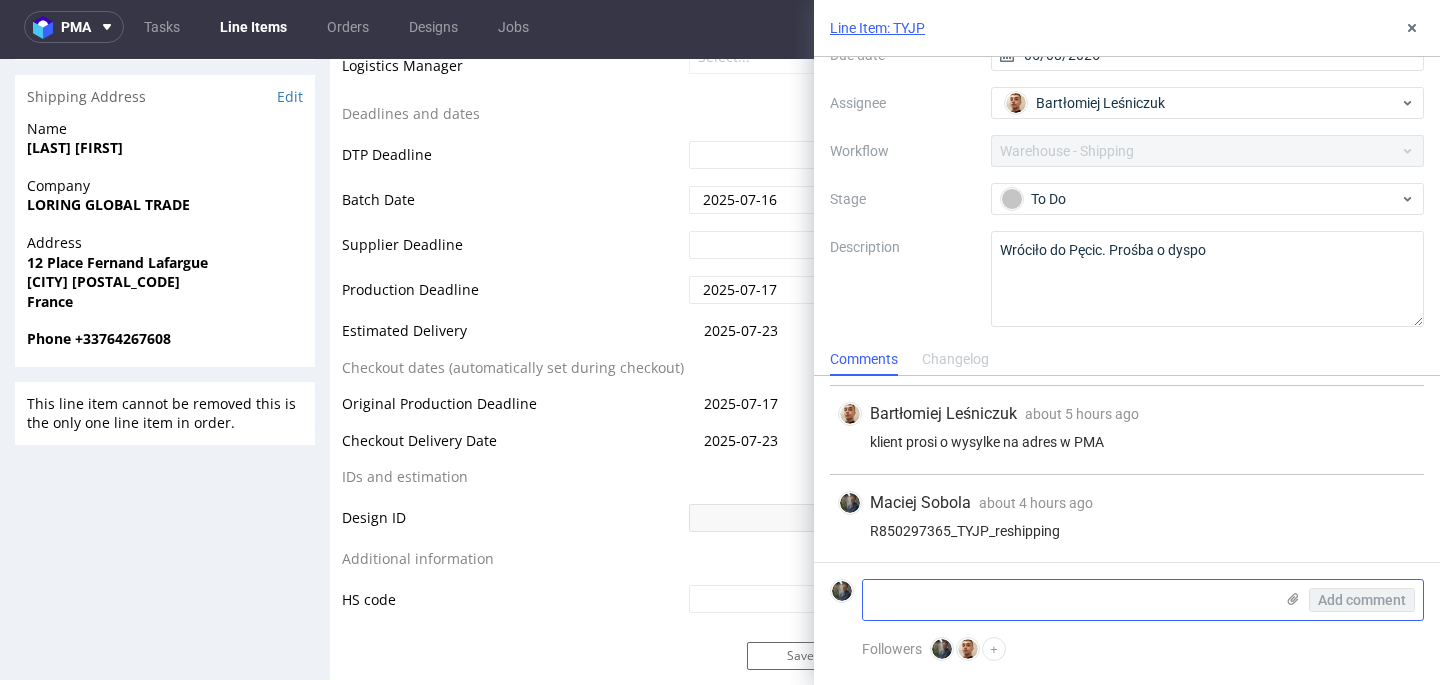 click at bounding box center [1068, 600] 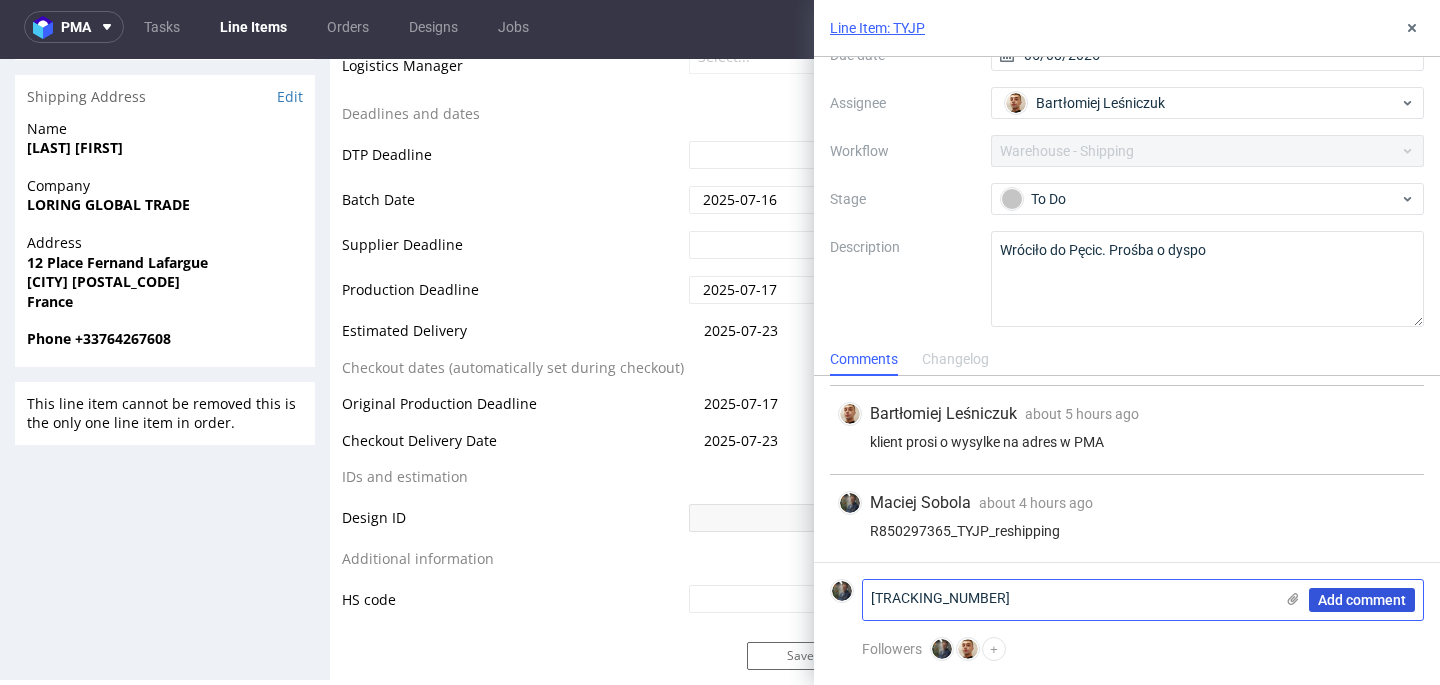 type on "1Z5A15806896222501" 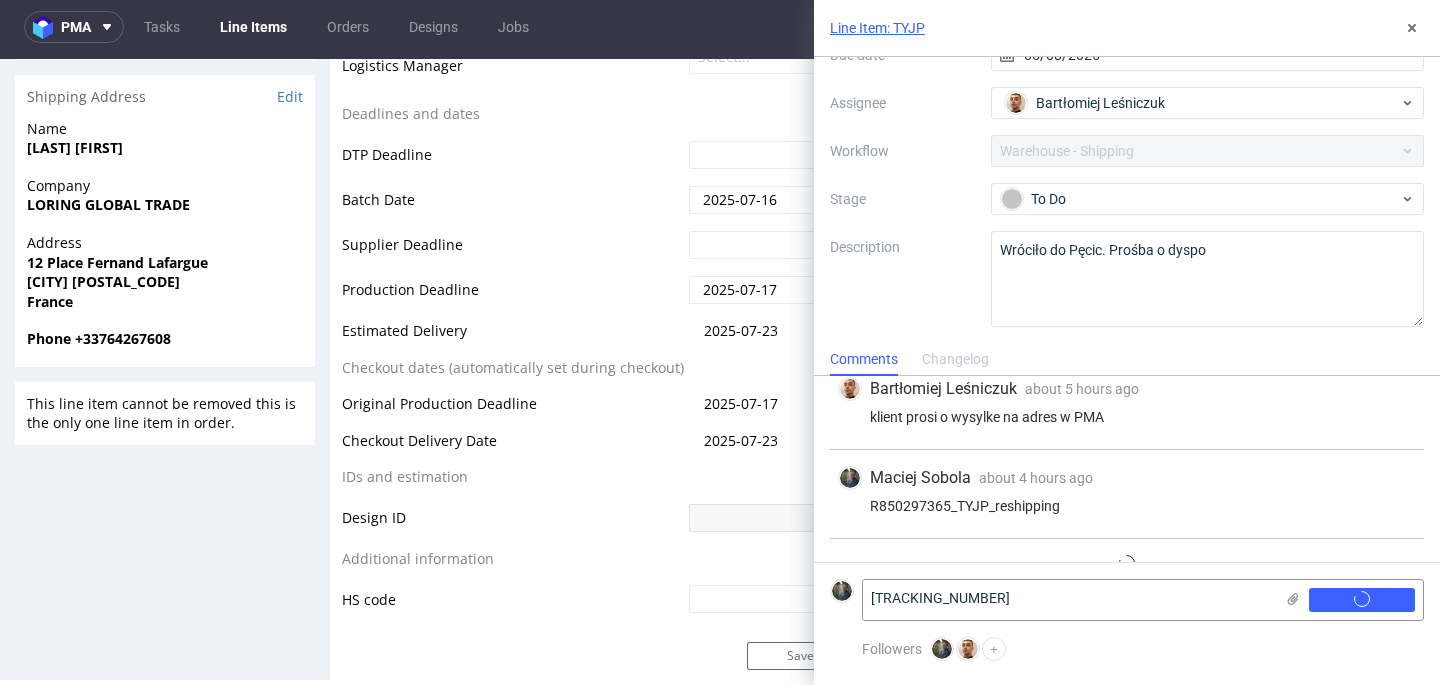 type 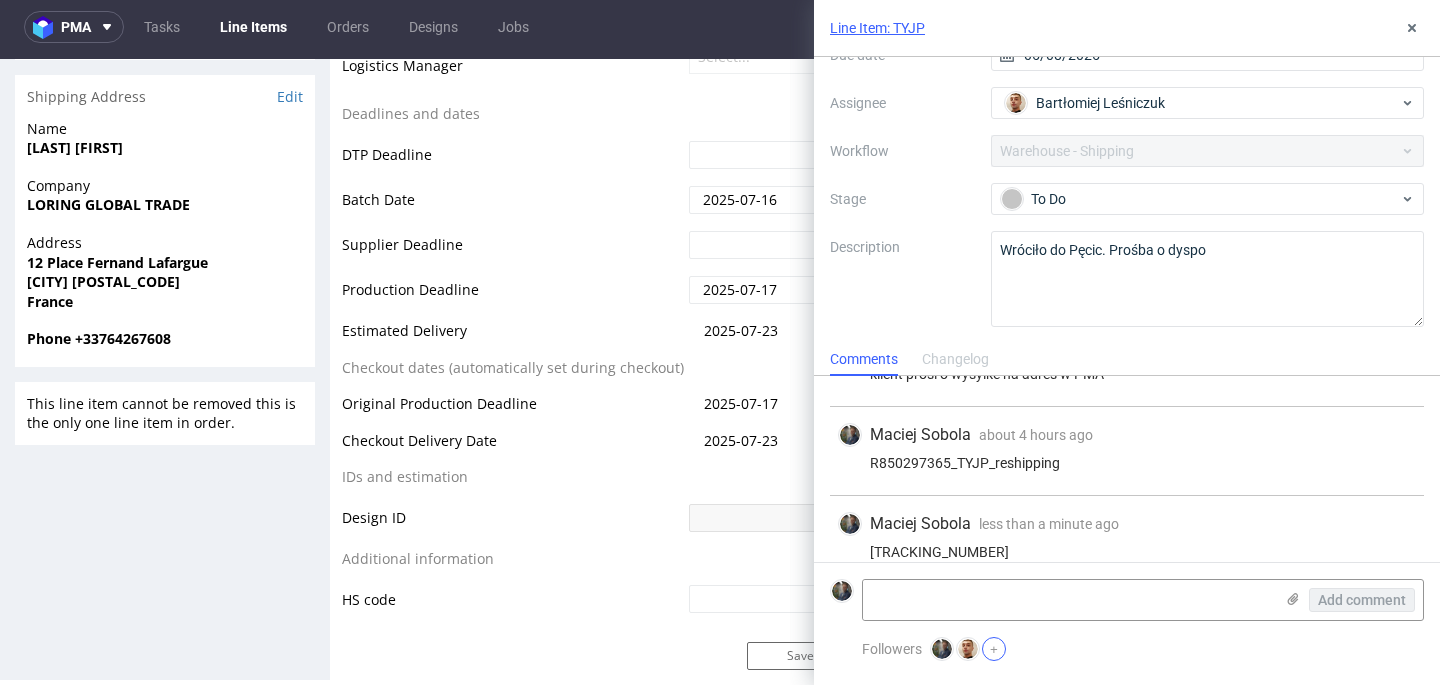 scroll, scrollTop: 168, scrollLeft: 0, axis: vertical 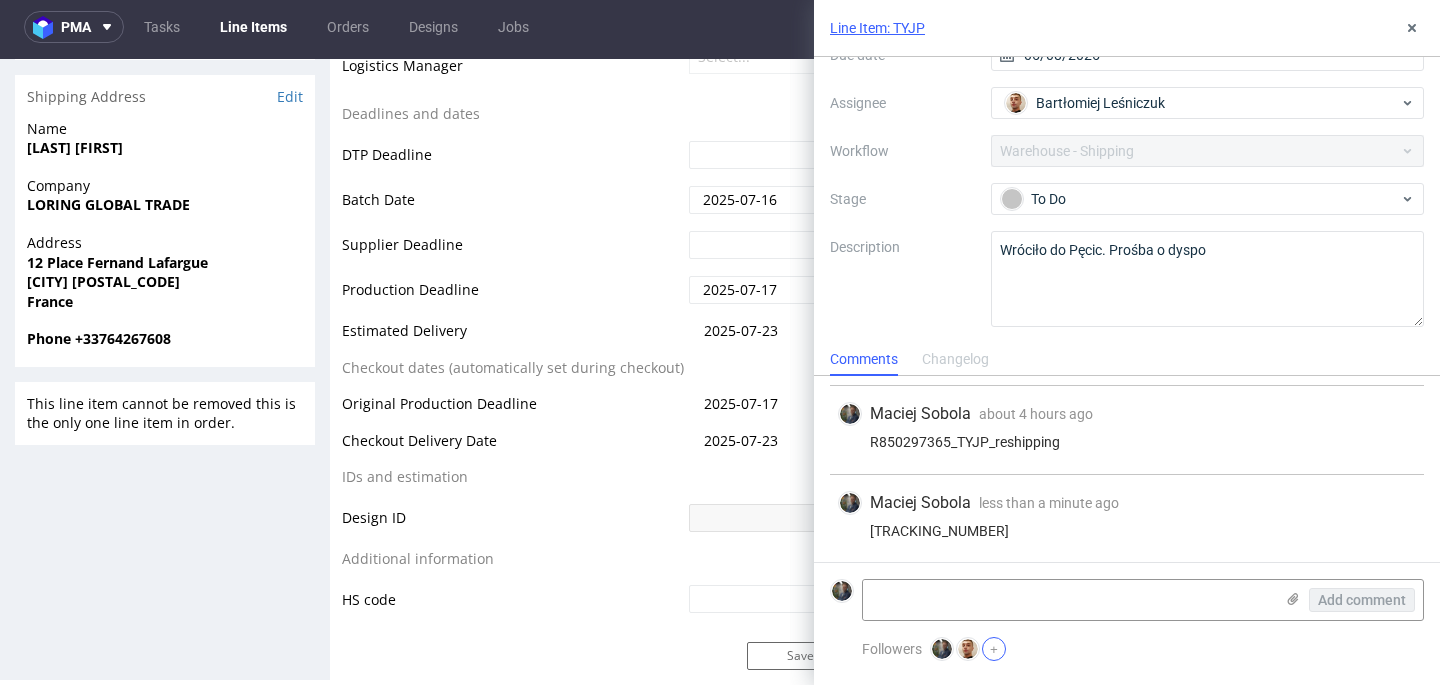 click on "+" at bounding box center (994, 649) 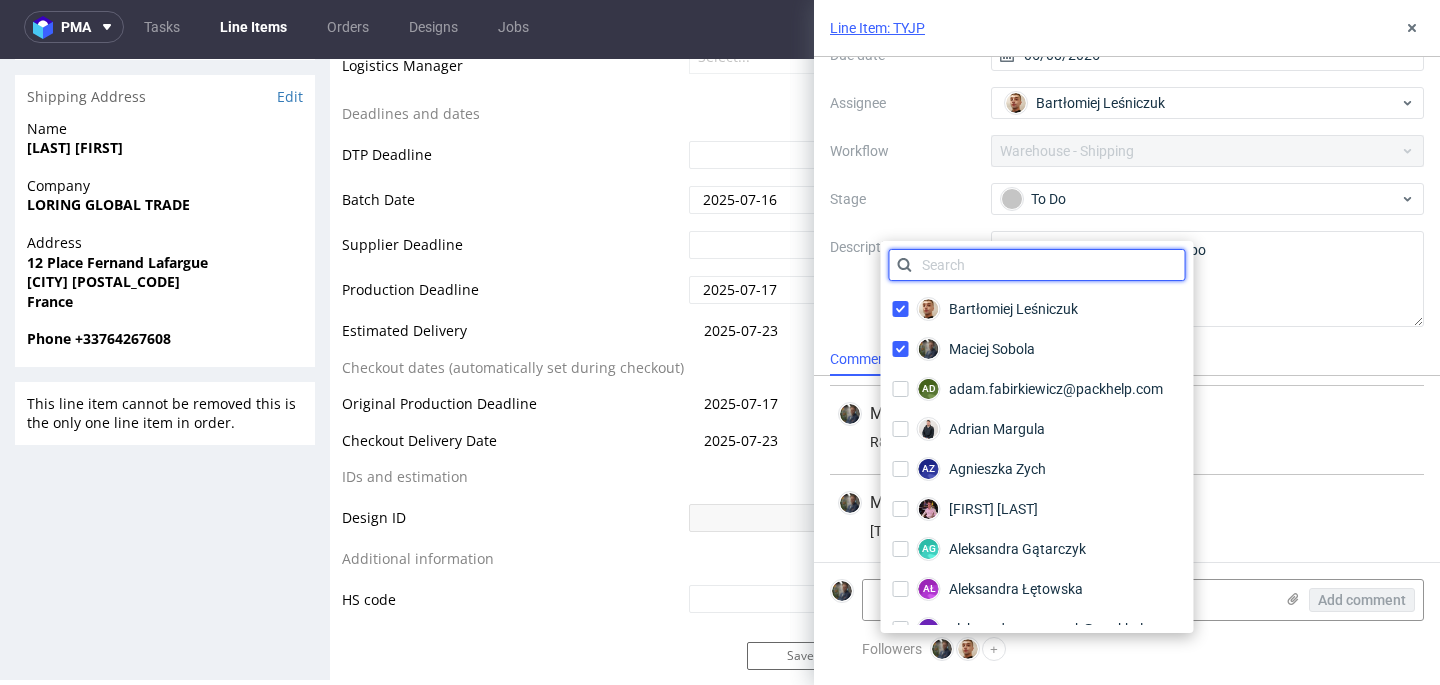 click at bounding box center [1037, 265] 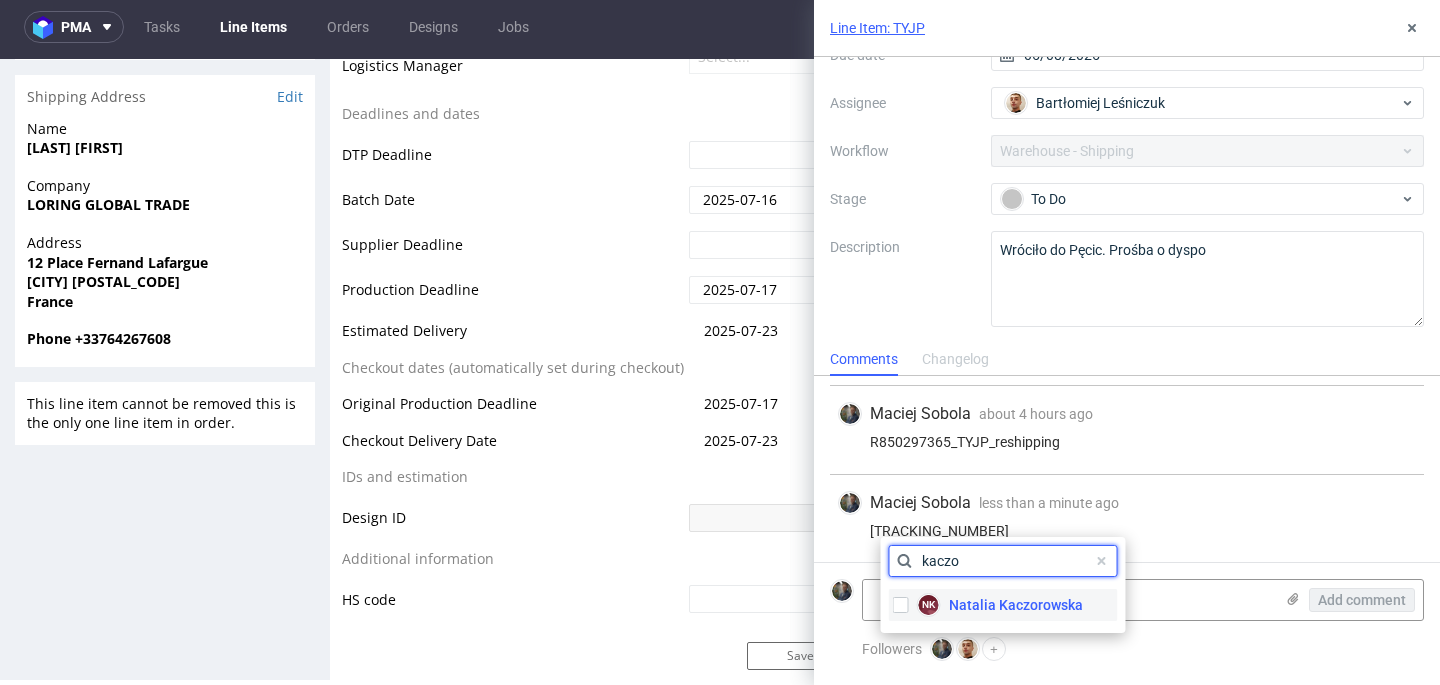 type on "kaczo" 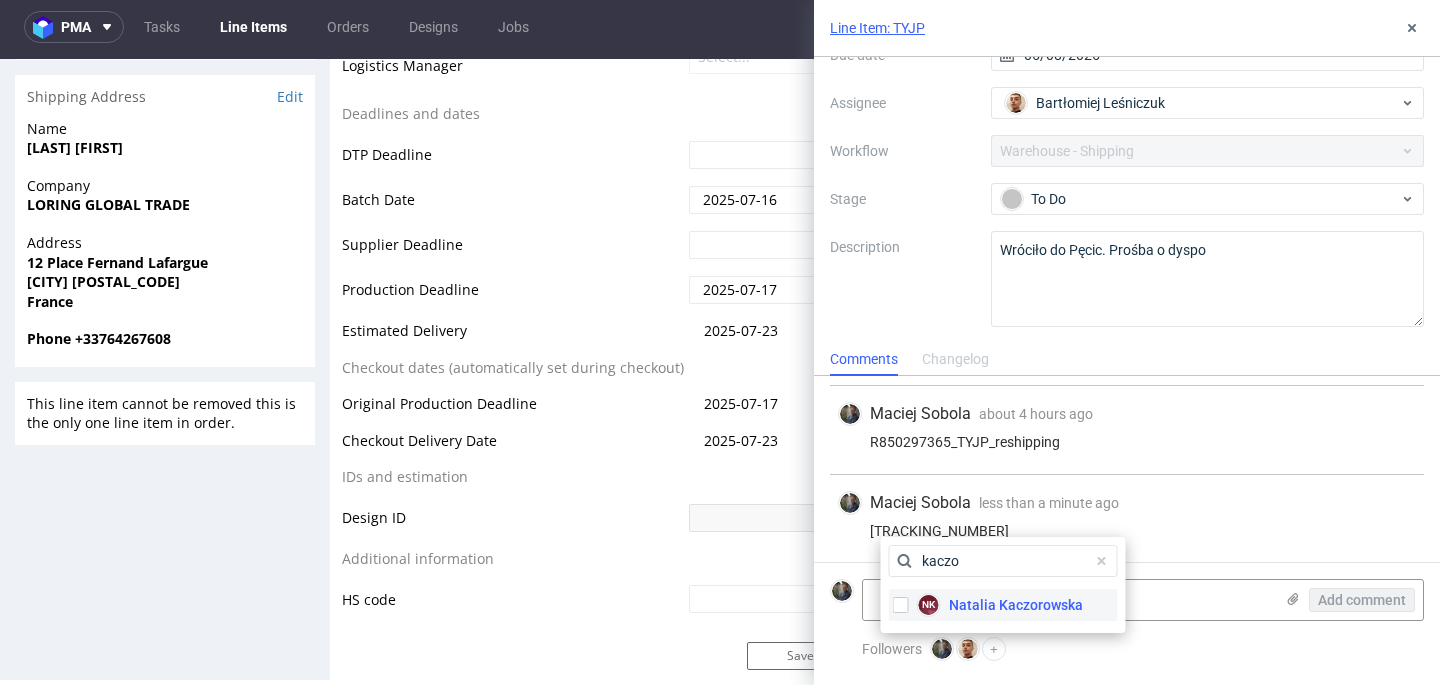 click on "Natalia Kaczorowska" at bounding box center (1016, 605) 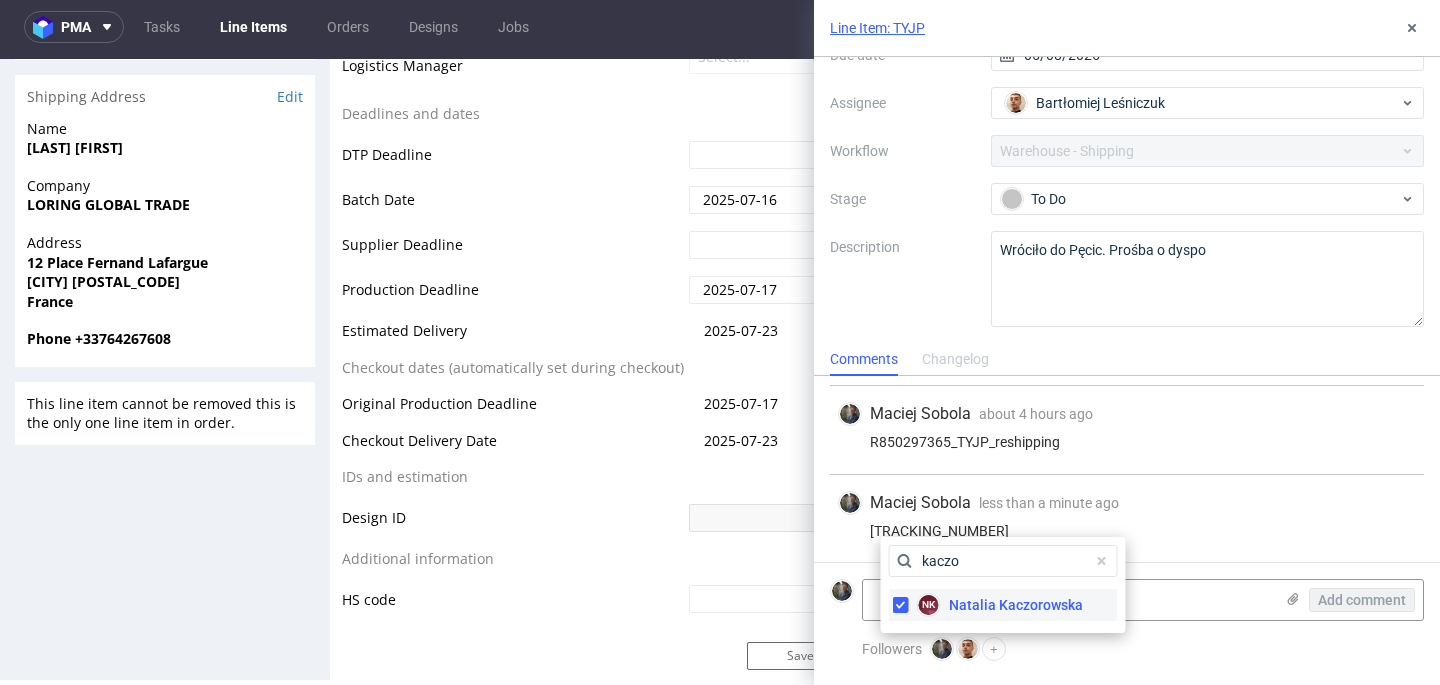 checkbox on "true" 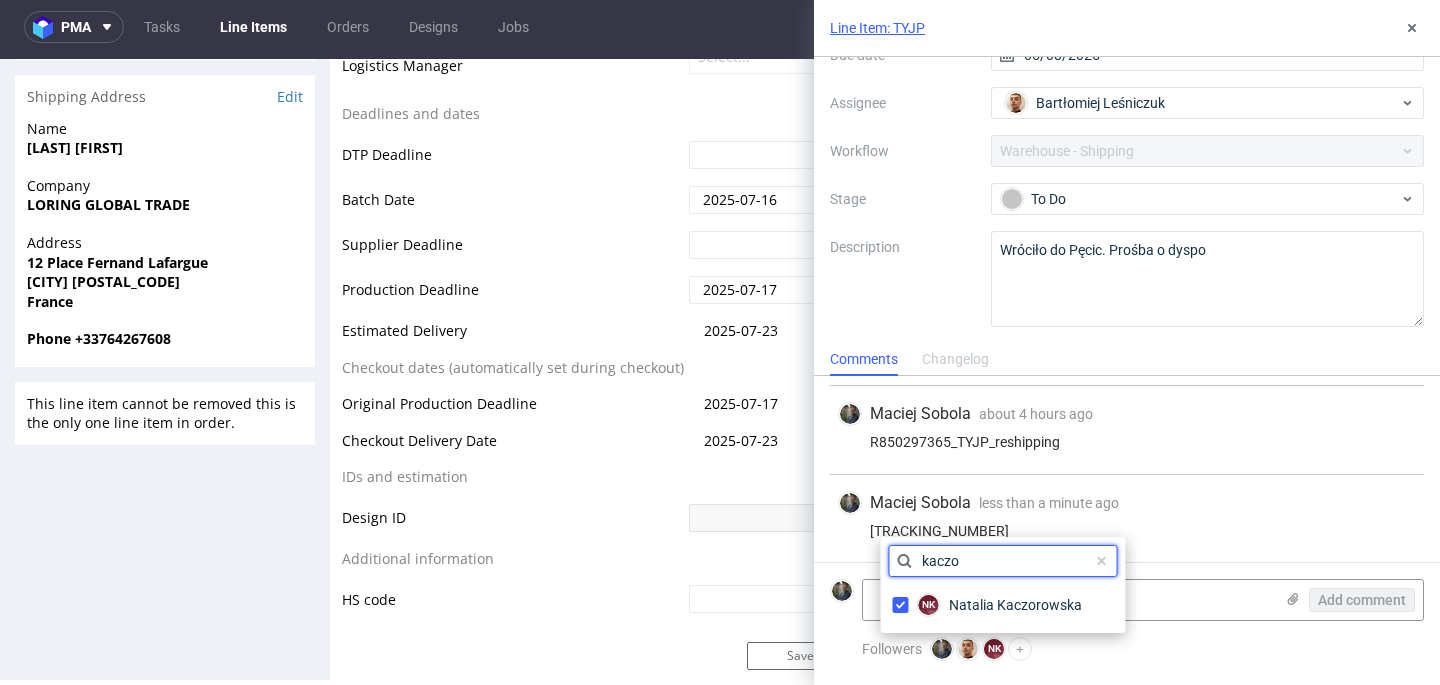 click on "kaczo" at bounding box center (1003, 561) 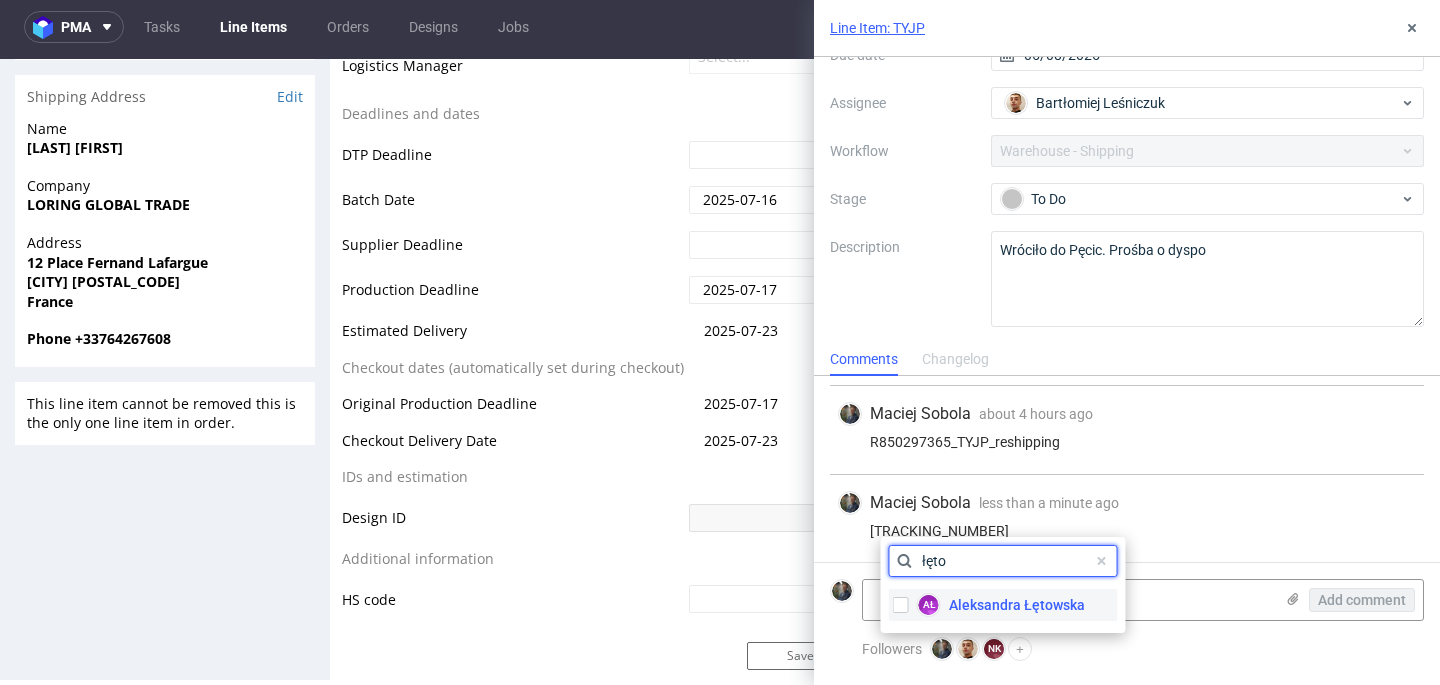 type on "łęto" 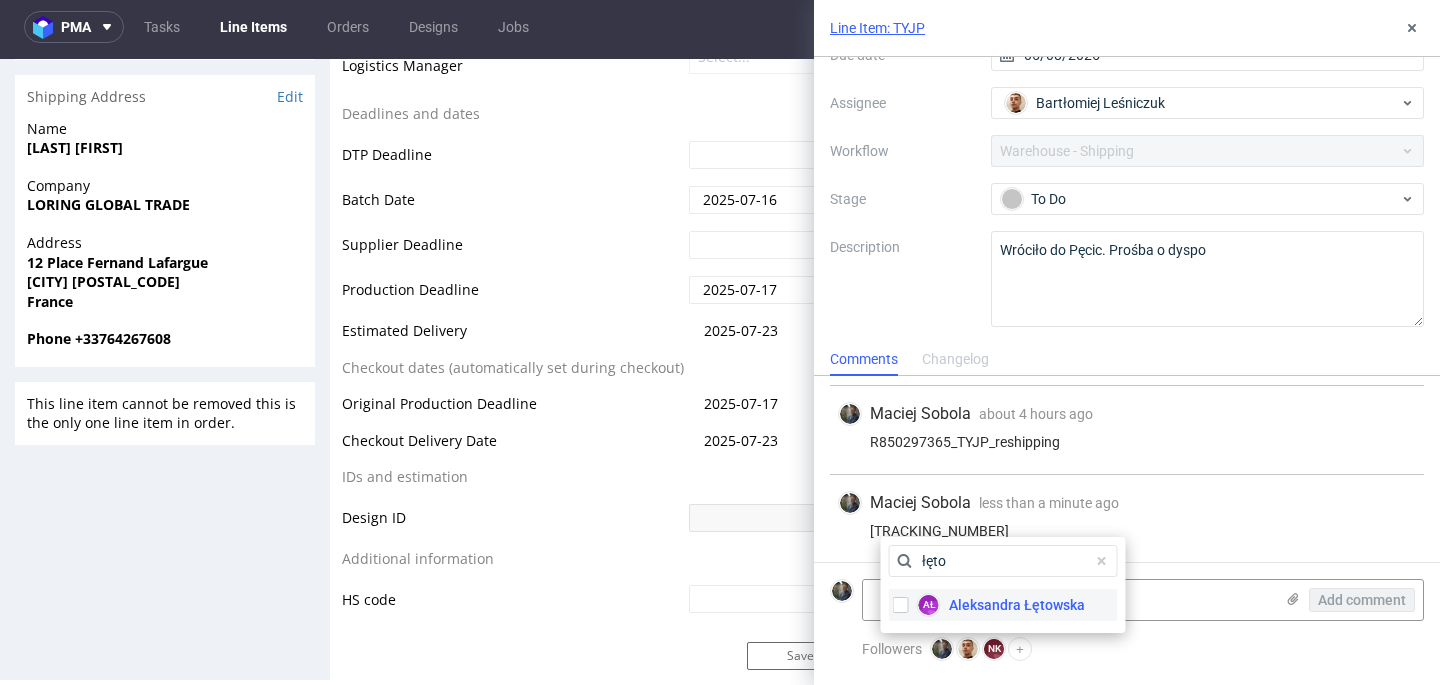 click on "AŁ Aleksandra Łętowska" at bounding box center [989, 605] 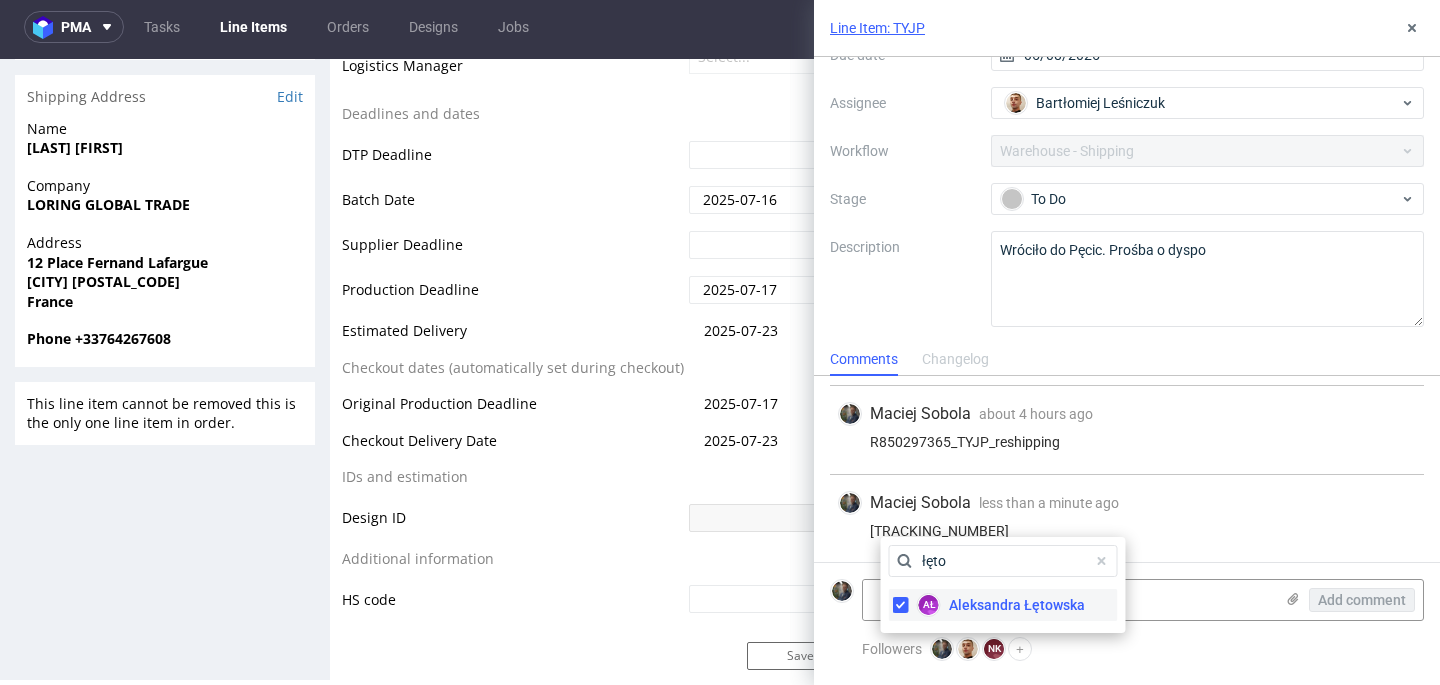 checkbox on "true" 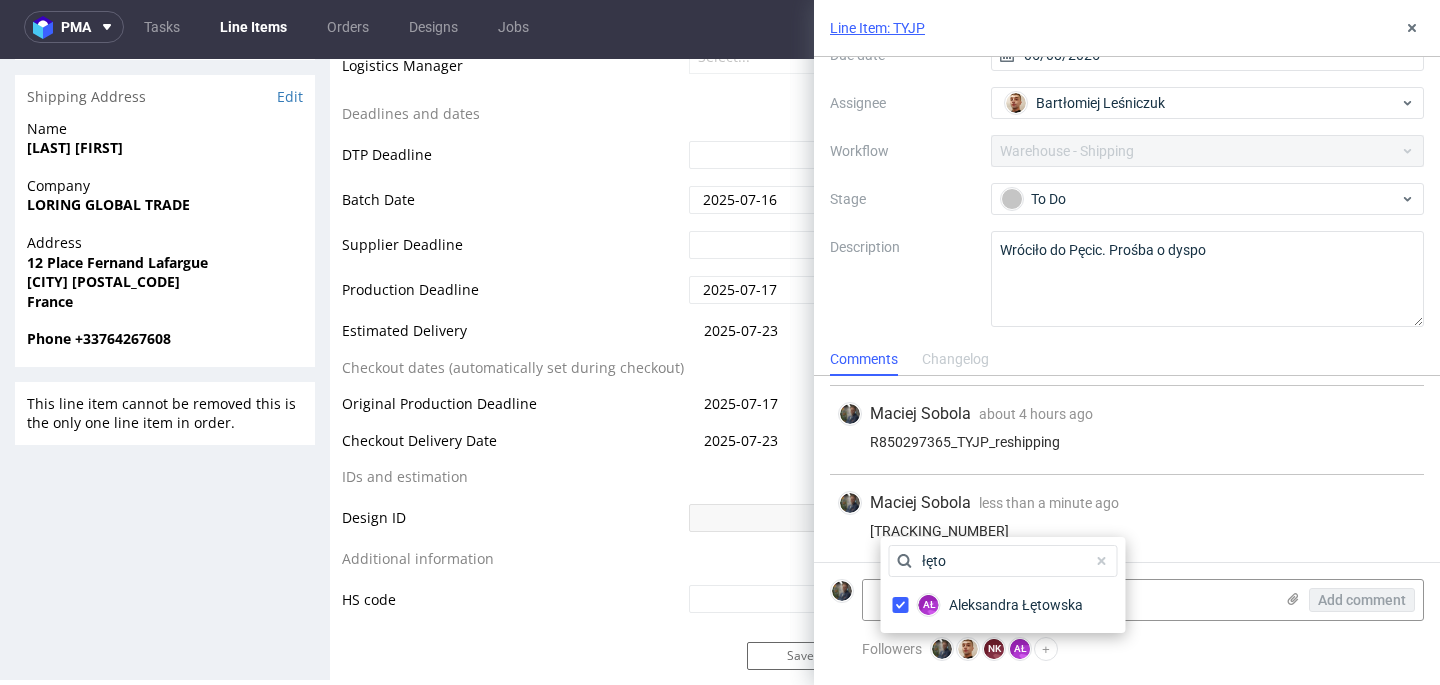 click on "Maciej Sobola less than a minute ago 7th Aug 2025, 14:23 1Z5A15806896222501" at bounding box center (1127, 519) 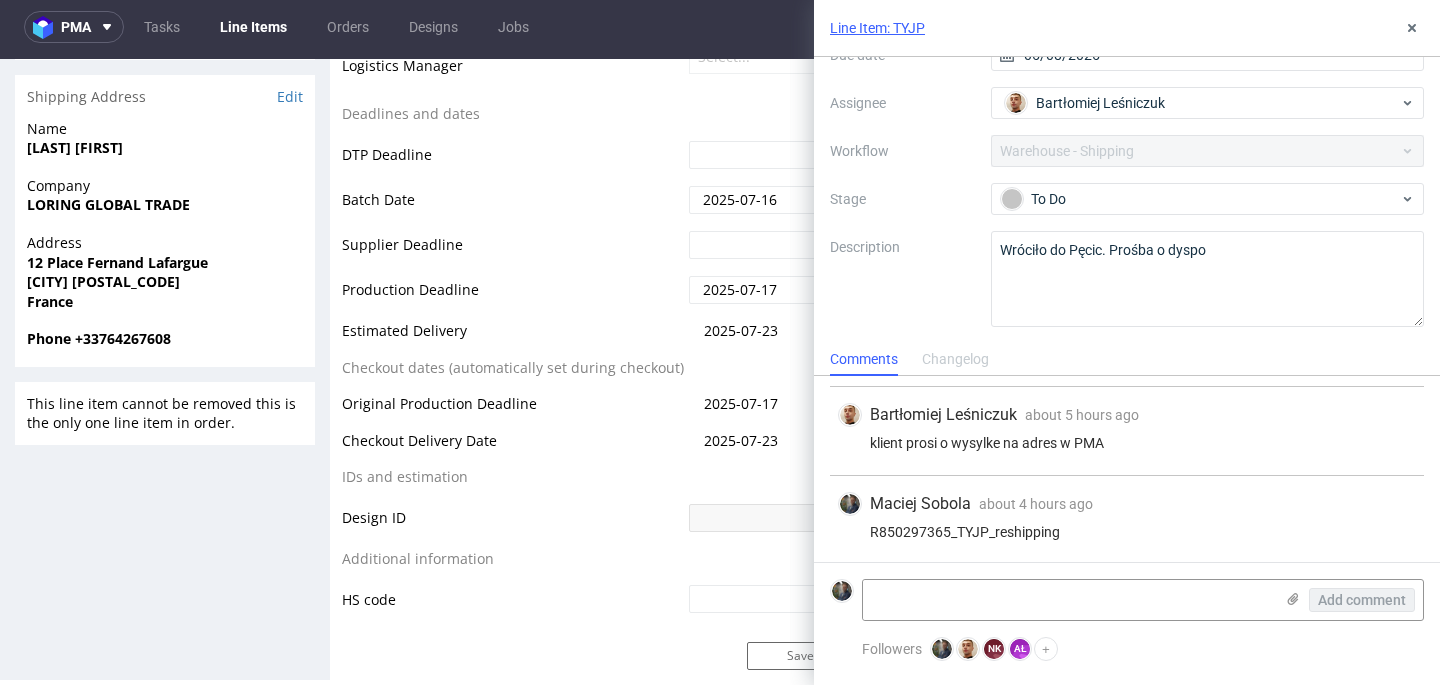 scroll, scrollTop: 0, scrollLeft: 0, axis: both 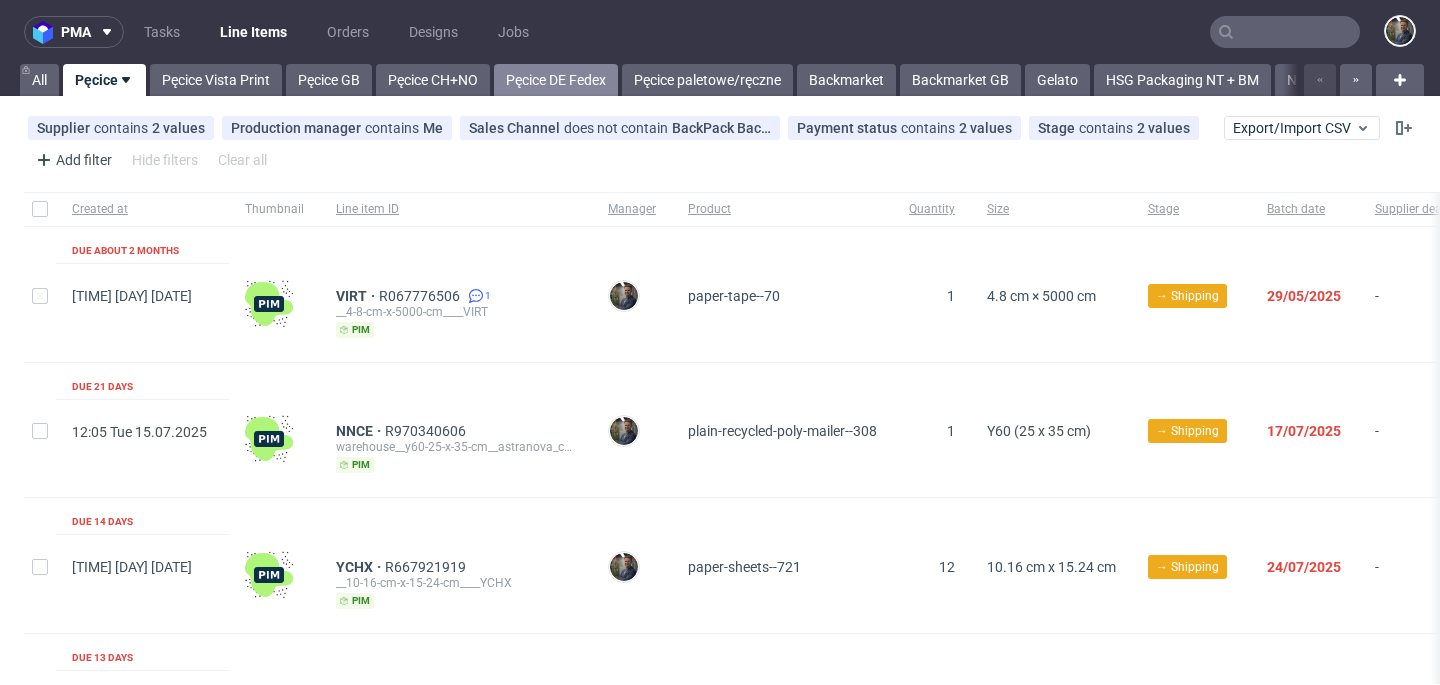 click on "Pęcice DE Fedex" at bounding box center [556, 80] 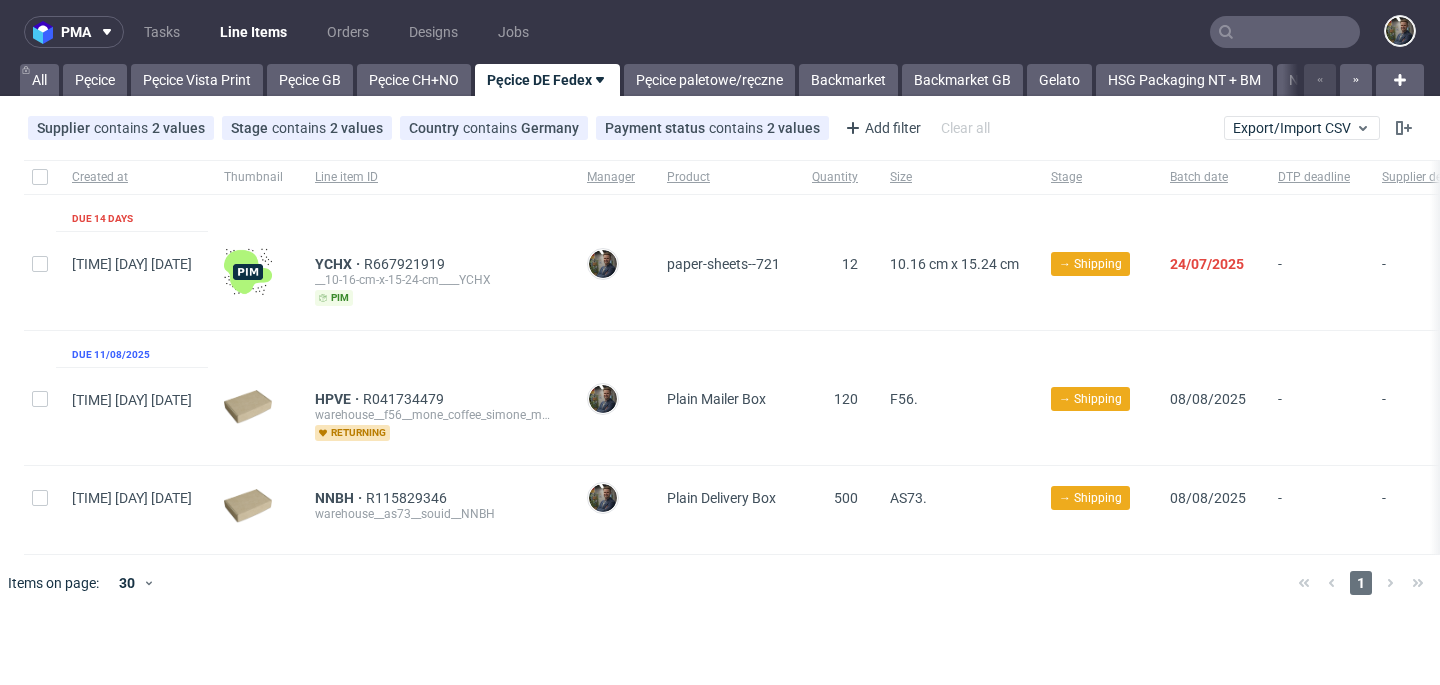 click on "pma Tasks Line Items Orders Designs Jobs" at bounding box center (720, 32) 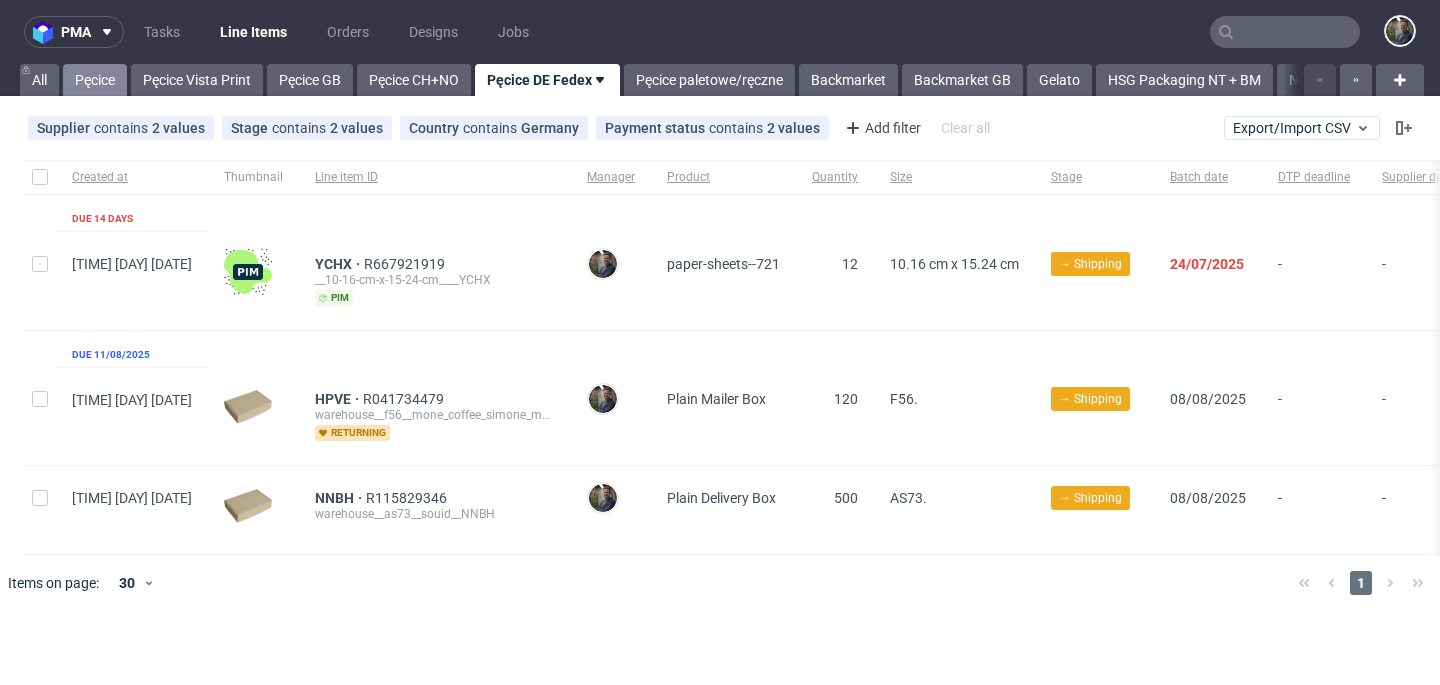 click on "Pęcice" at bounding box center [95, 80] 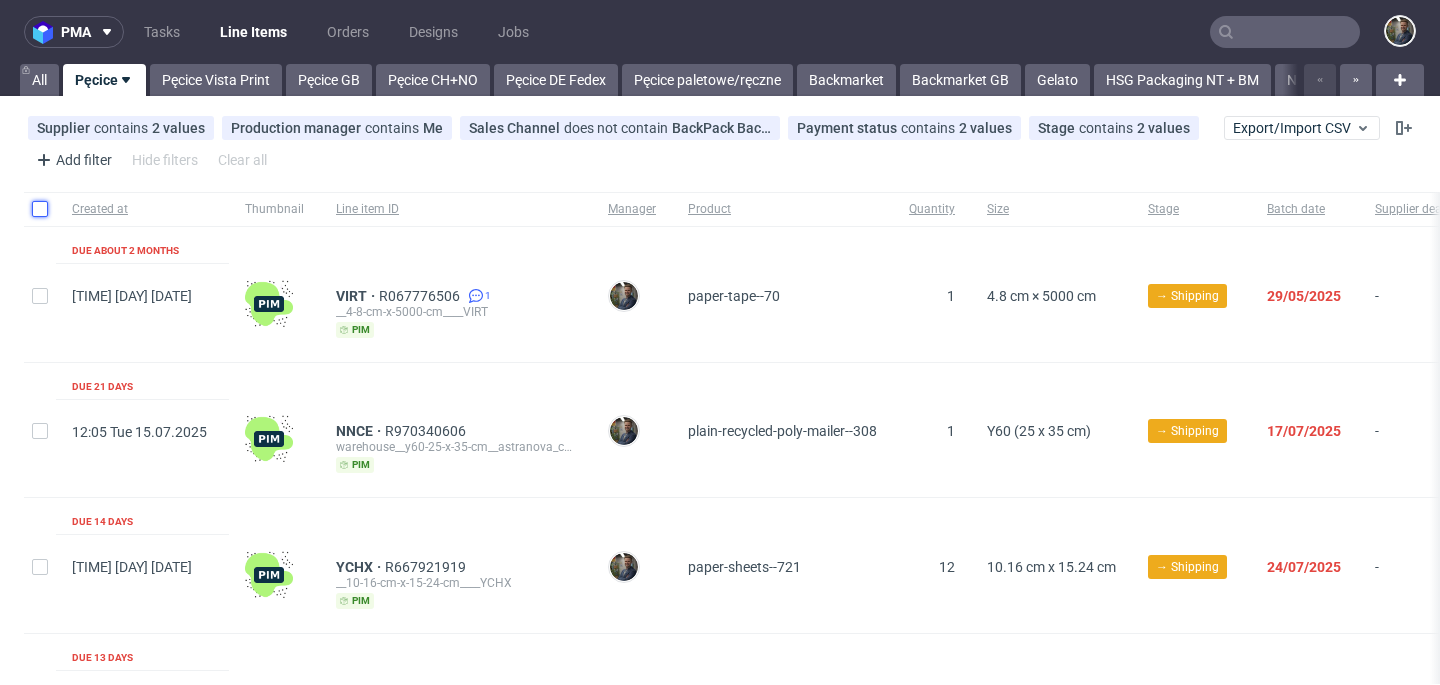 click at bounding box center (40, 209) 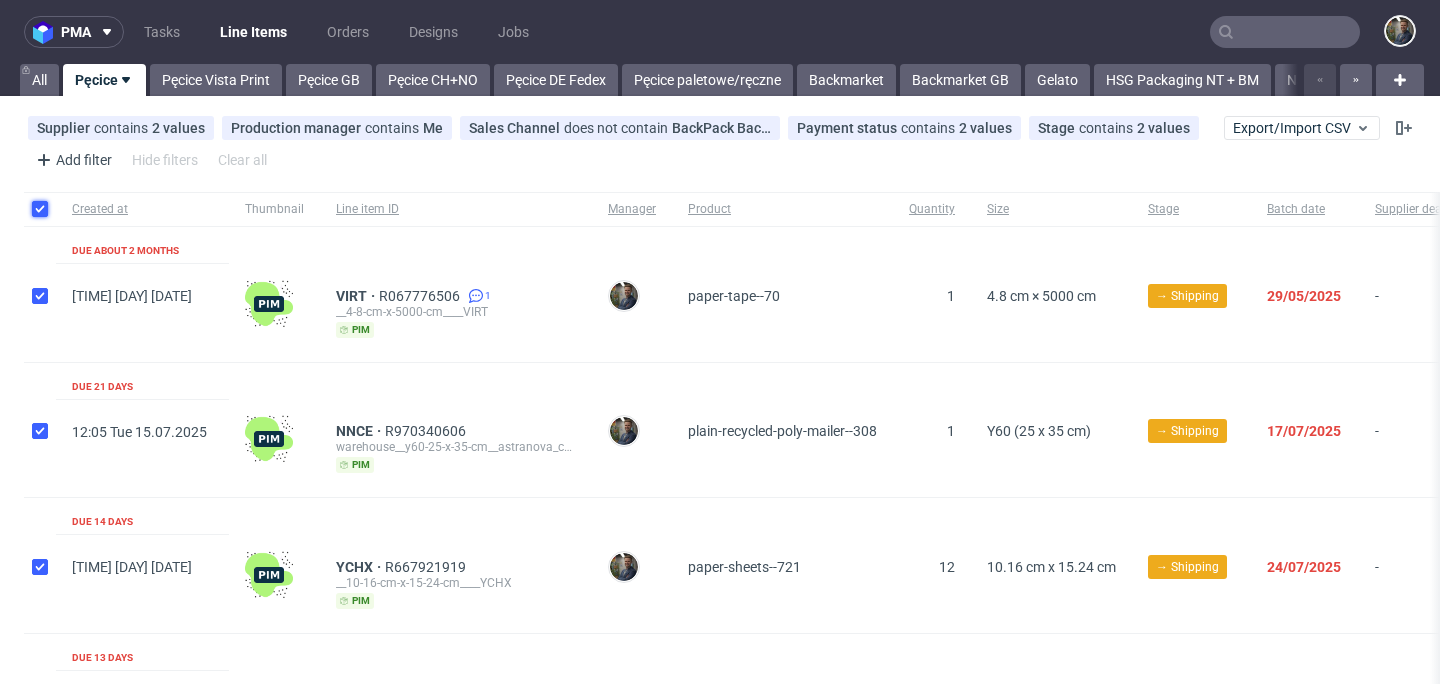checkbox on "true" 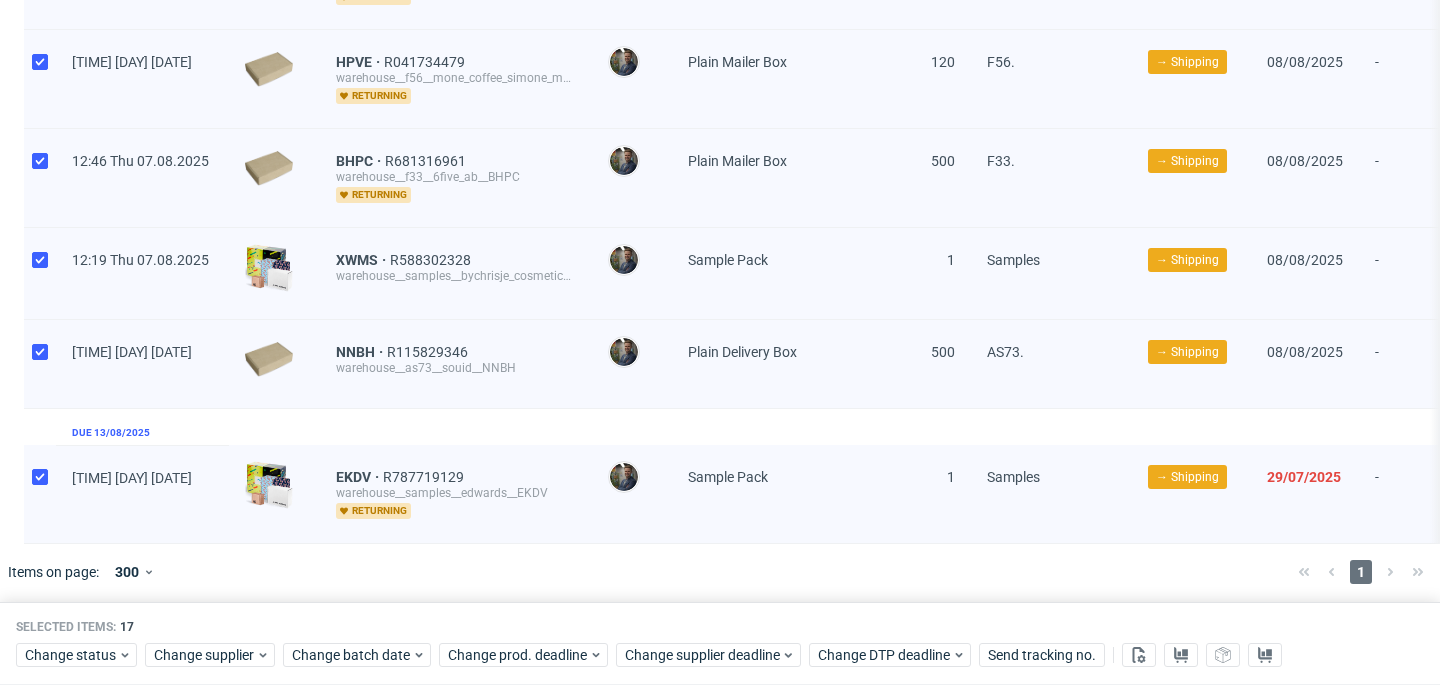 scroll, scrollTop: 0, scrollLeft: 0, axis: both 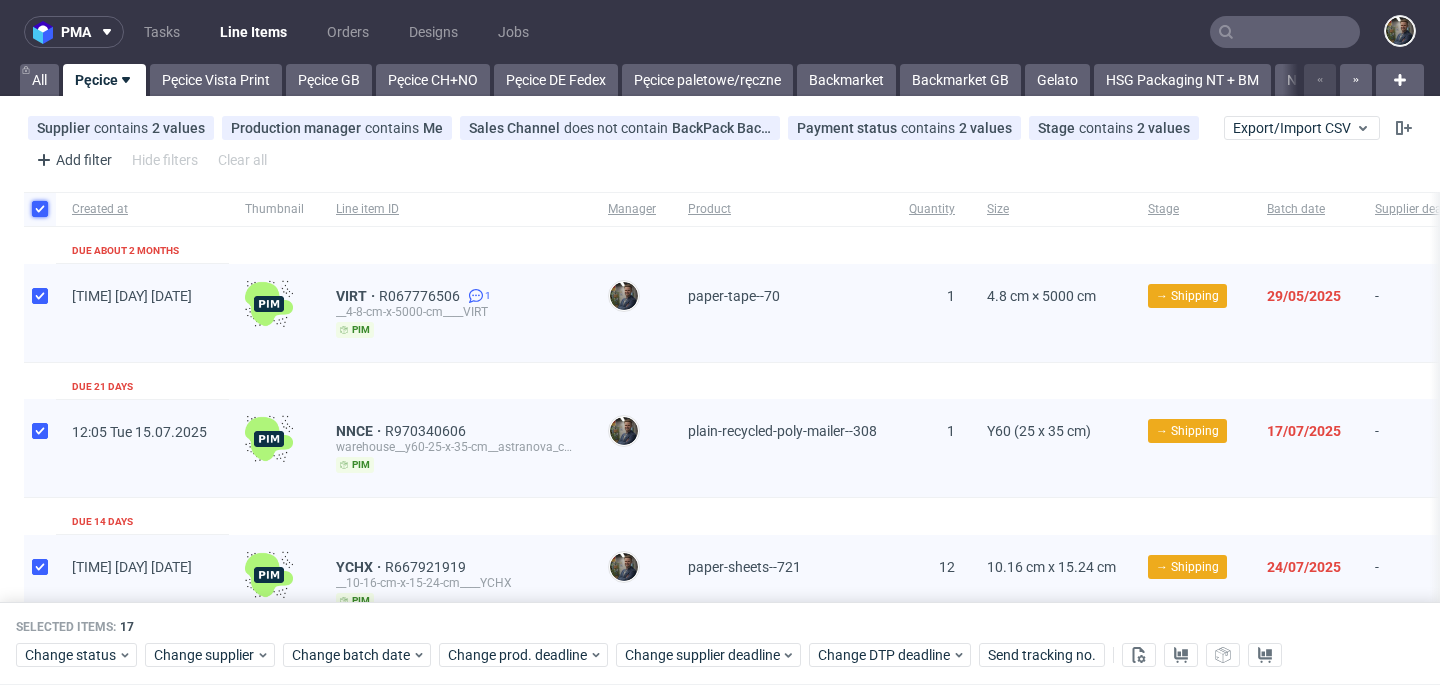 click at bounding box center (40, 209) 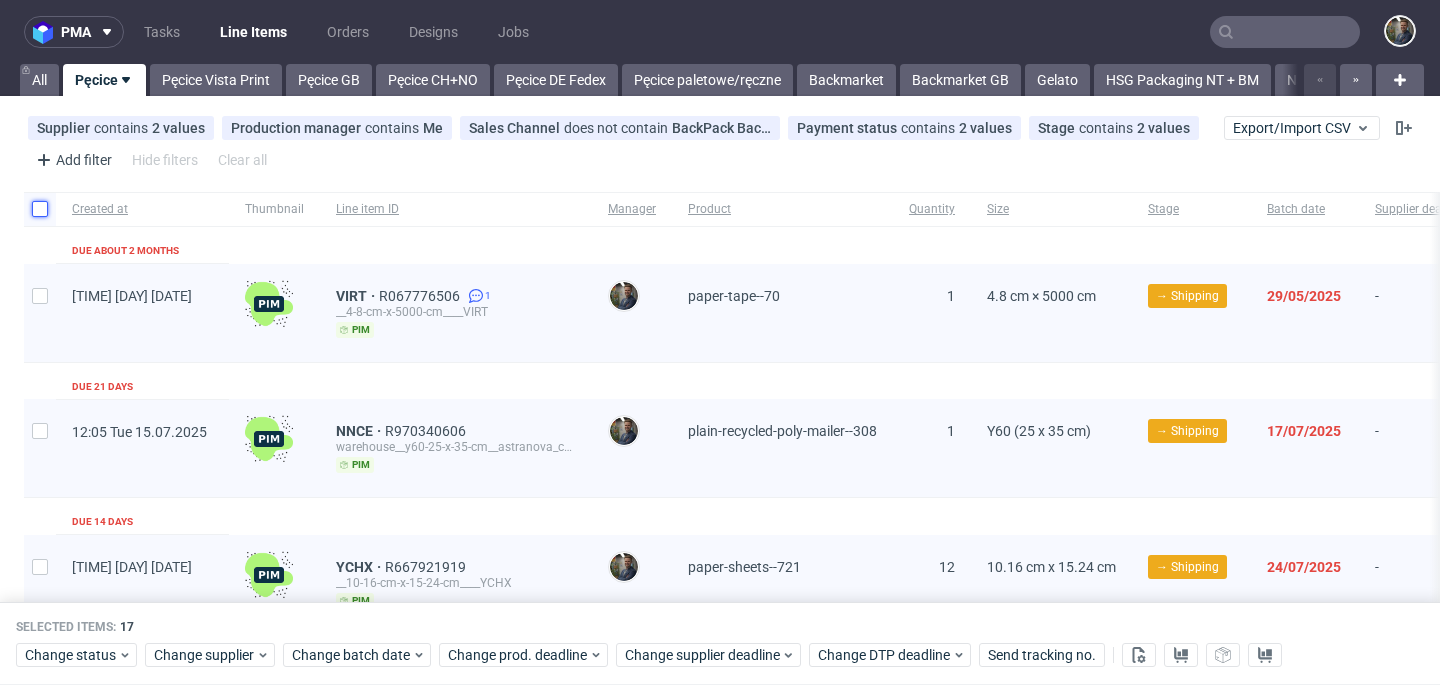 checkbox on "false" 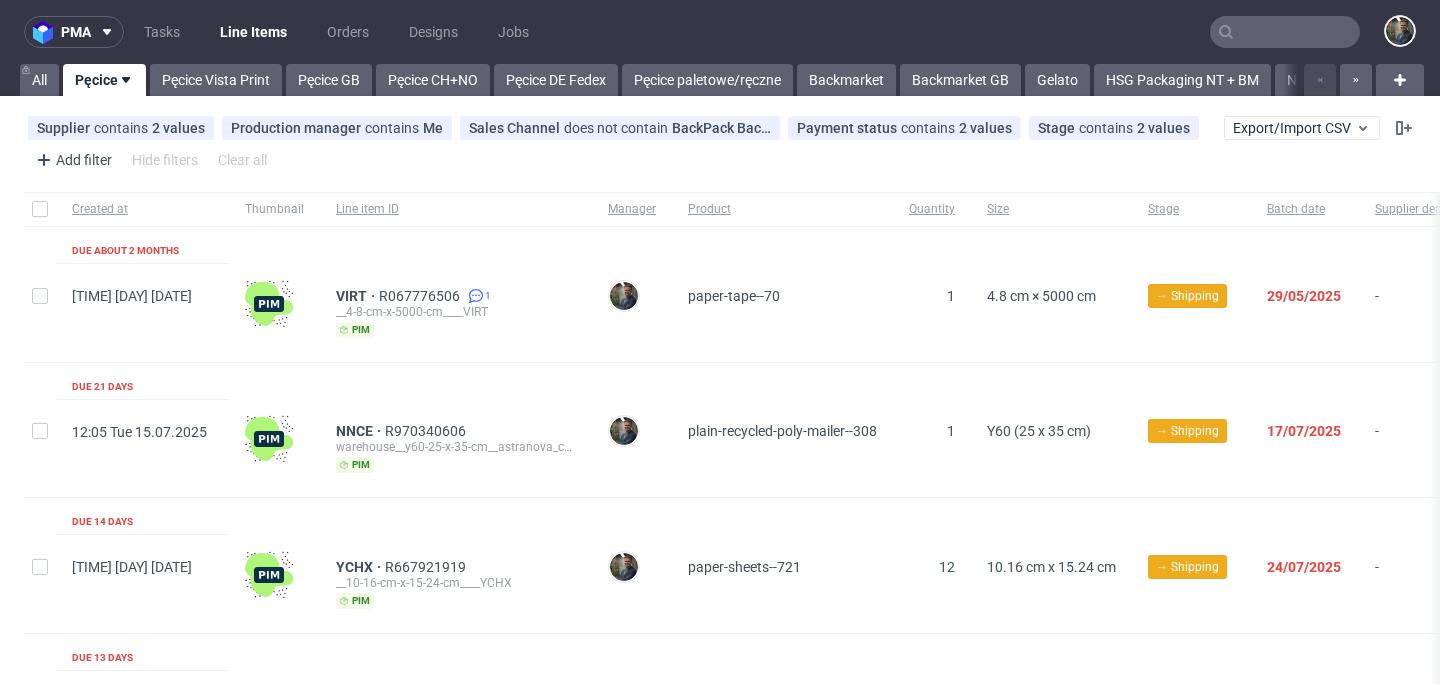 click on "Created at Thumbnail Line item ID Manager Product Quantity Size Stage Batch date Supplier deadline Production deadline Payment status Warehouse Due about 2 months   13:56 Tue 27.05.2025 VIRT R067776506 1 __4-8-cm-x-5000-cm____VIRT pim Maciej Sobola paper-tape--70 1 4.8 cm × 5000 cm → Shipping 29/05/2025 - 20/06/2025 Paid - Due 21 days   12:05 Tue 15.07.2025 NNCE R970340606 warehouse__y60-25-x-35-cm__astranova_consultoria_avanzada_slu__NNCE pim Maciej Sobola plain-recycled-poly-mailer--308 1 Y60 (25 x 35 cm) → Shipping 17/07/2025 - 17/07/2025 Paid - Due 14 days   08:15 Wed 23.07.2025 YCHX R667921919 __10-16-cm-x-15-24-cm____YCHX pim Maciej Sobola paper-sheets--721 12 10.16 cm x 15.24 cm → Shipping 24/07/2025 - 24/07/2025 Paid - Due 13 days   17:35 Wed 23.07.2025 TZYV R545672713 warehouse__y60-25-x-35-cm__cde_melilla_titans__TZYV pim Maciej Sobola plain-recycled-poly-mailer--308 1 Y60 (25 x 35 cm) → Shipping 25/07/2025 - 25/07/2025 Overpaid - Due 8 days   17:15 Mon 28.07.2025 PZFO R579524592 pim 1 -" at bounding box center (954, 1180) 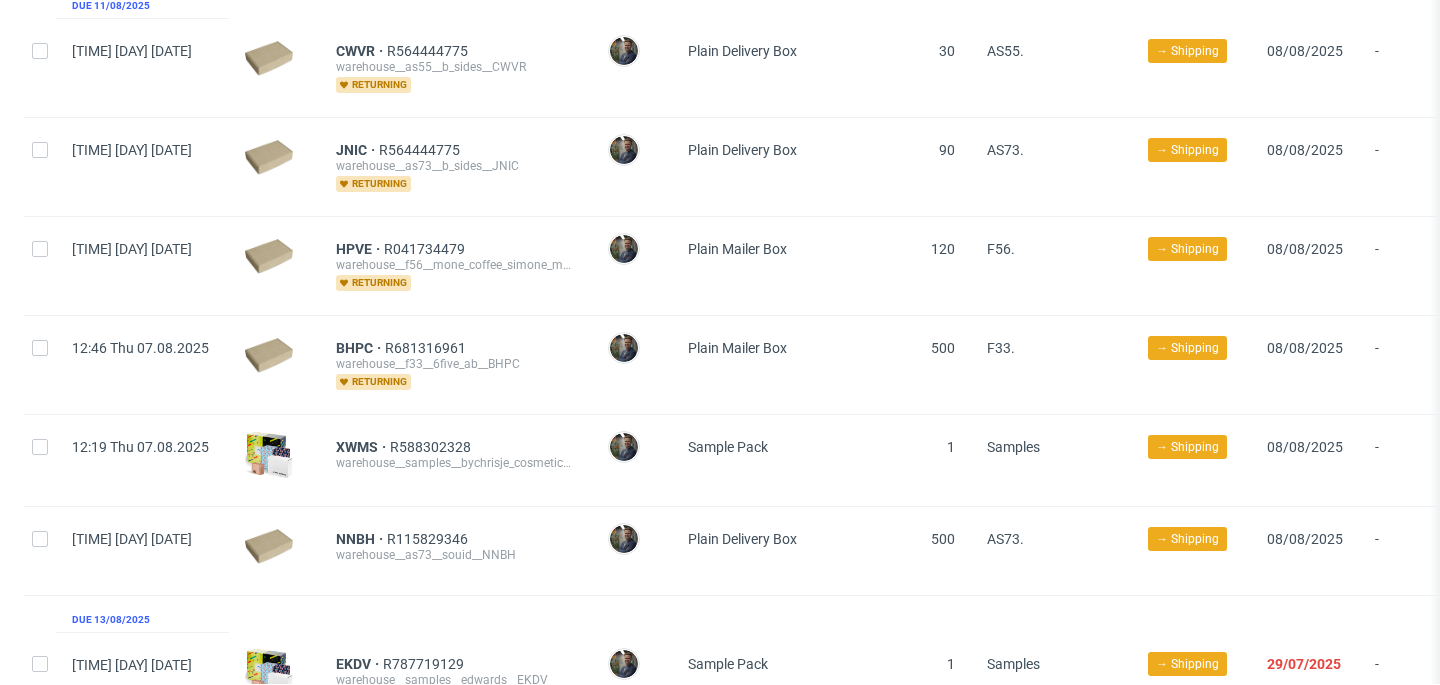 scroll, scrollTop: 1542, scrollLeft: 0, axis: vertical 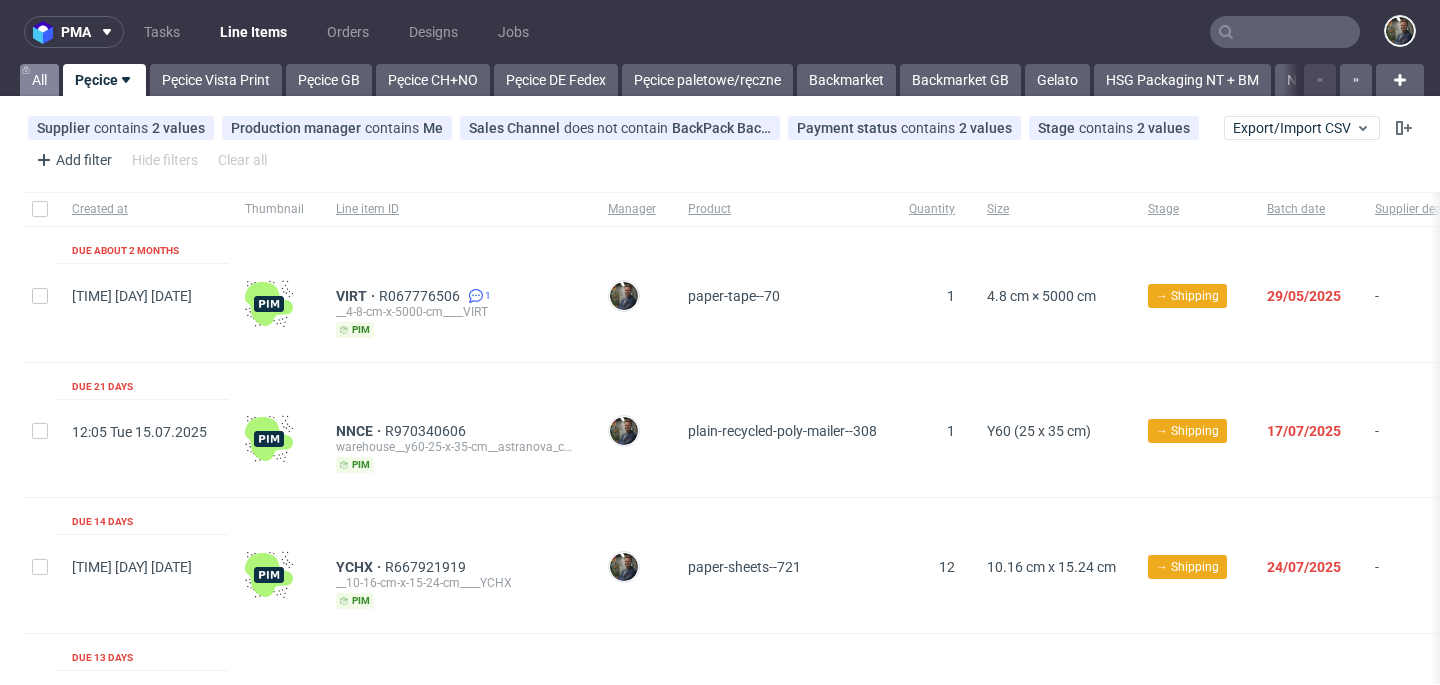 click on "All" at bounding box center (39, 80) 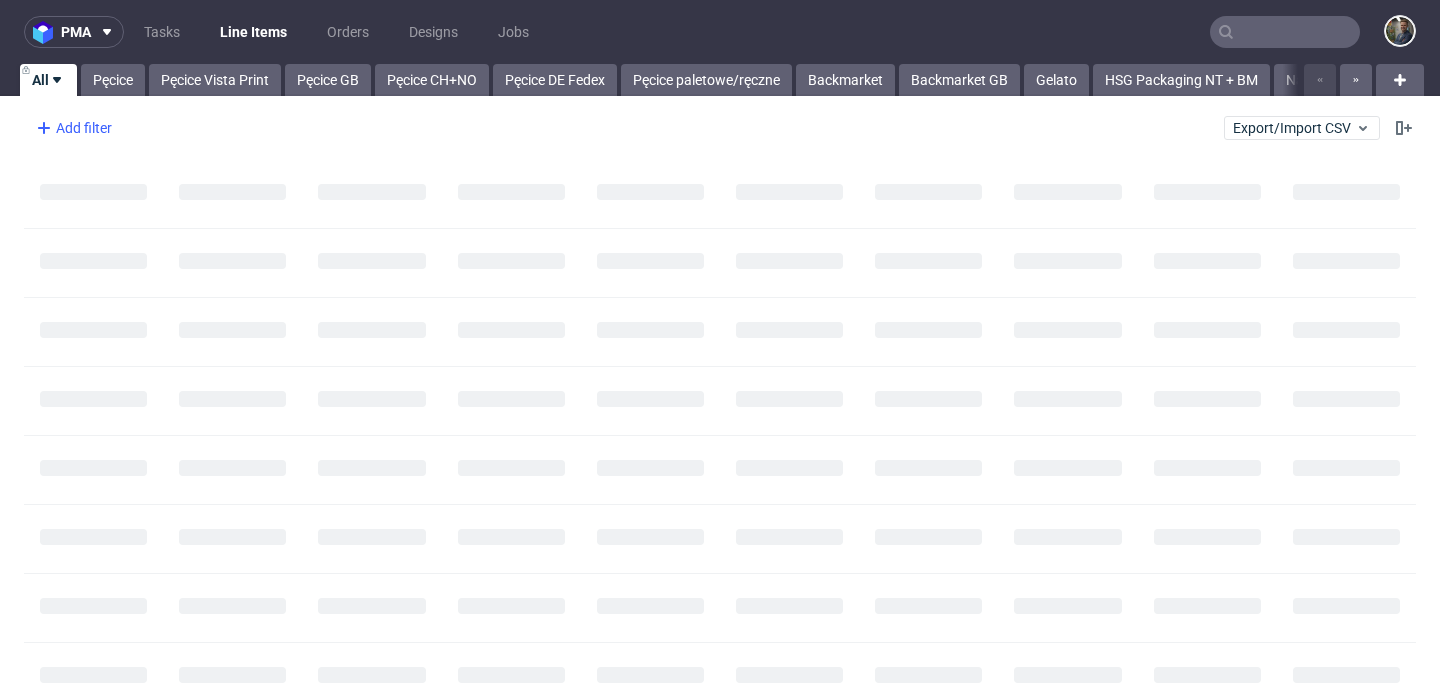 click on "Add filter" at bounding box center (72, 128) 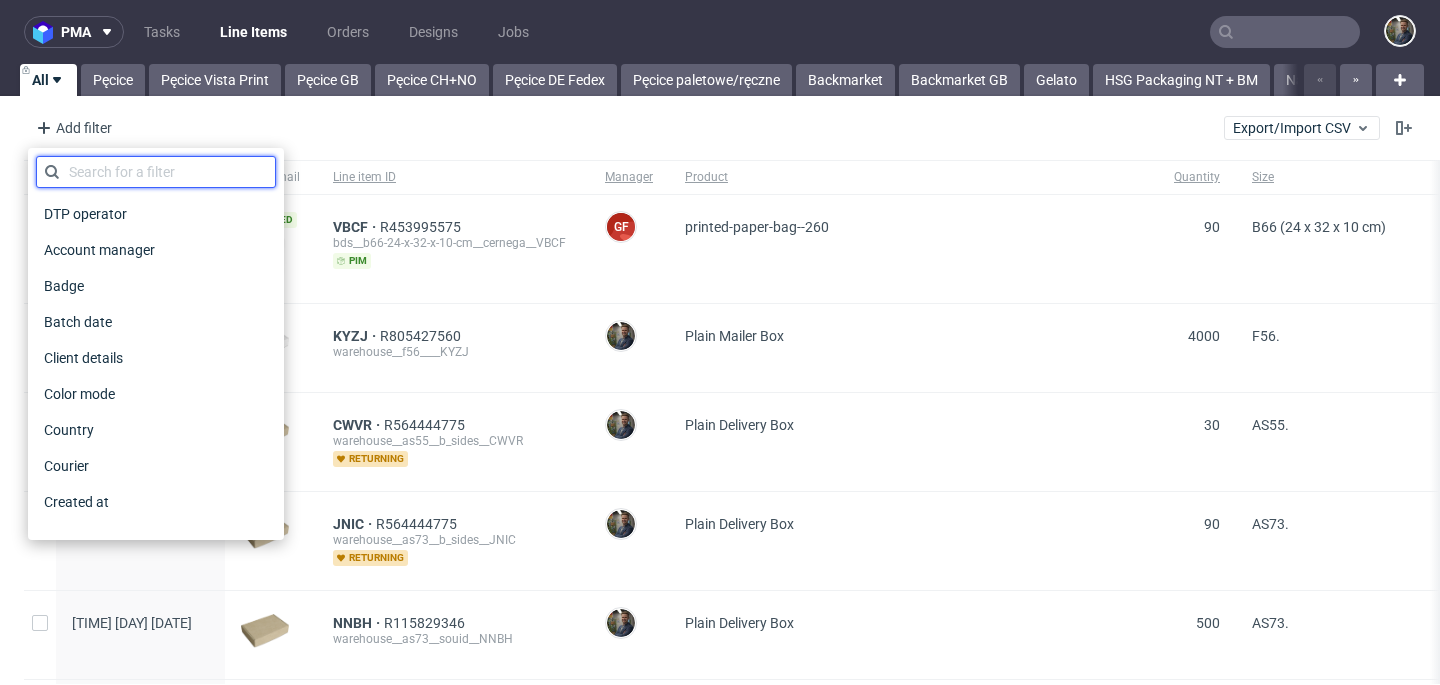 click at bounding box center (156, 172) 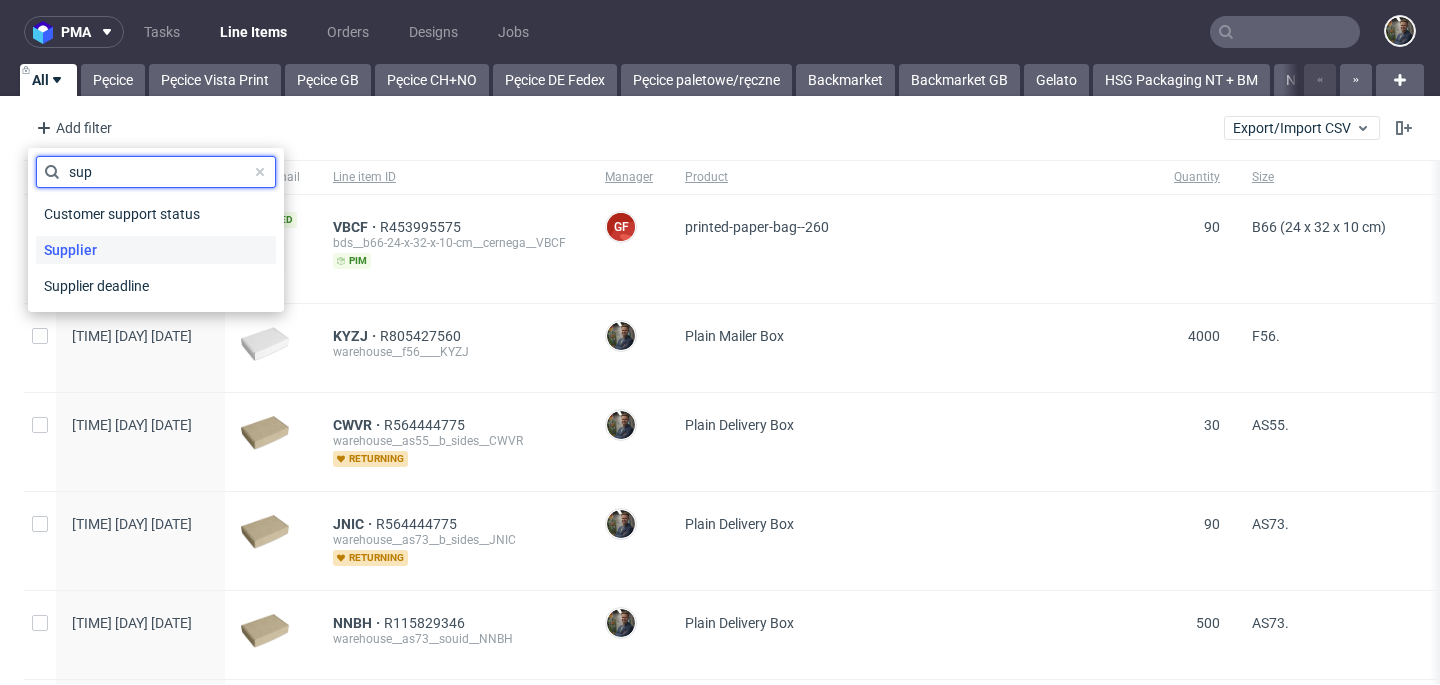 type on "sup" 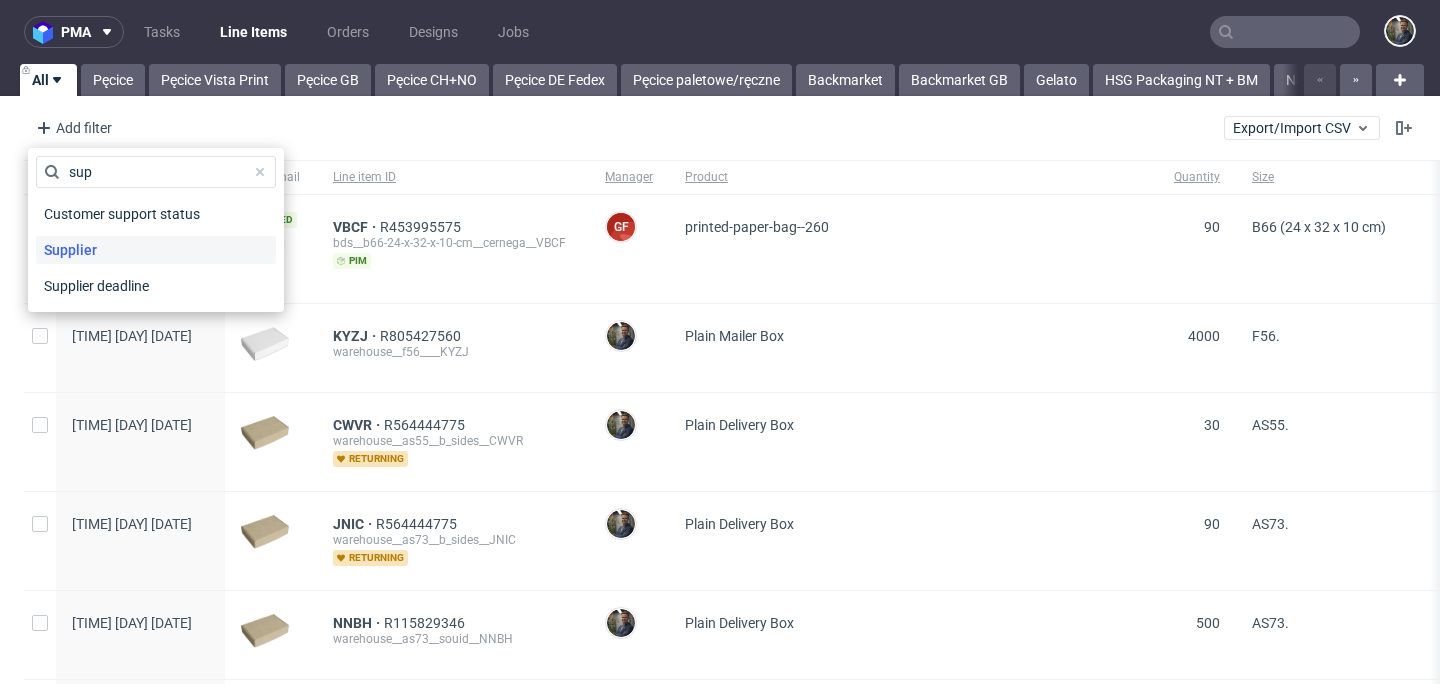 click on "Supplier" at bounding box center [70, 250] 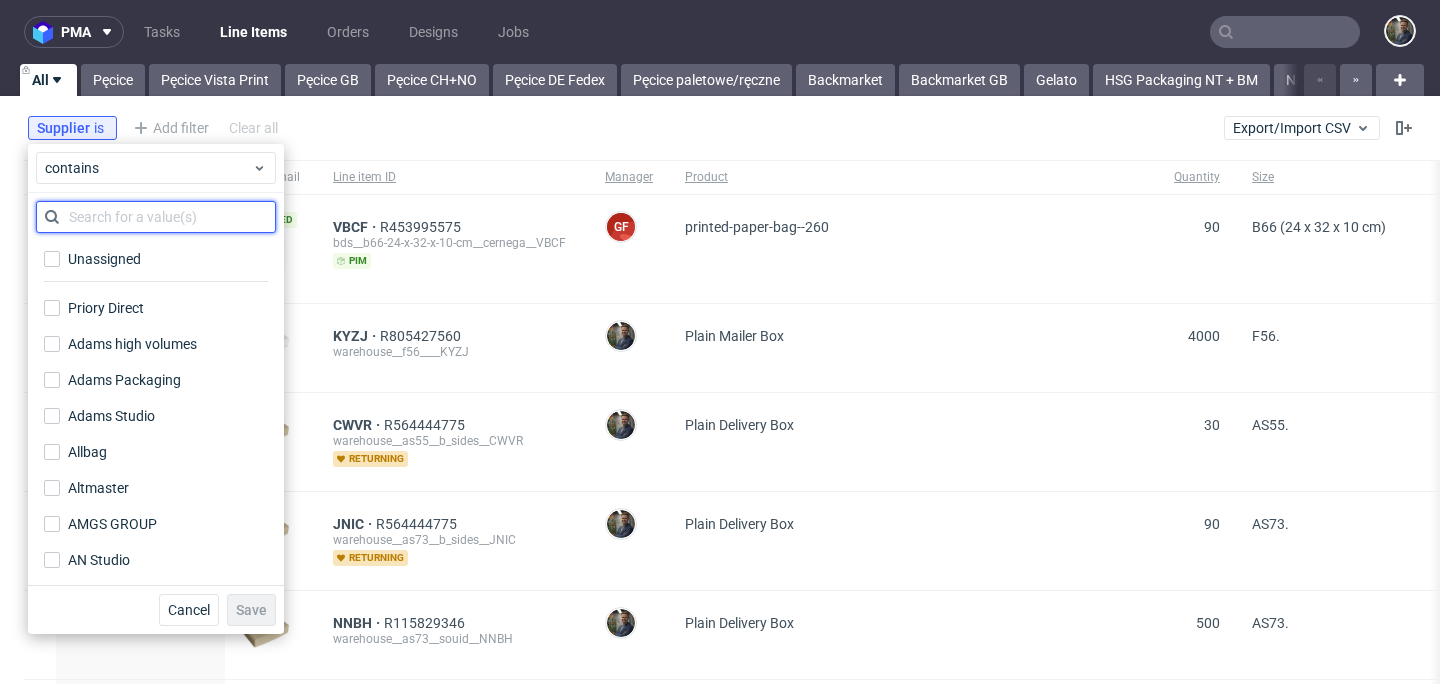 click at bounding box center (156, 217) 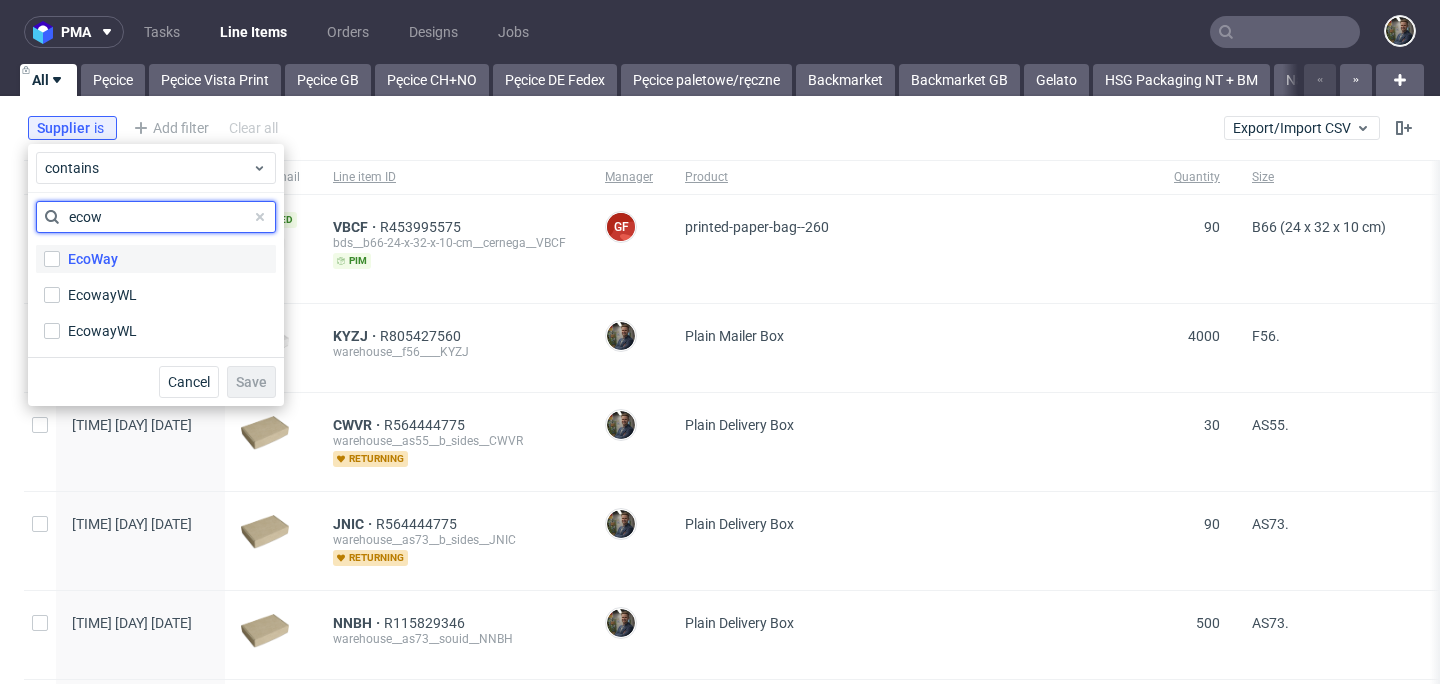 type on "ecow" 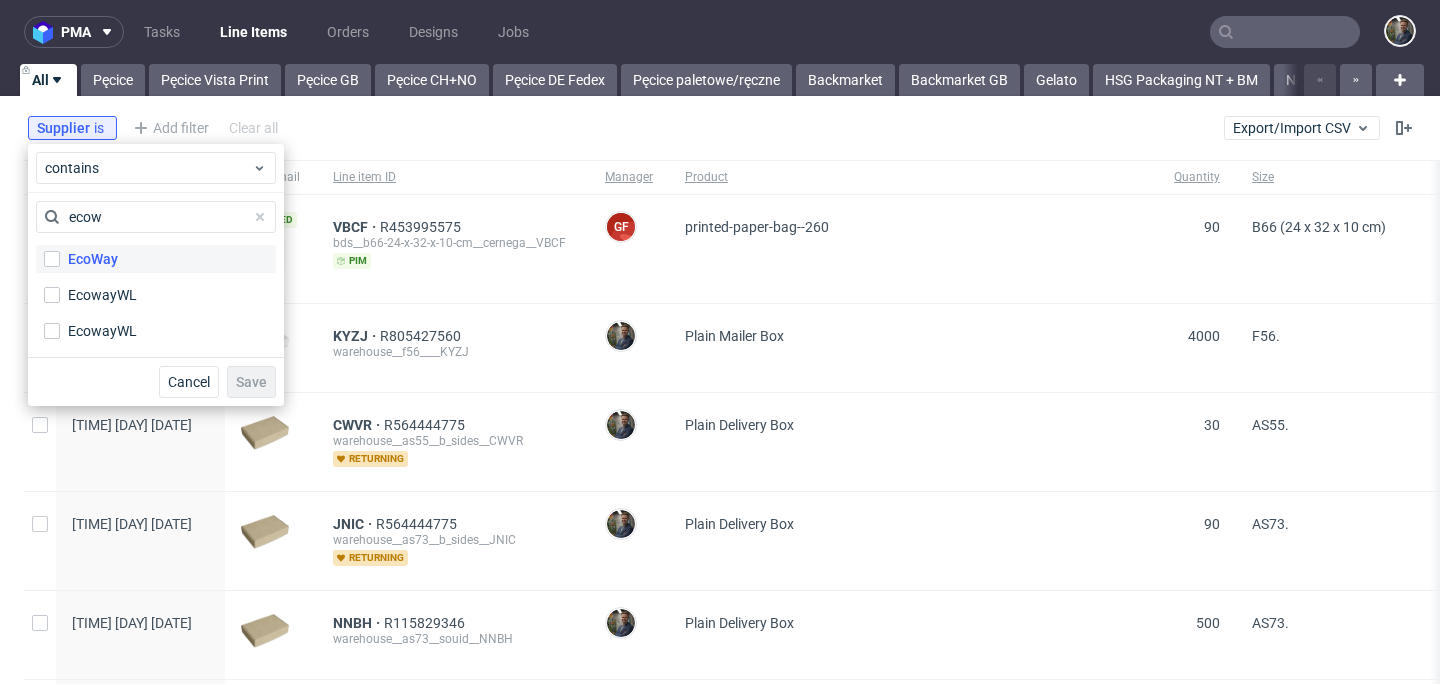 click on "EcoWay" at bounding box center [93, 259] 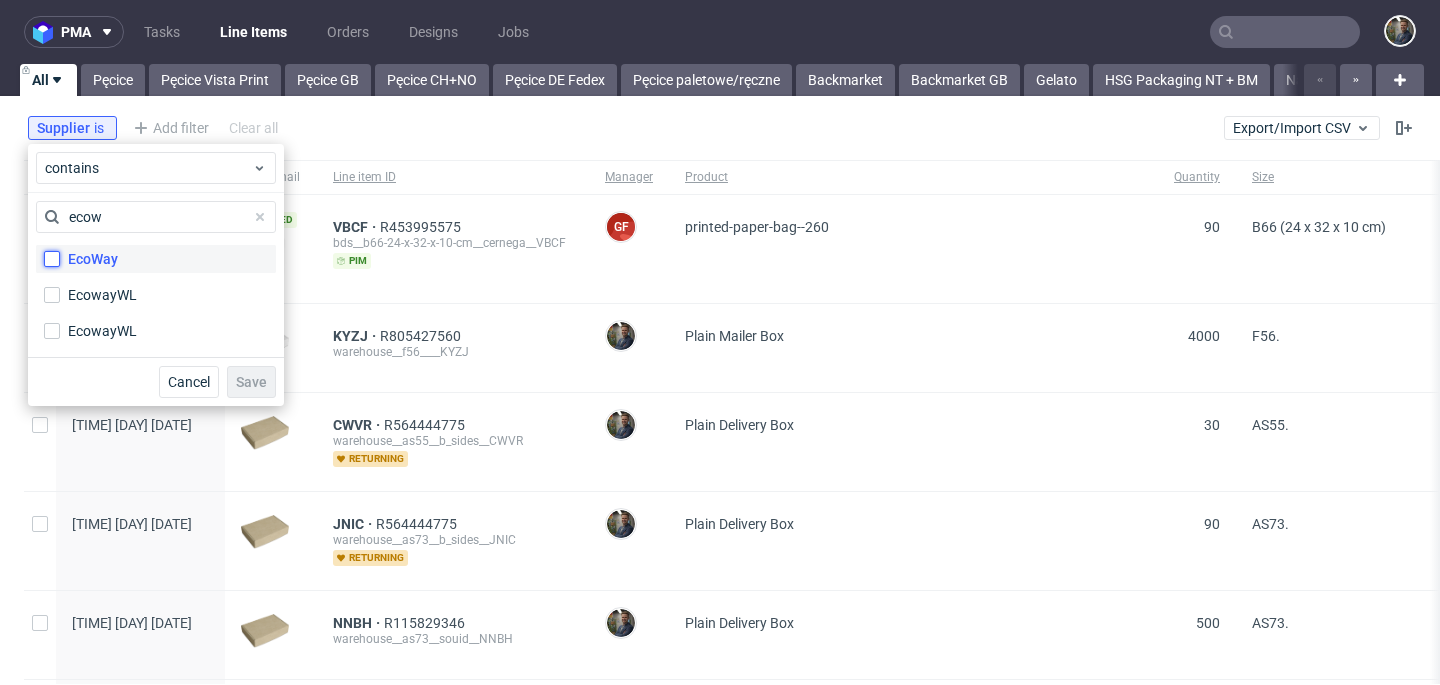 click on "EcoWay" at bounding box center [52, 259] 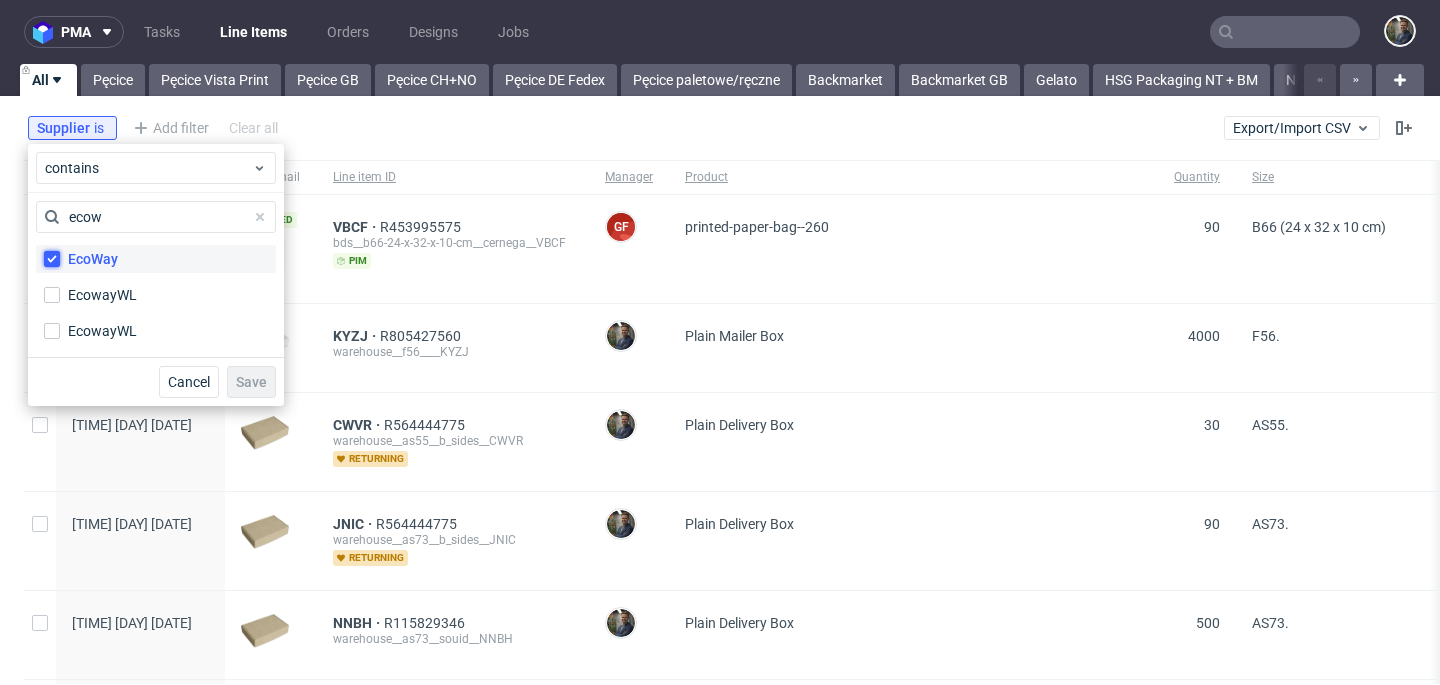 checkbox on "true" 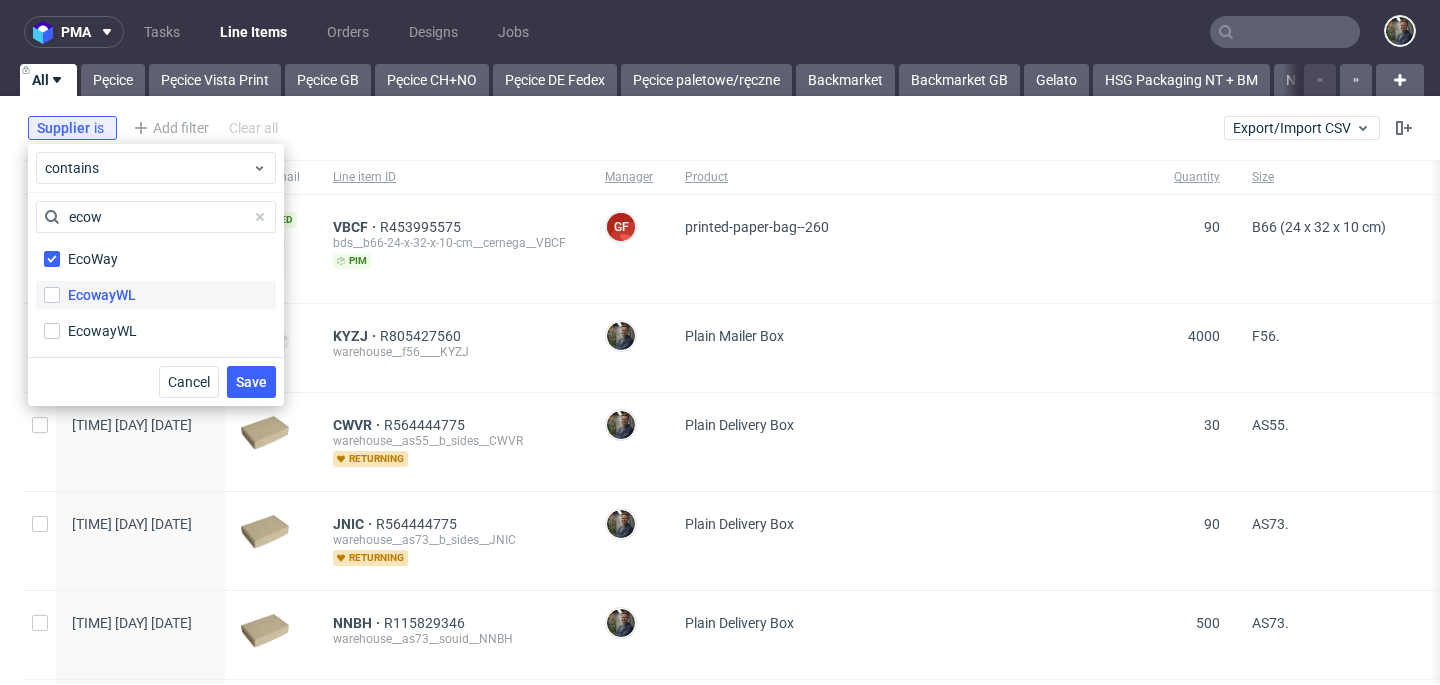 click on "EcowayWL" at bounding box center (102, 295) 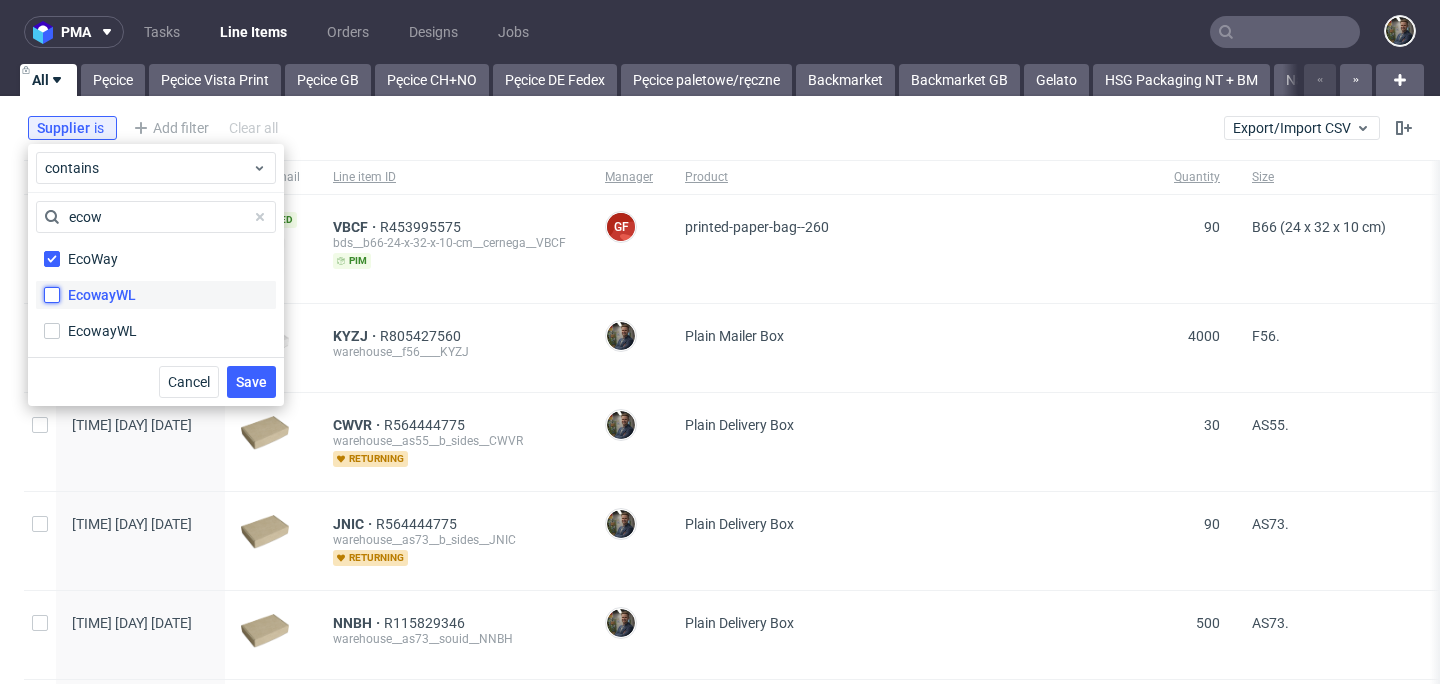 click on "EcowayWL" at bounding box center (52, 295) 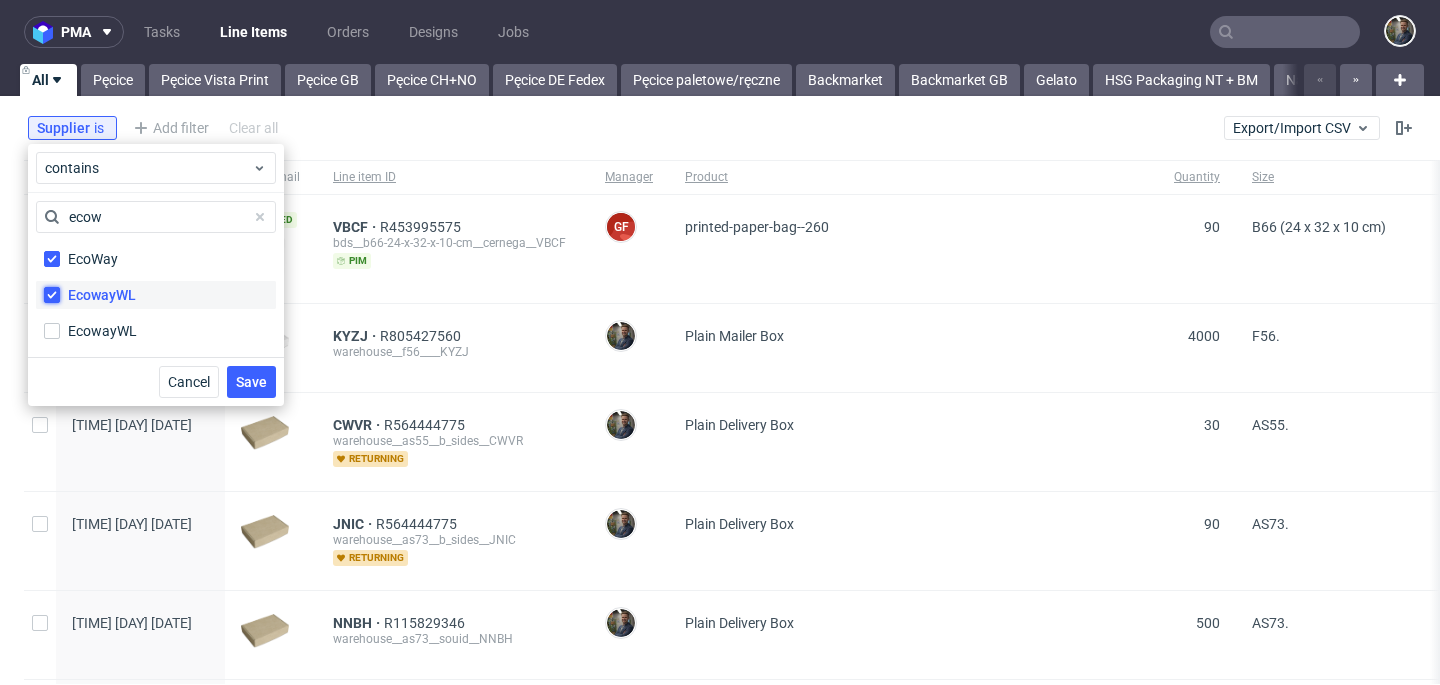 checkbox on "true" 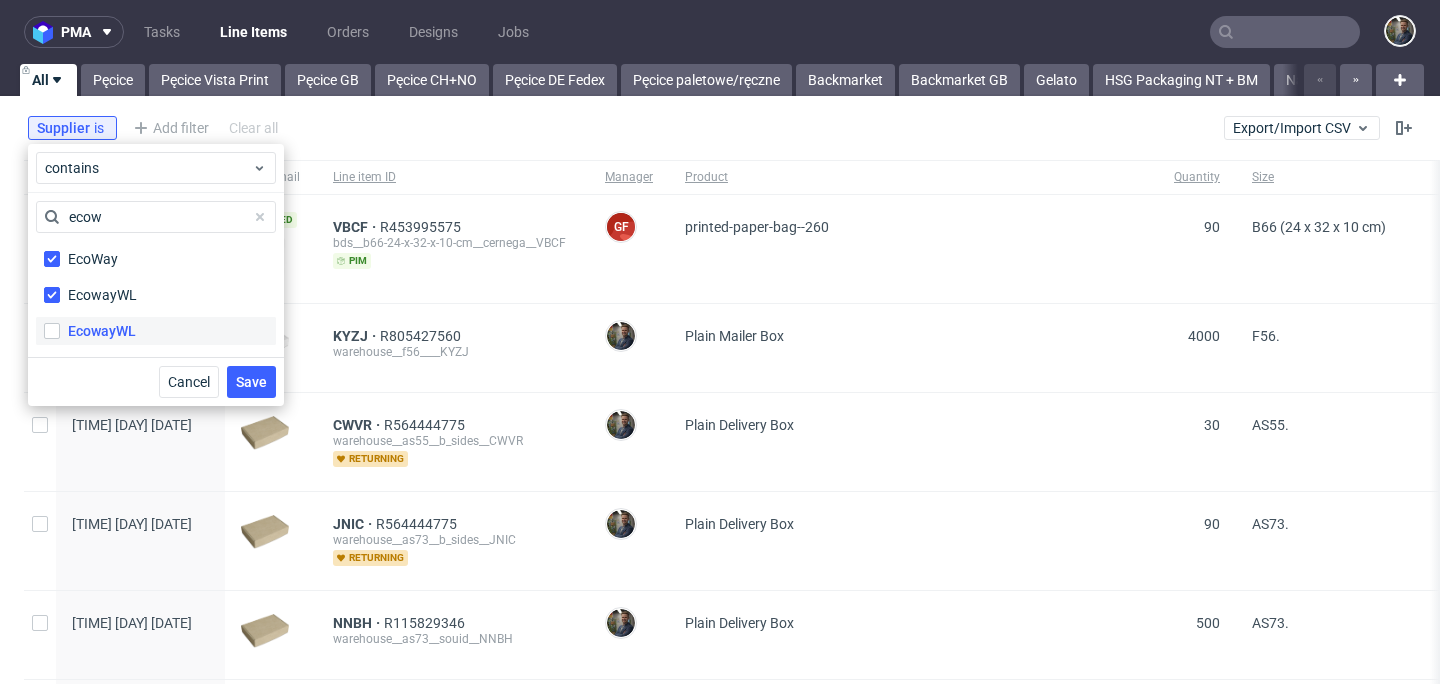 click on "EcowayWL" at bounding box center (102, 331) 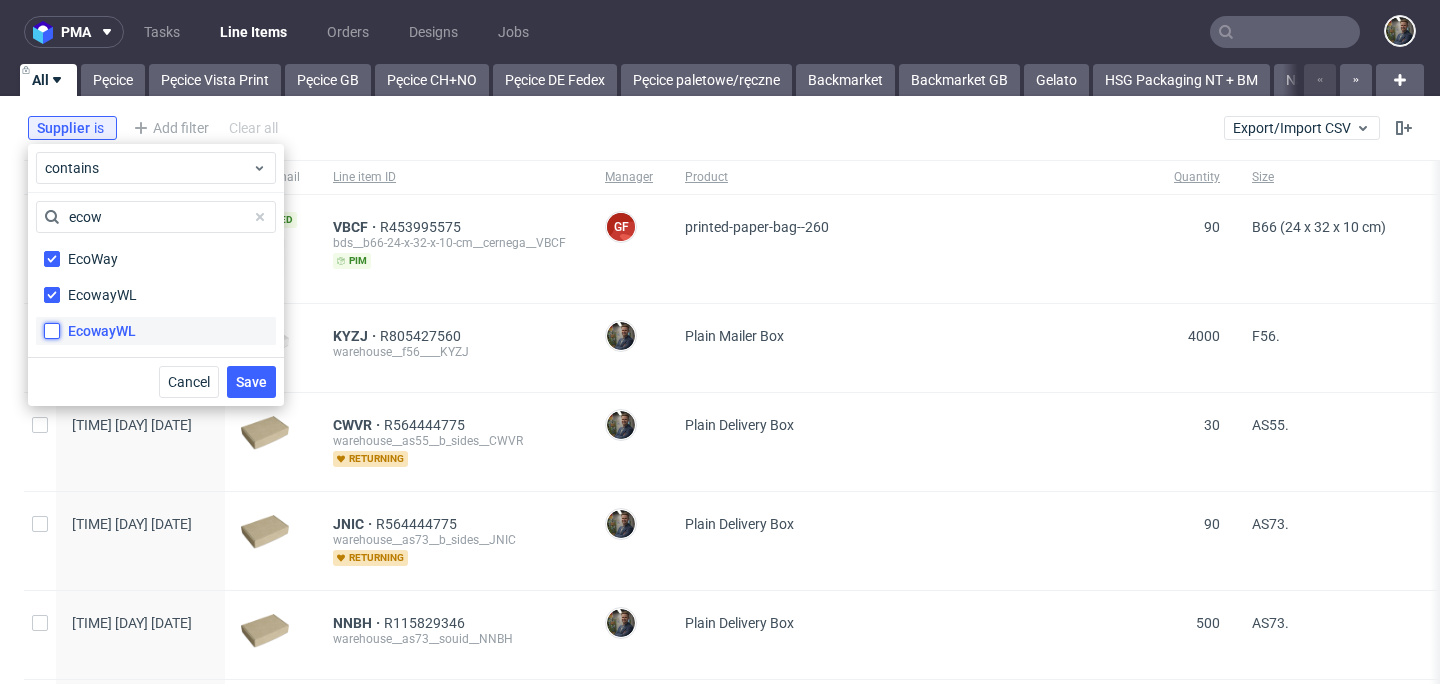click on "EcowayWL" at bounding box center (52, 331) 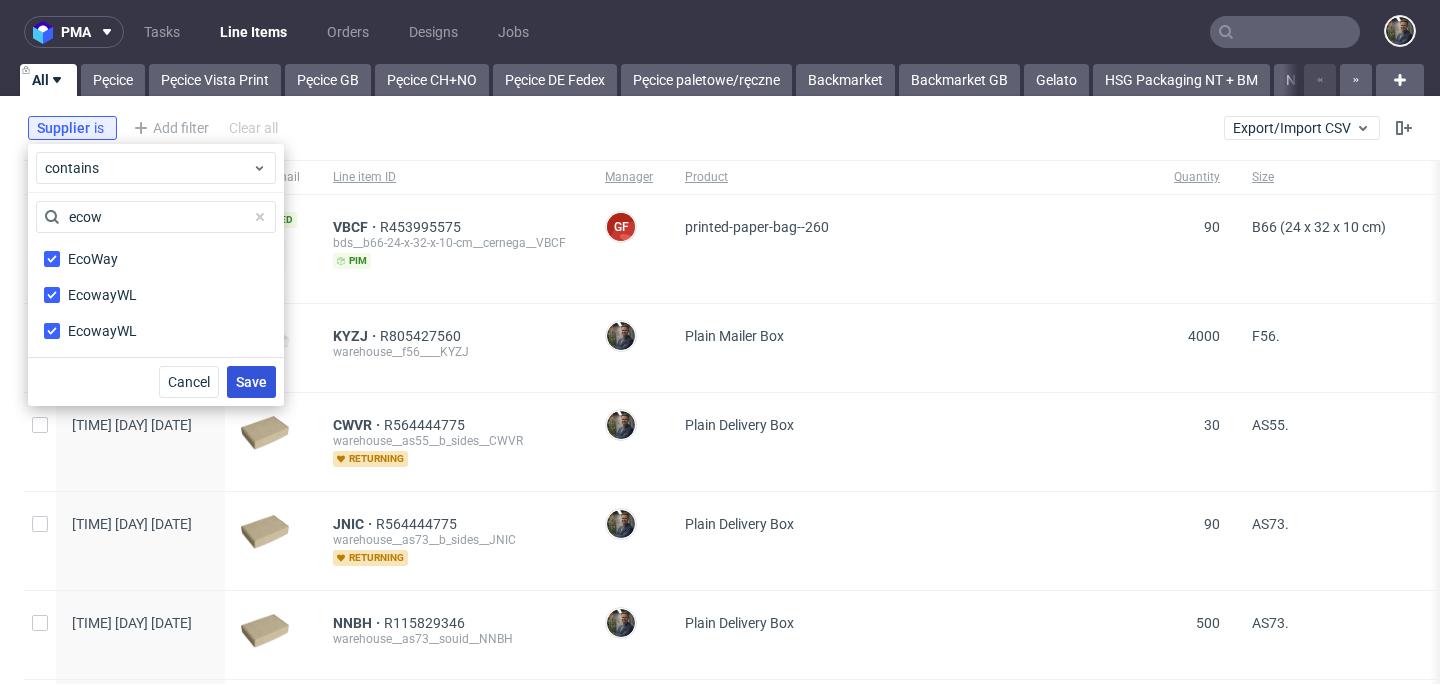 click on "Save" at bounding box center (251, 382) 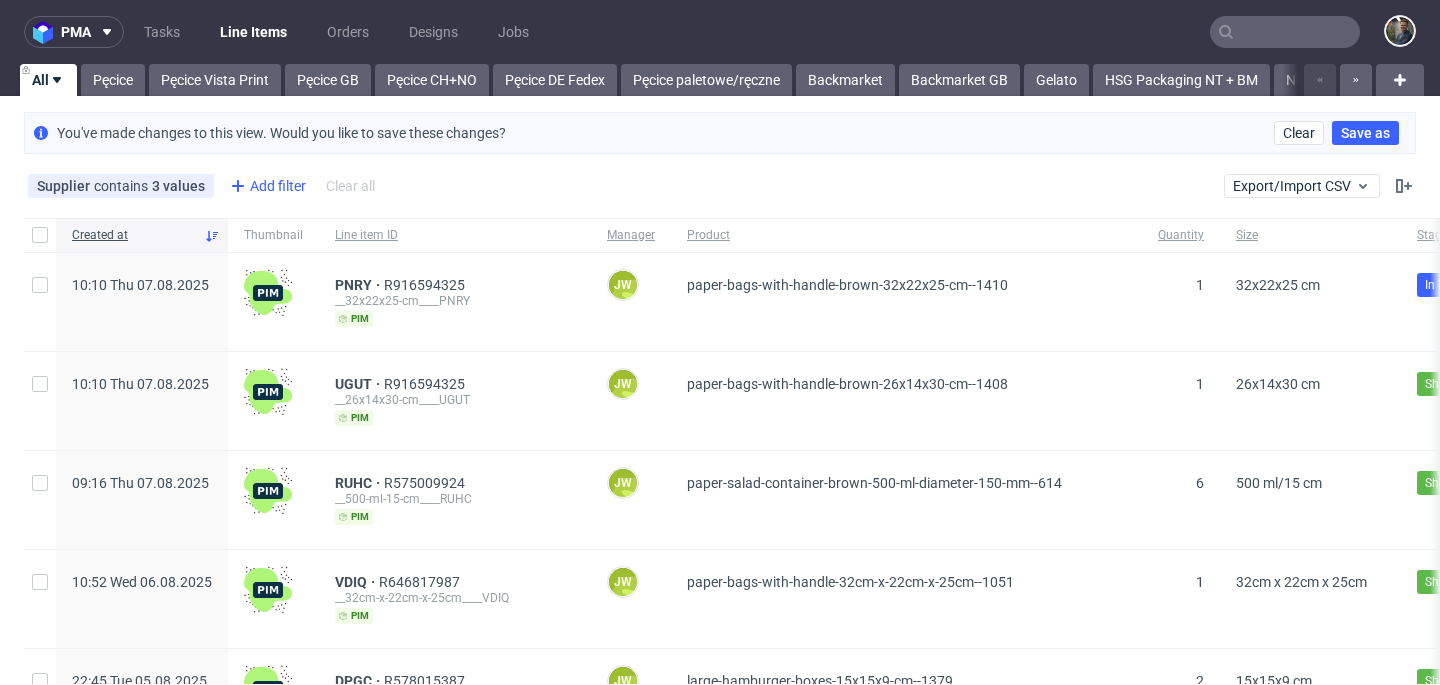 click on "Add filter" at bounding box center (266, 186) 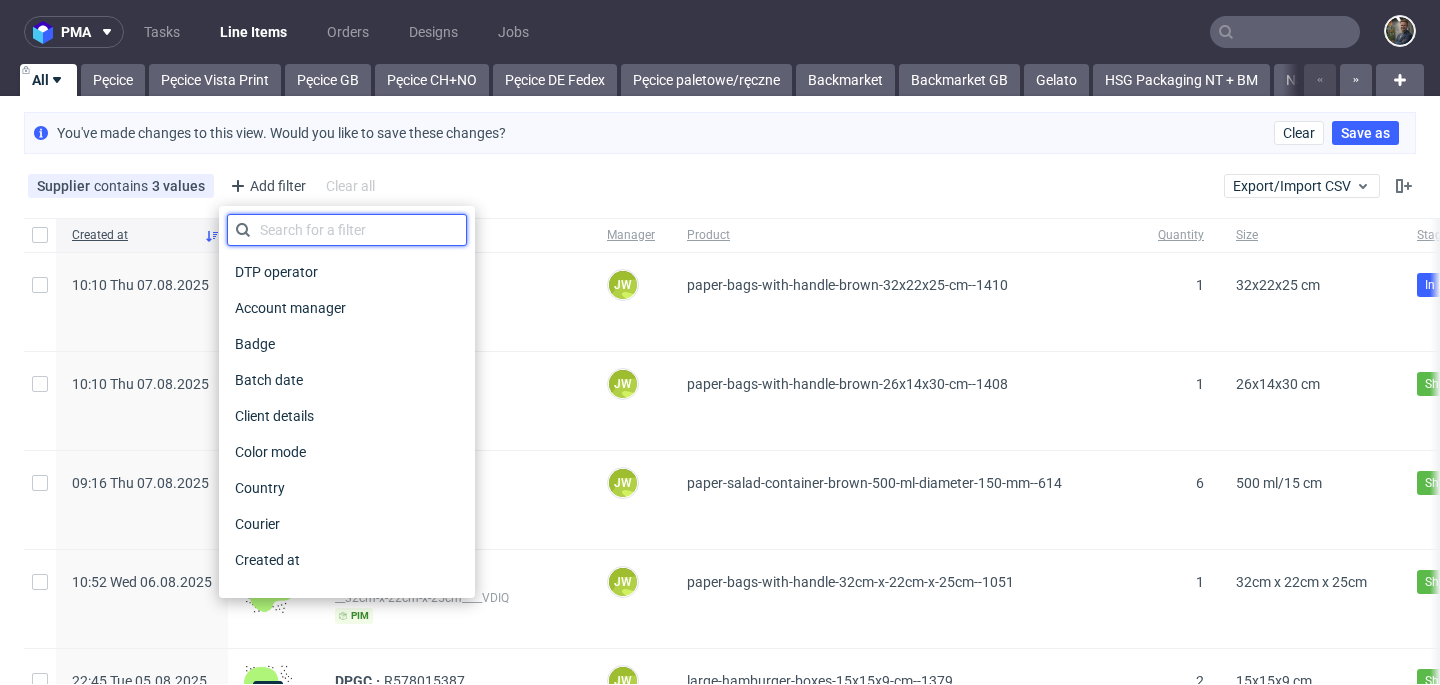 click at bounding box center (347, 230) 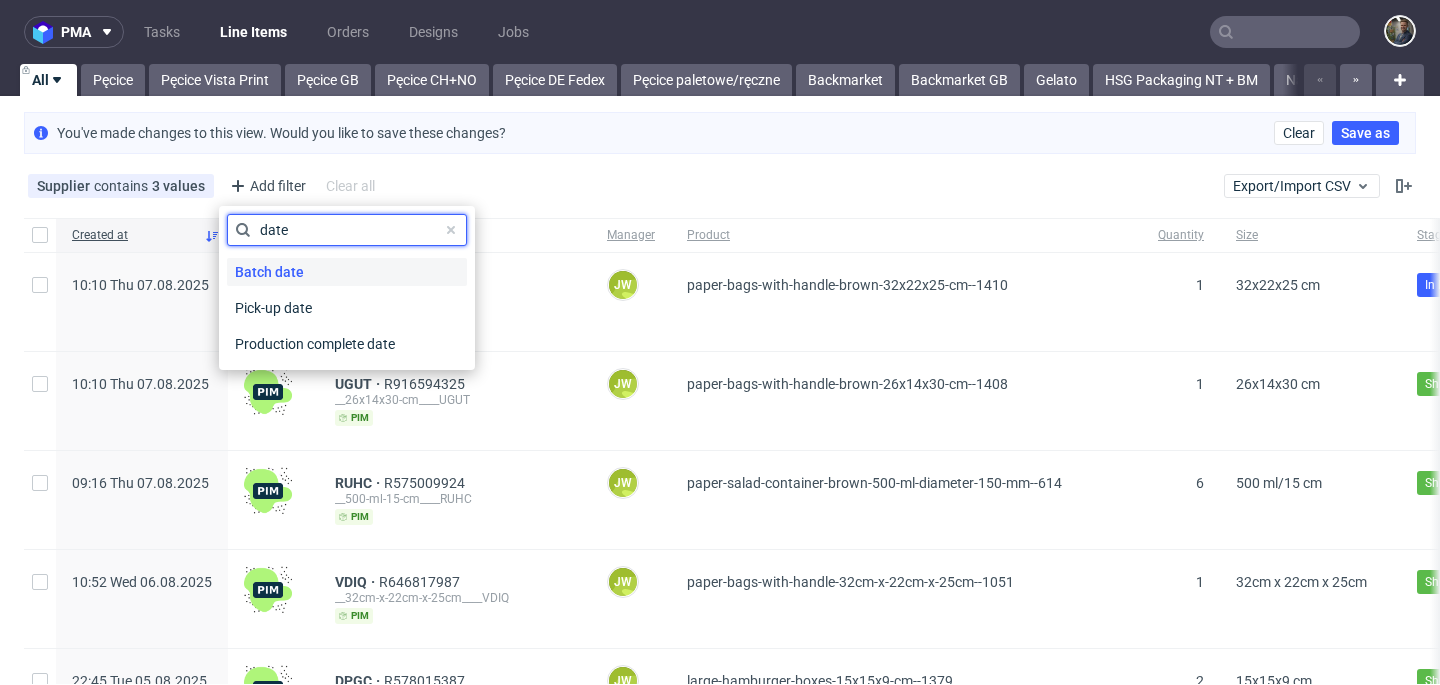 type on "date" 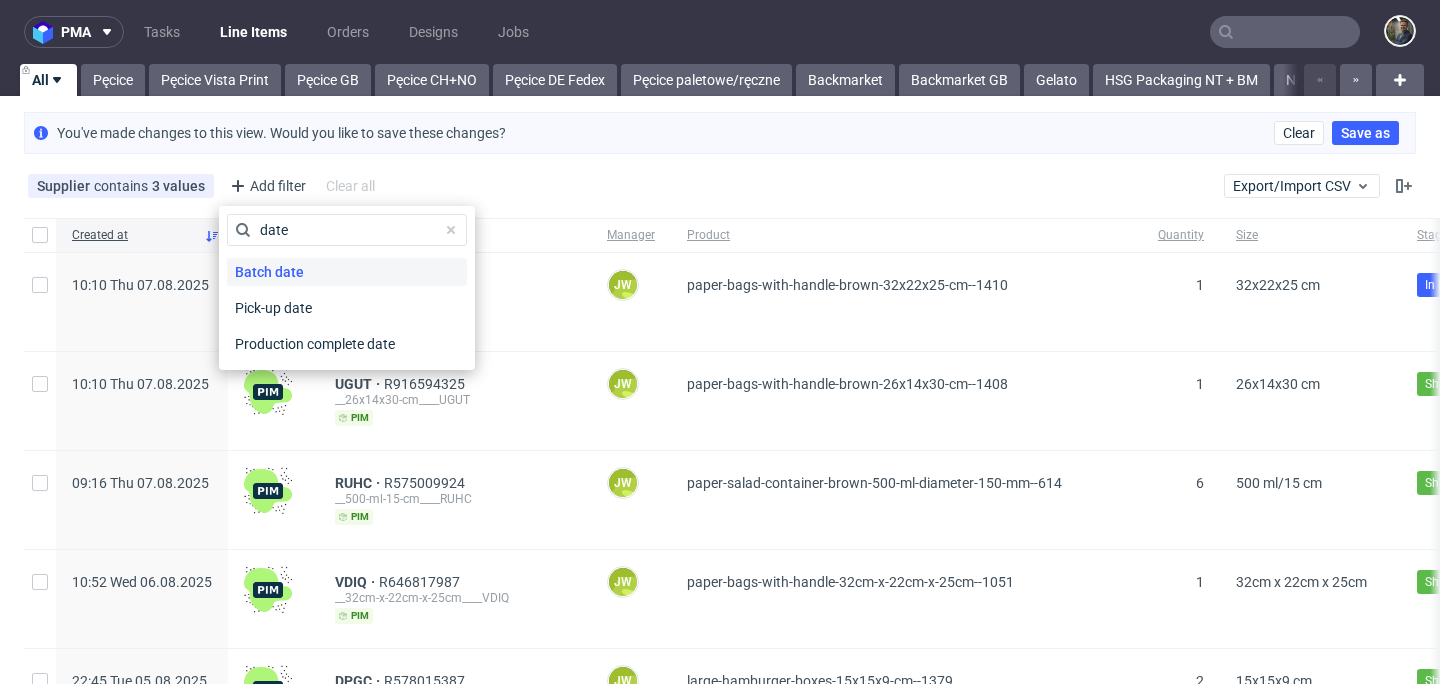 click on "Batch date" at bounding box center [347, 272] 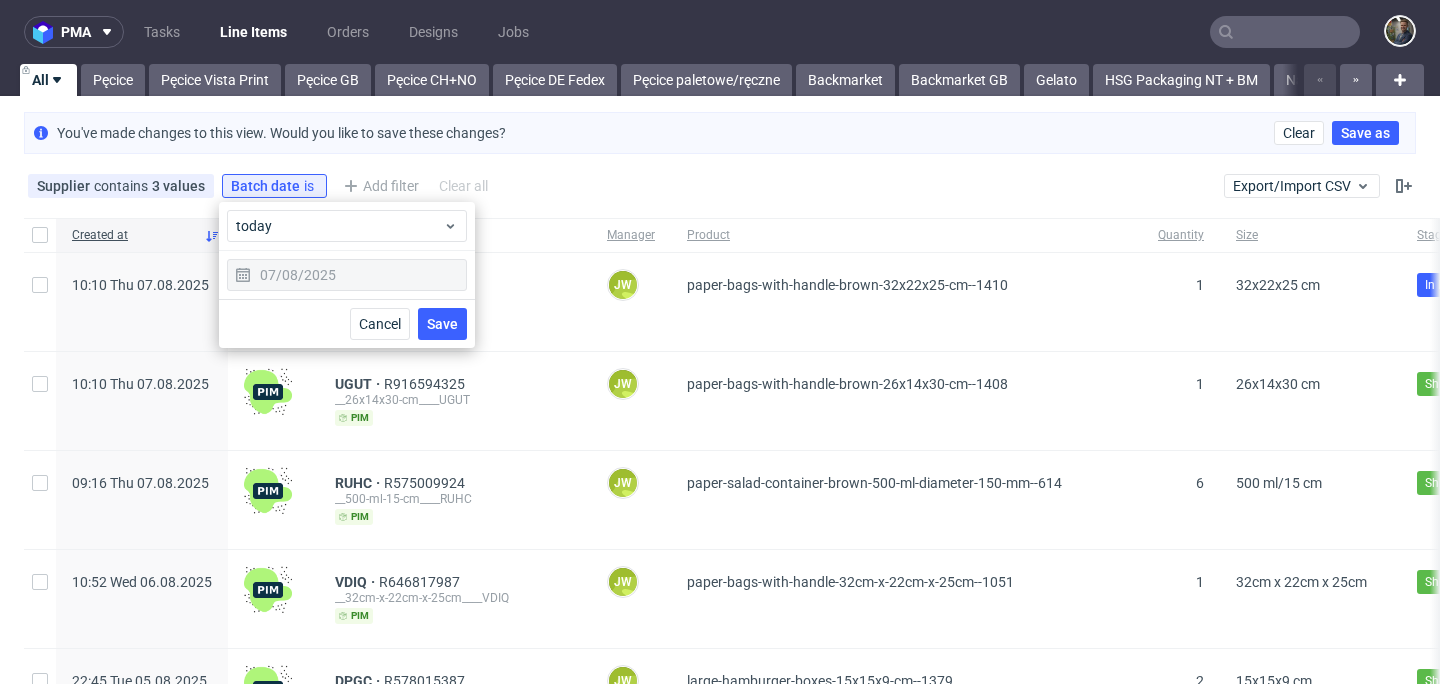 click on "today" at bounding box center (347, 226) 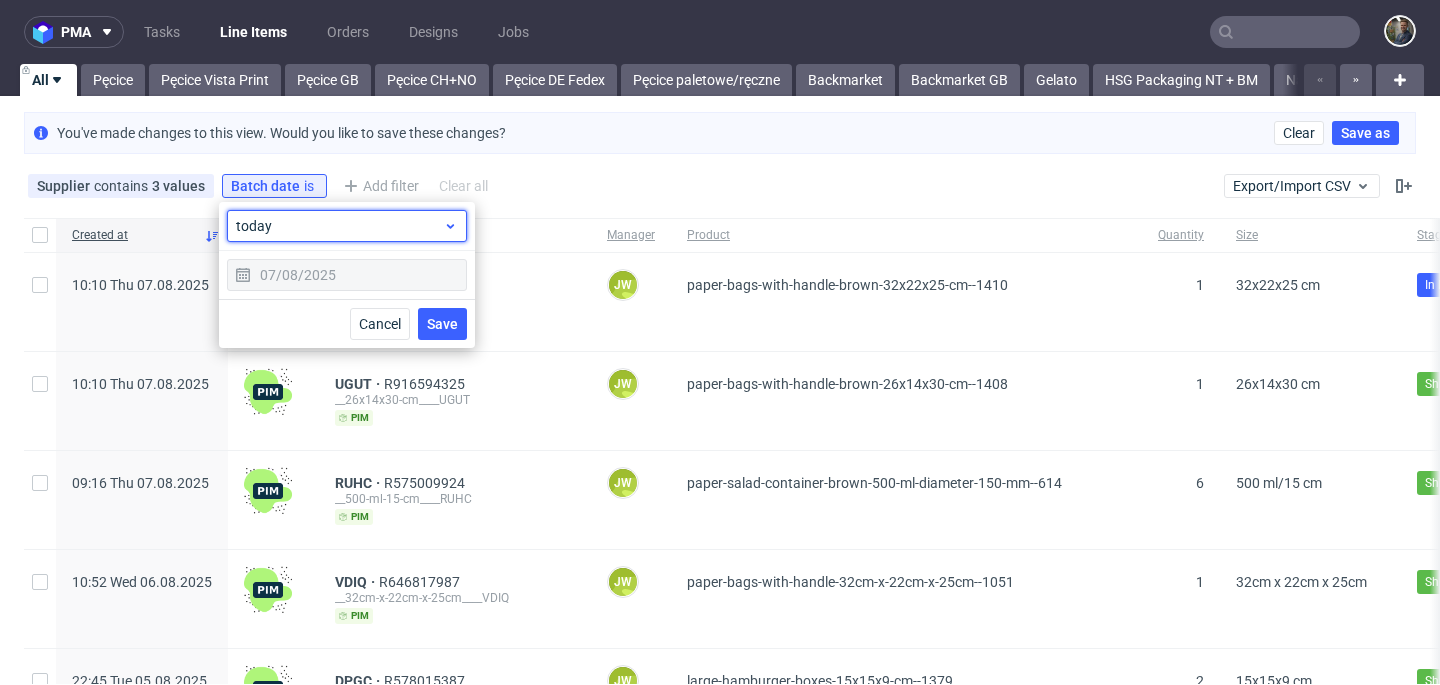 click on "today" at bounding box center [347, 226] 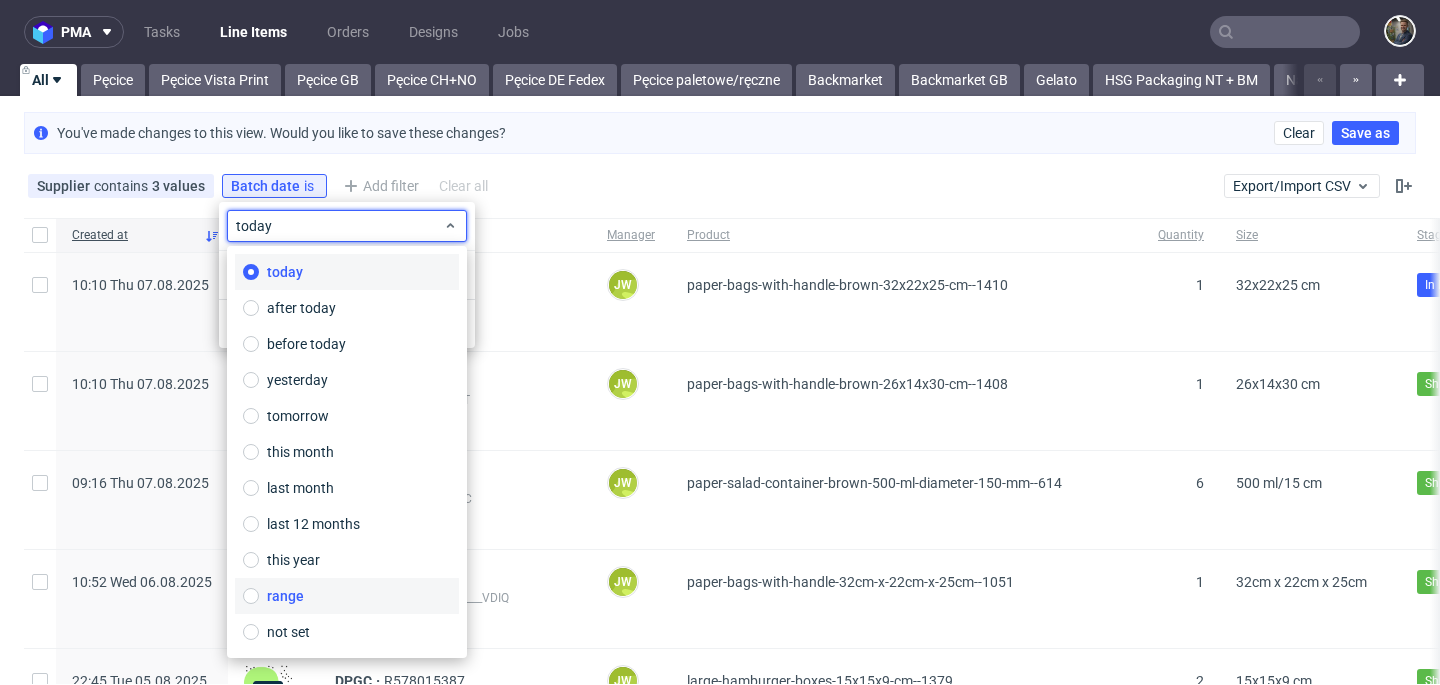 click on "range" at bounding box center [285, 596] 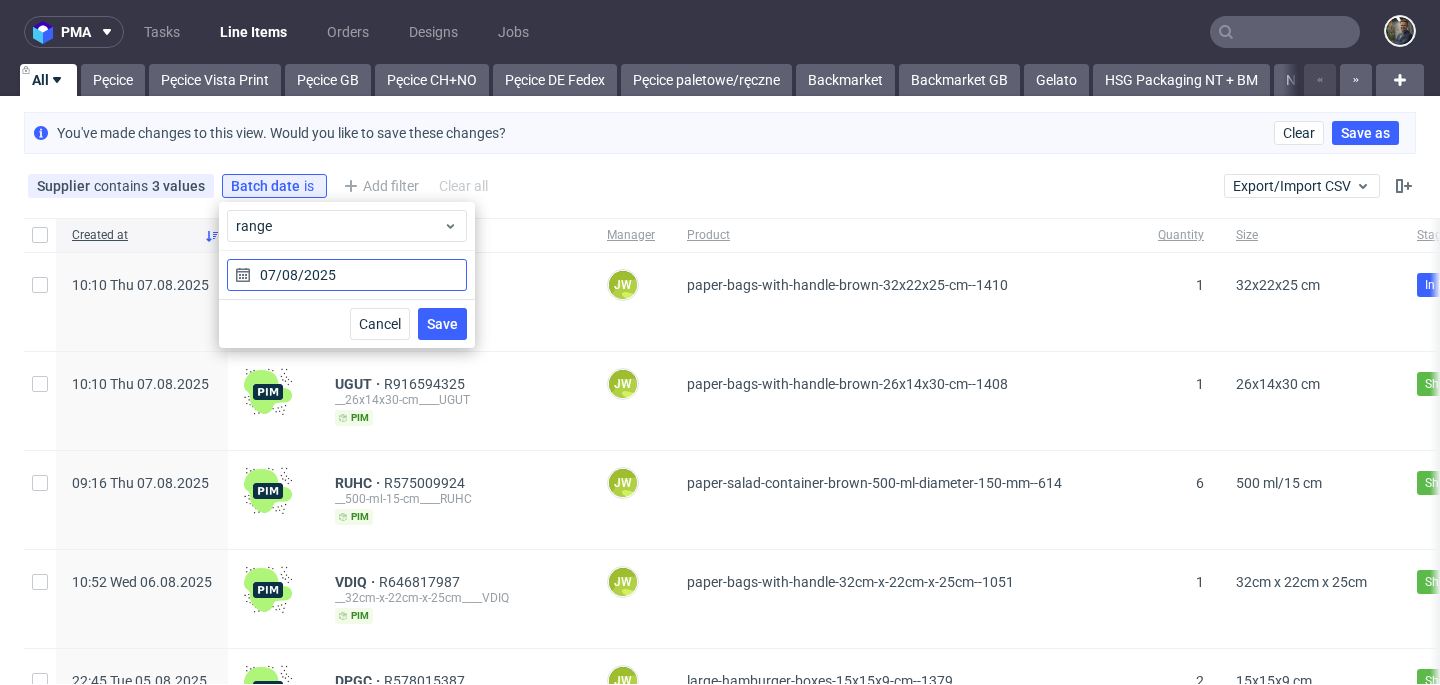 click on "07/08/2025" at bounding box center [347, 275] 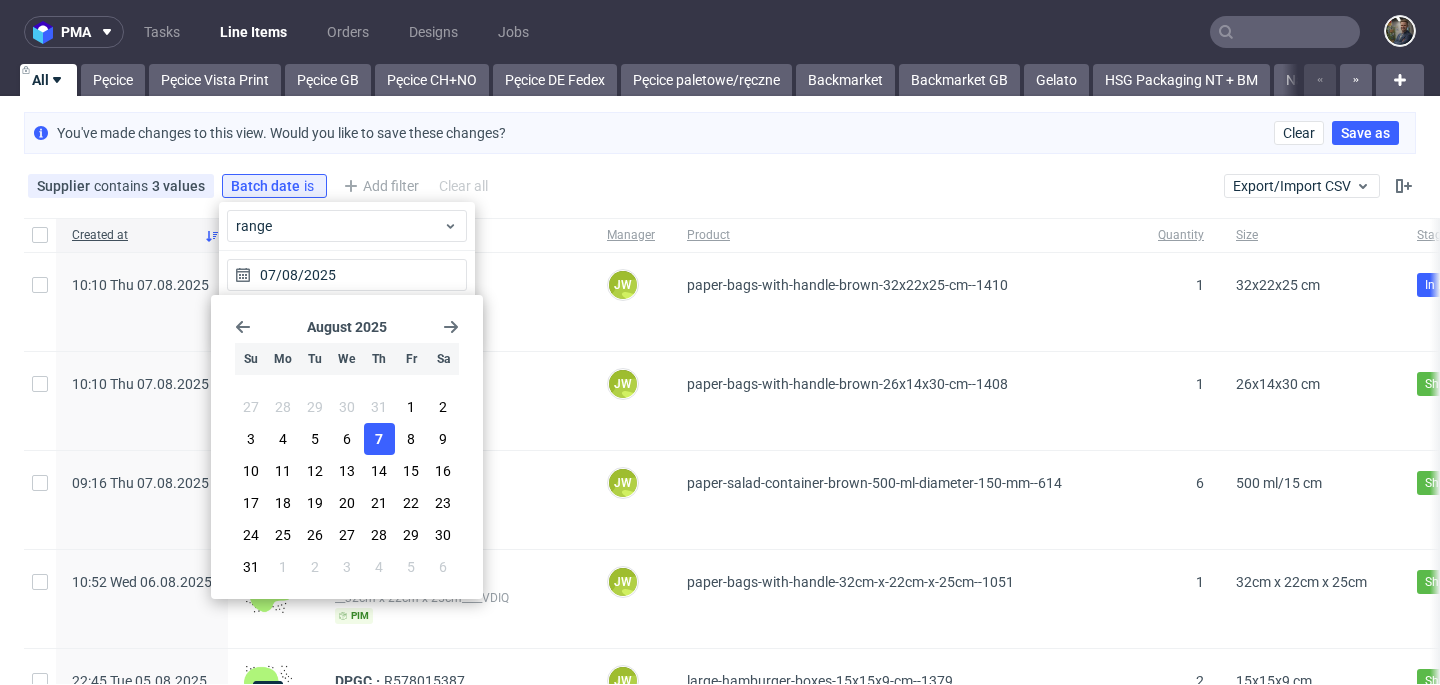 click 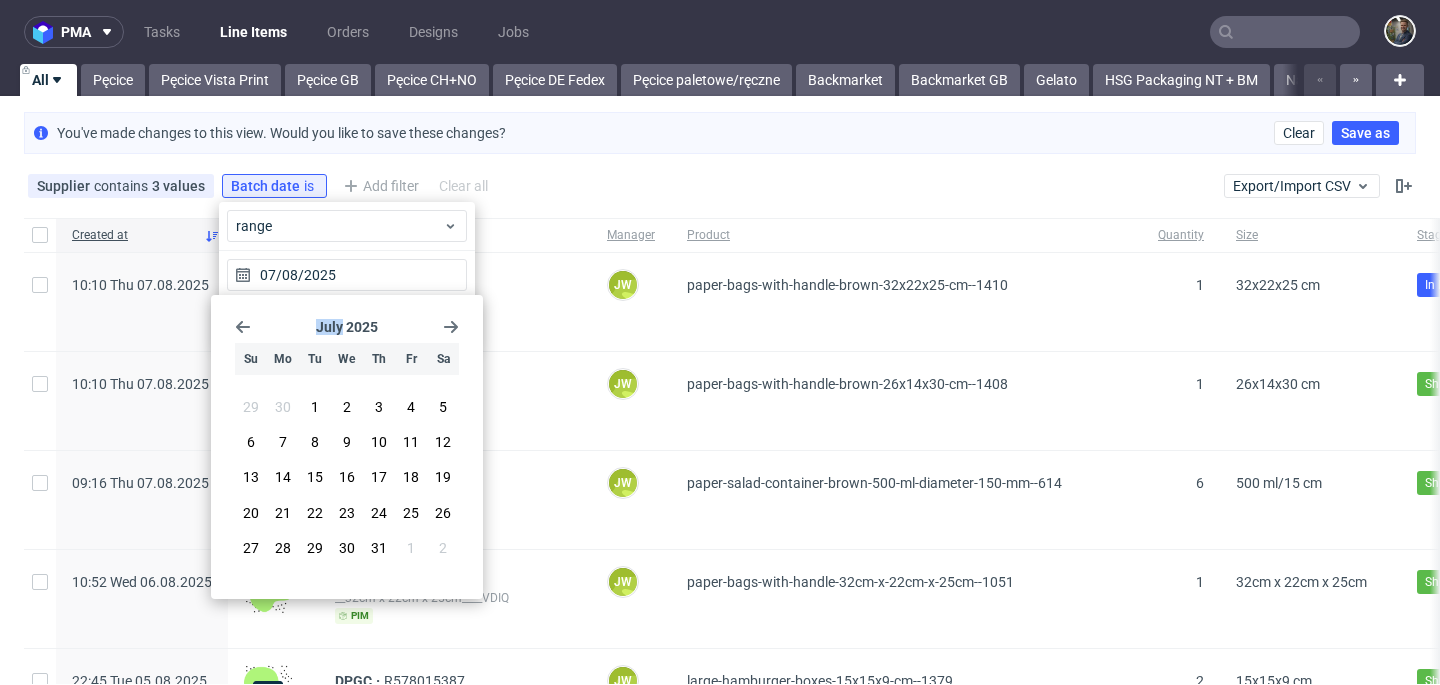 click 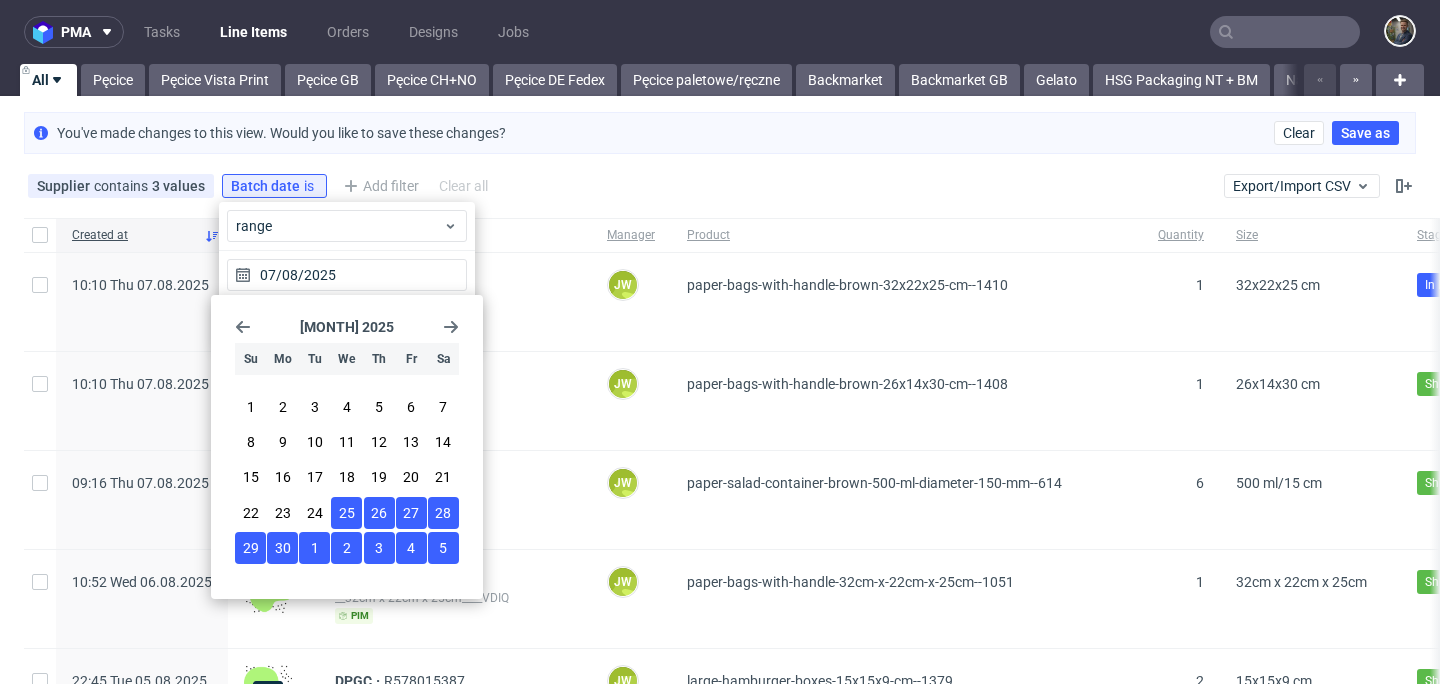 click on "25" at bounding box center (347, 513) 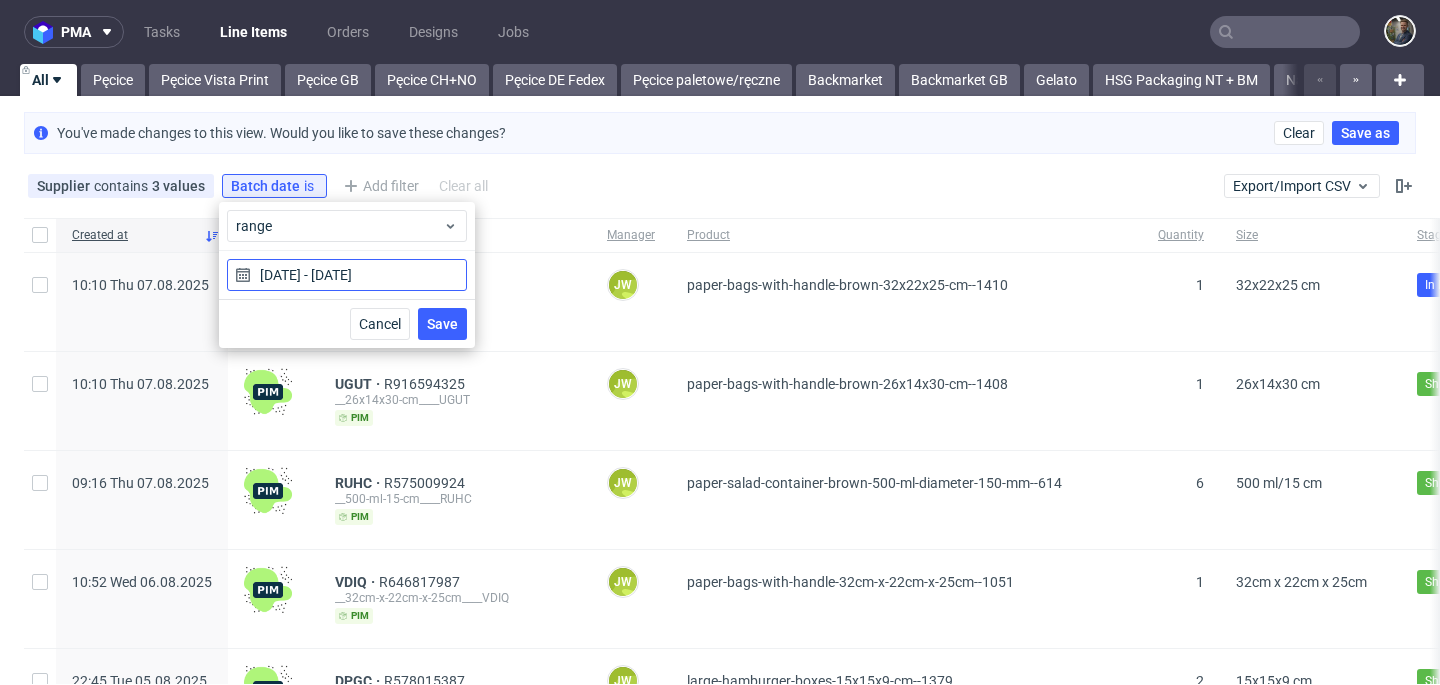 click on "25/06/2025 - 07/08/2025" at bounding box center [347, 275] 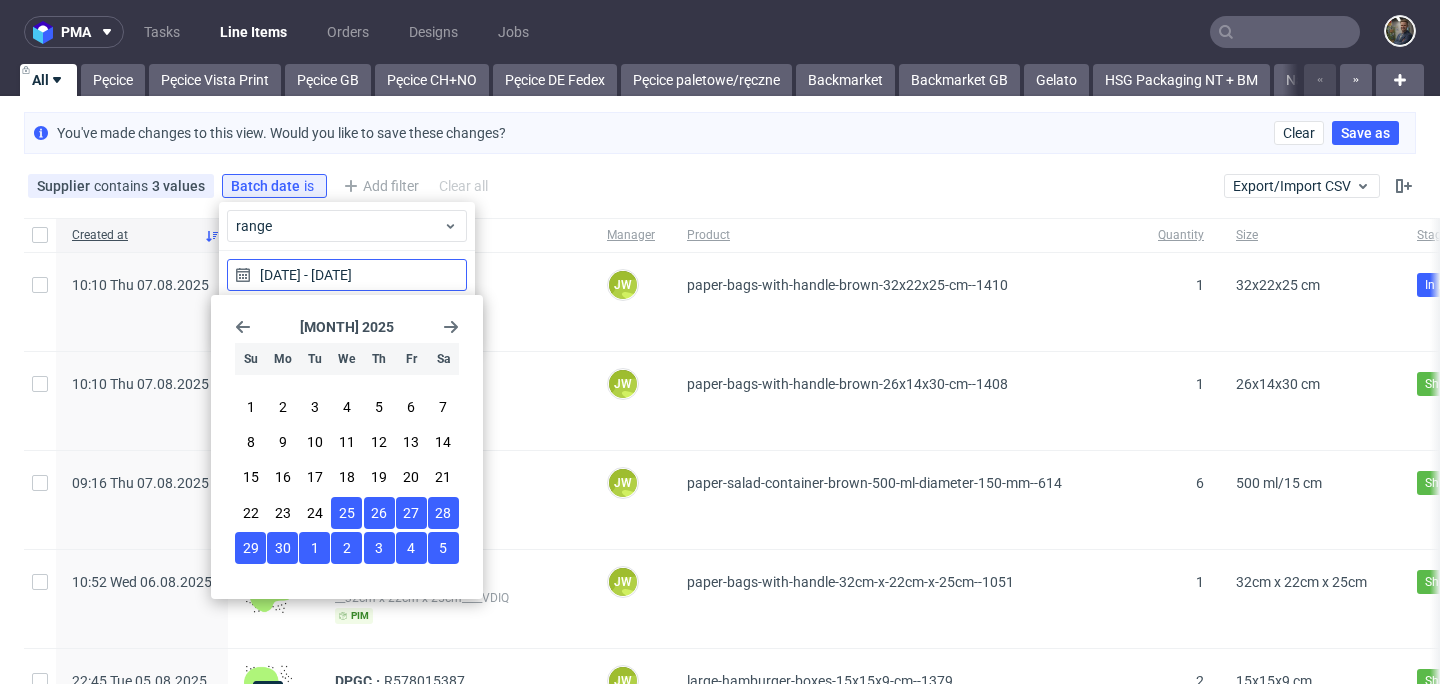 click on "25/06/2025 - 07/08/2025" at bounding box center [347, 275] 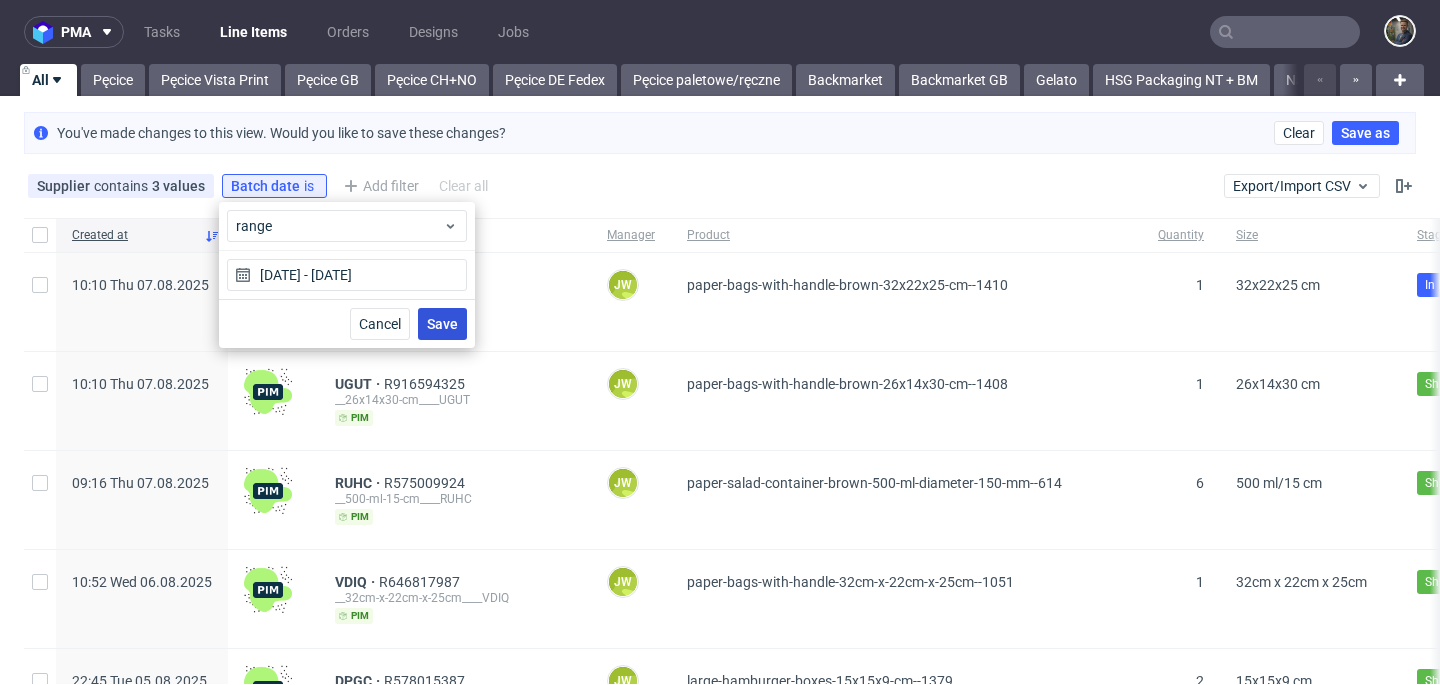 click on "Save" at bounding box center [442, 324] 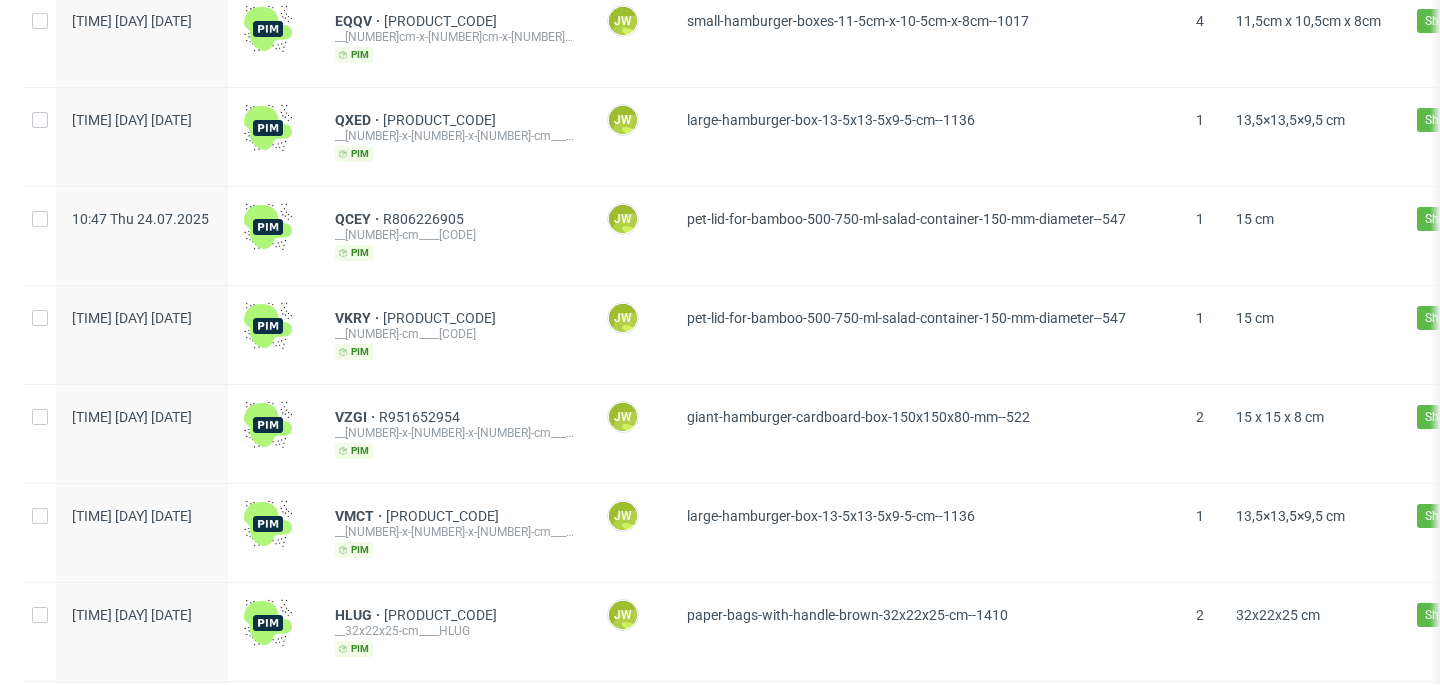 scroll, scrollTop: 2588, scrollLeft: 0, axis: vertical 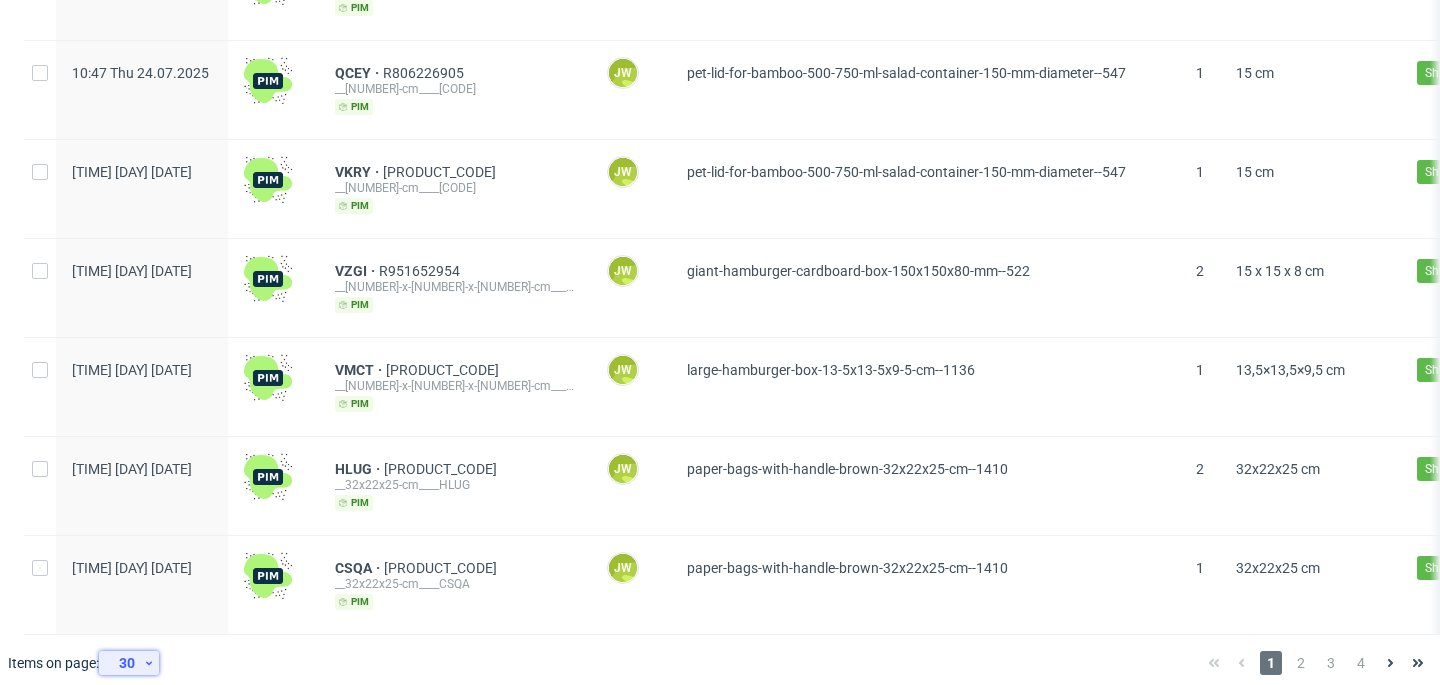 click on "30" at bounding box center [125, 663] 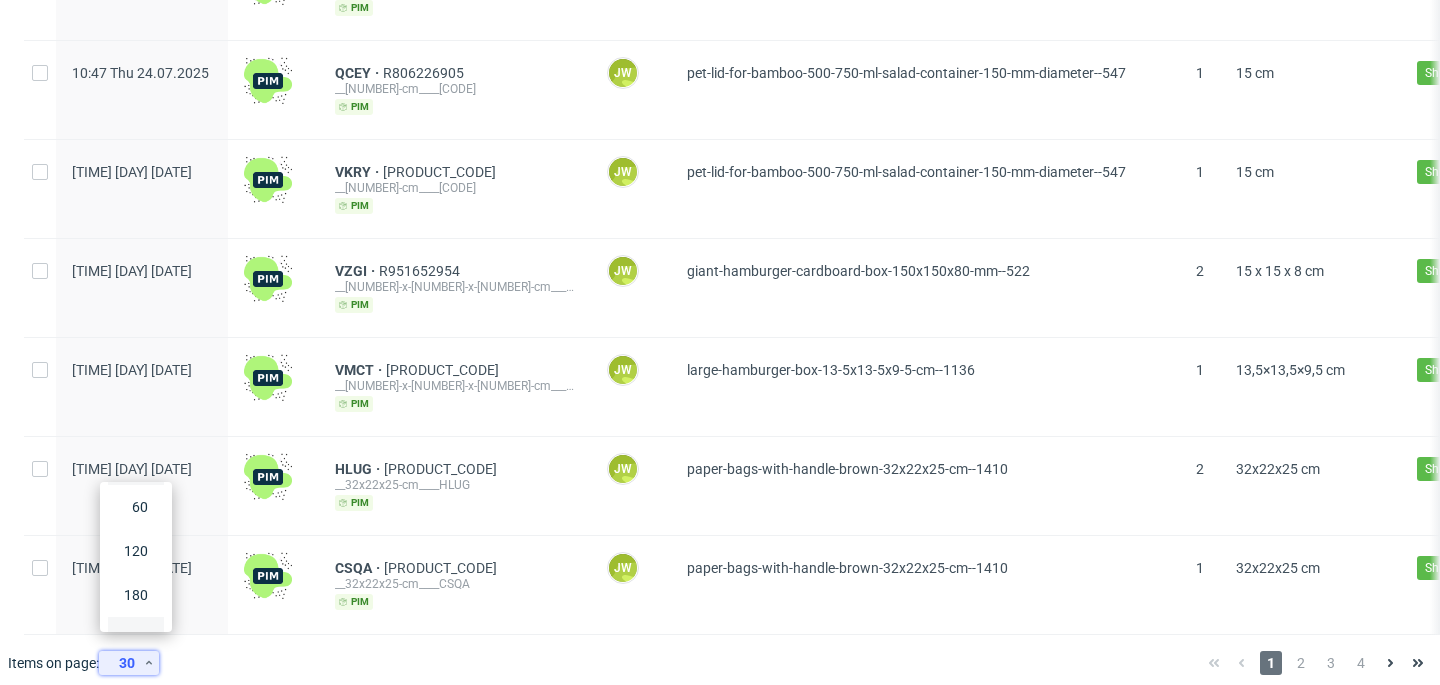 scroll, scrollTop: 47, scrollLeft: 0, axis: vertical 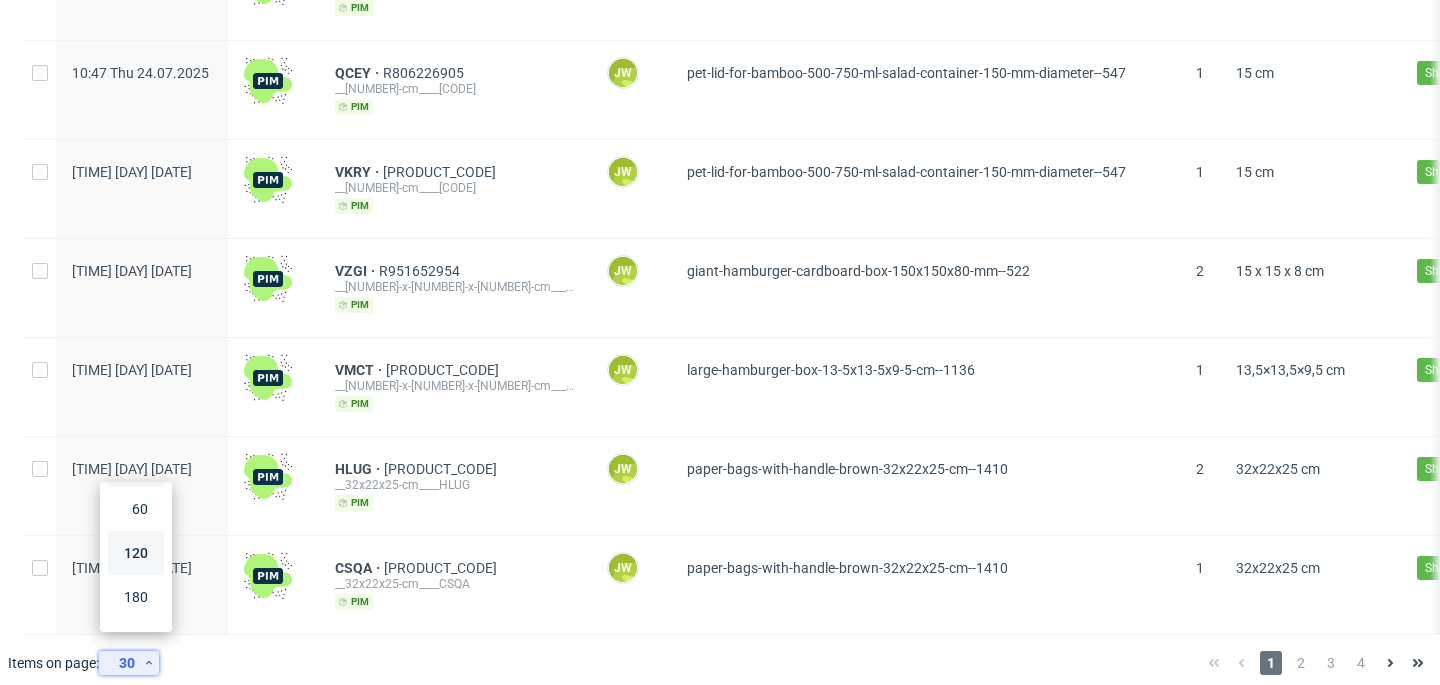 click on "120" at bounding box center (136, 553) 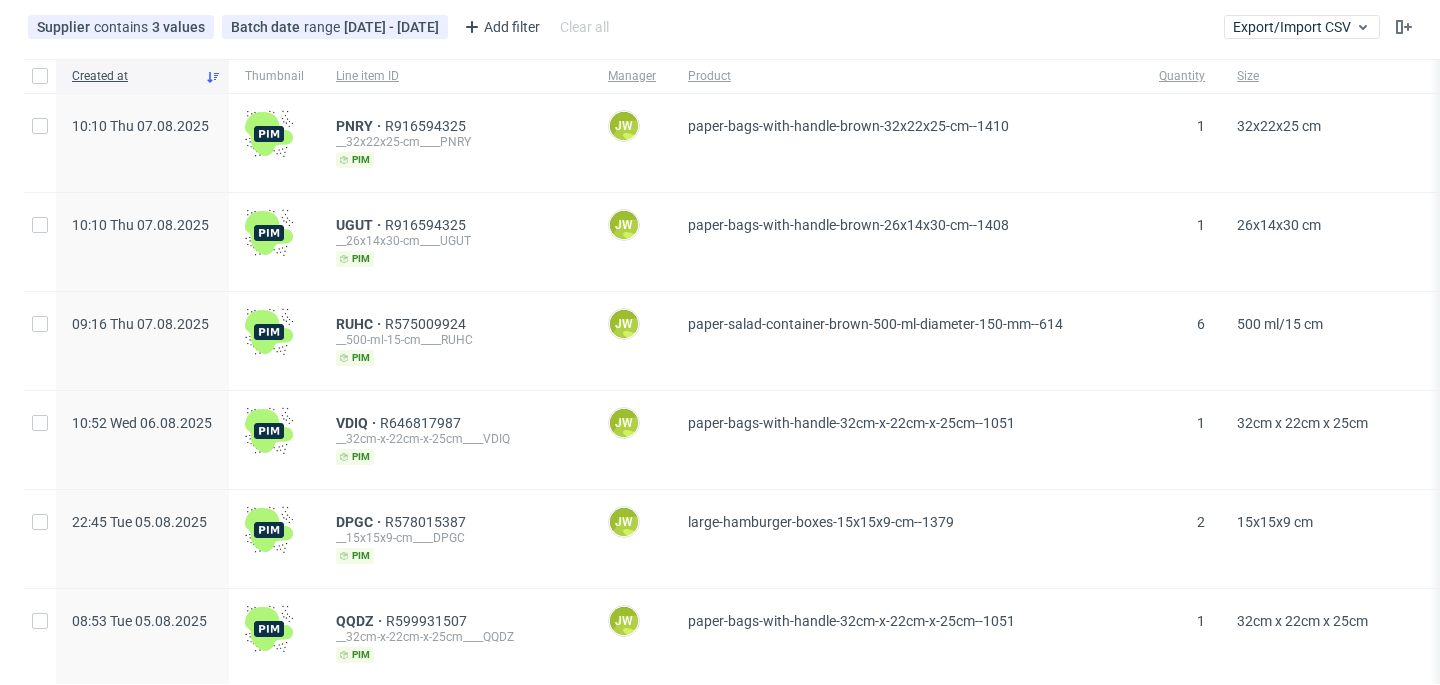 scroll, scrollTop: 25, scrollLeft: 0, axis: vertical 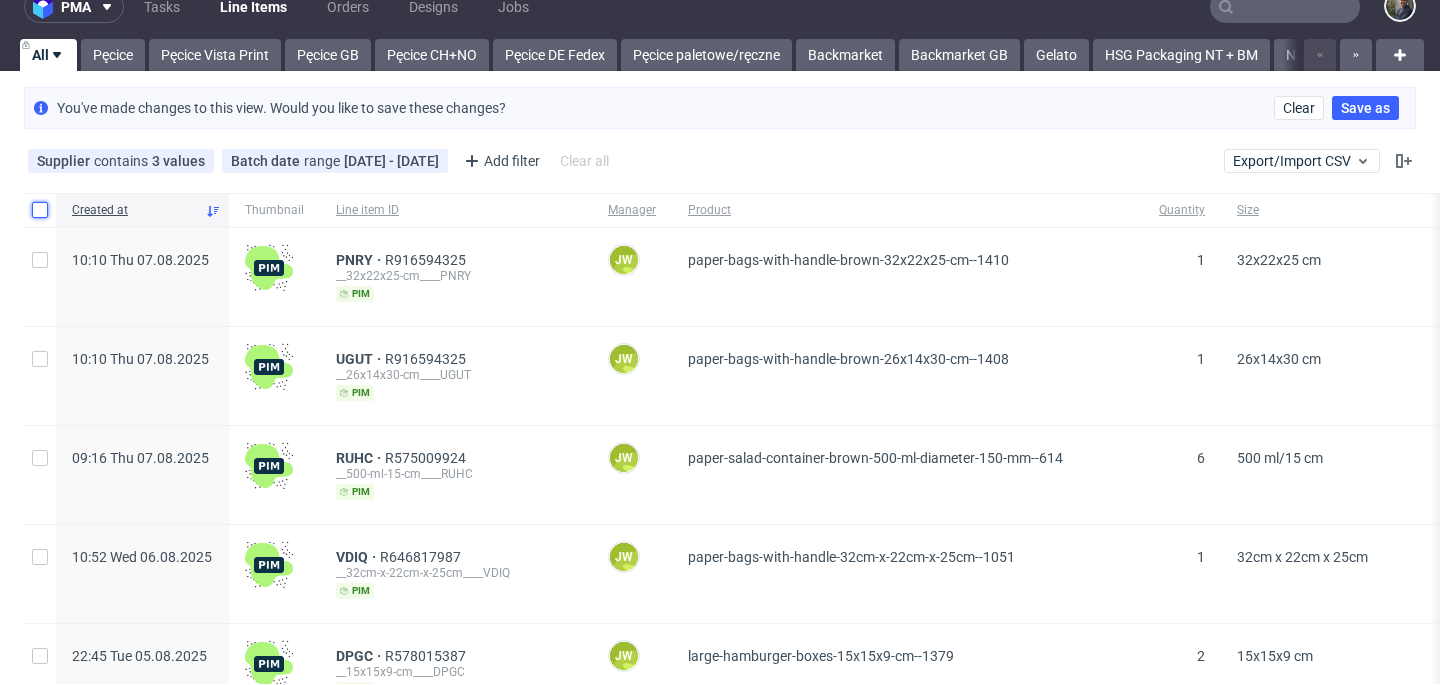click at bounding box center (40, 210) 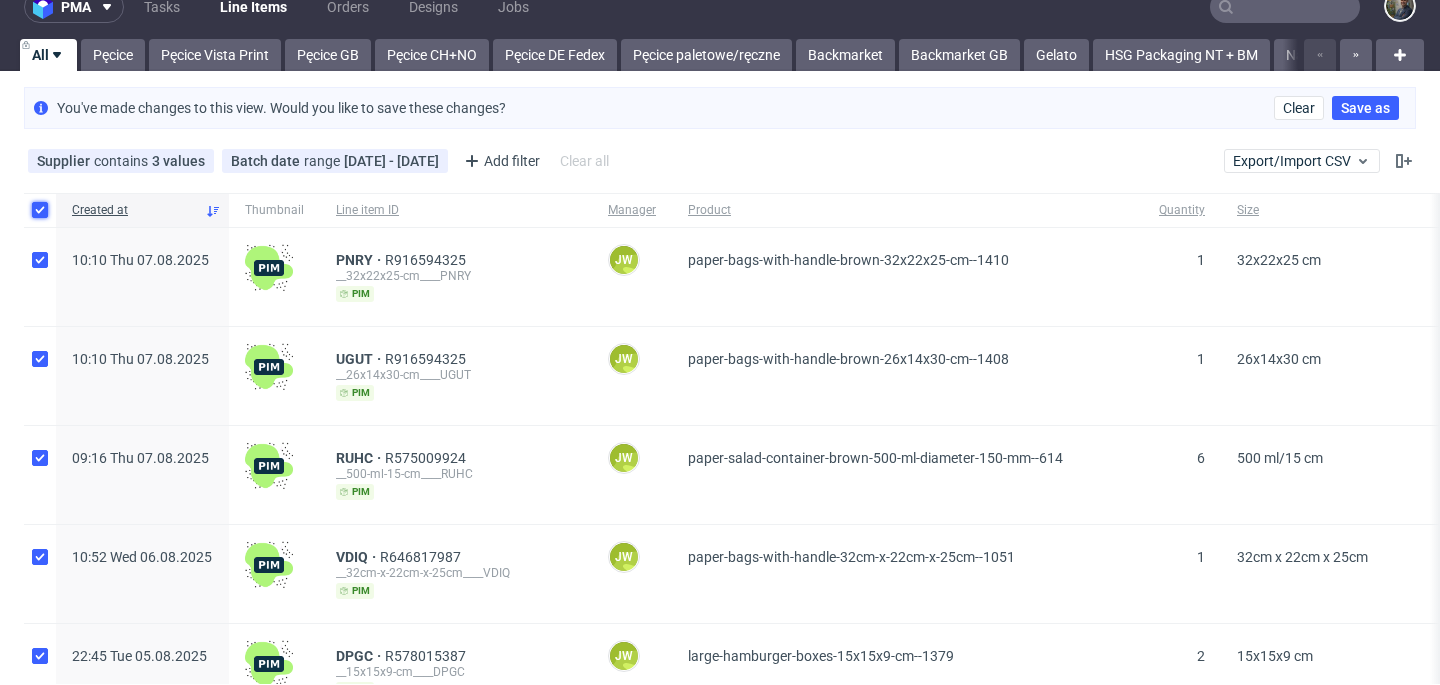 checkbox on "true" 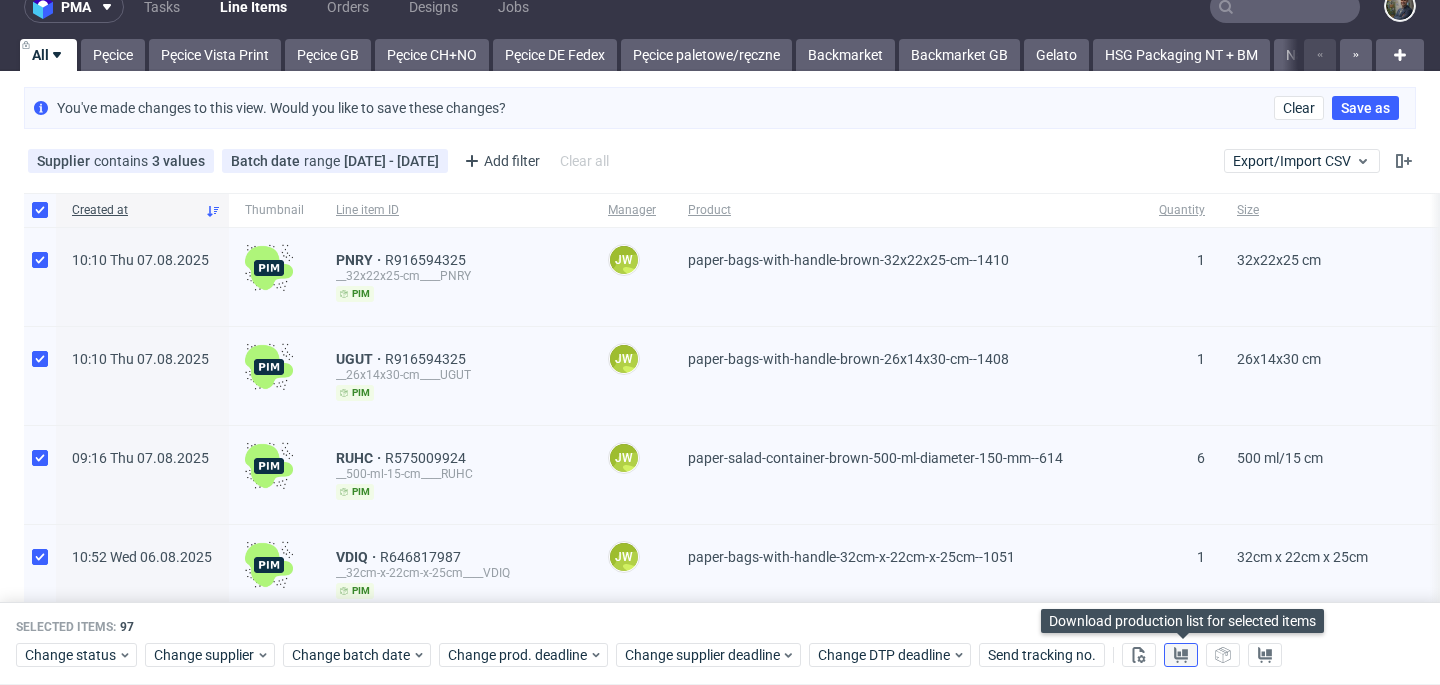click 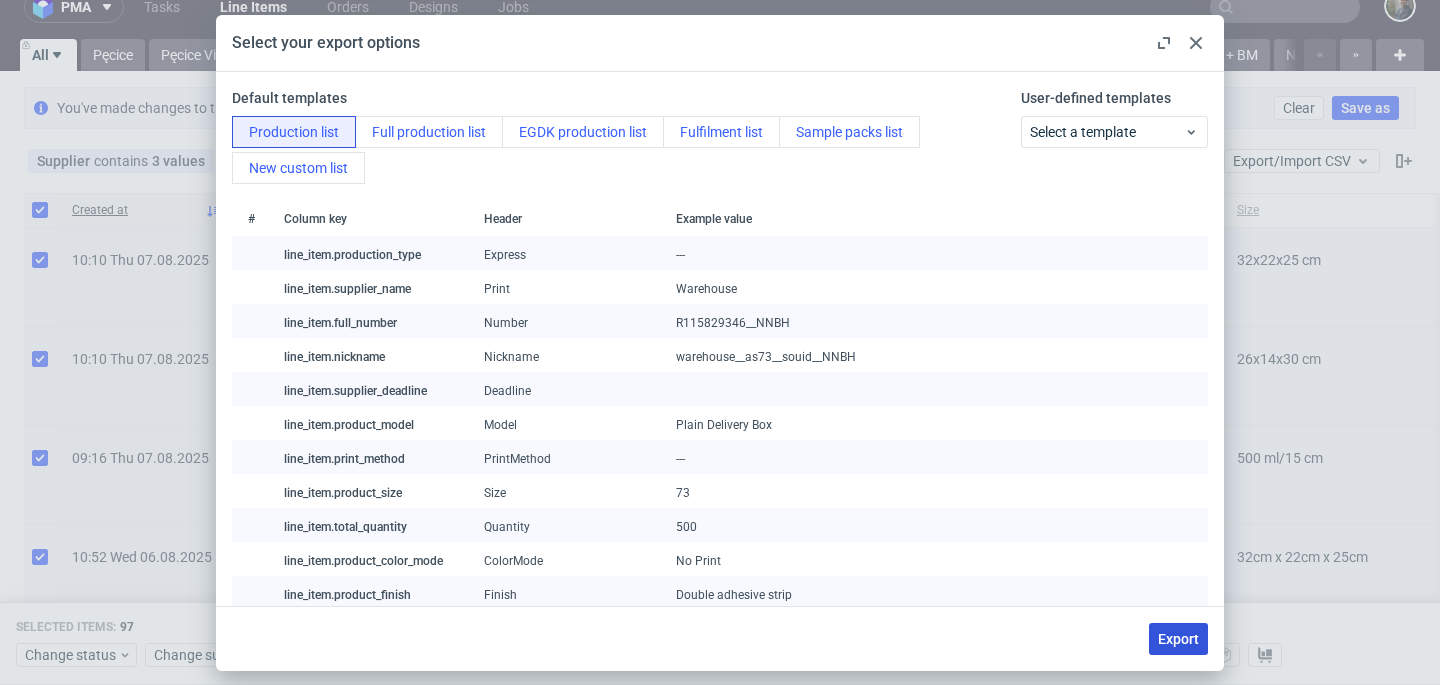 click on "Export" at bounding box center [1178, 639] 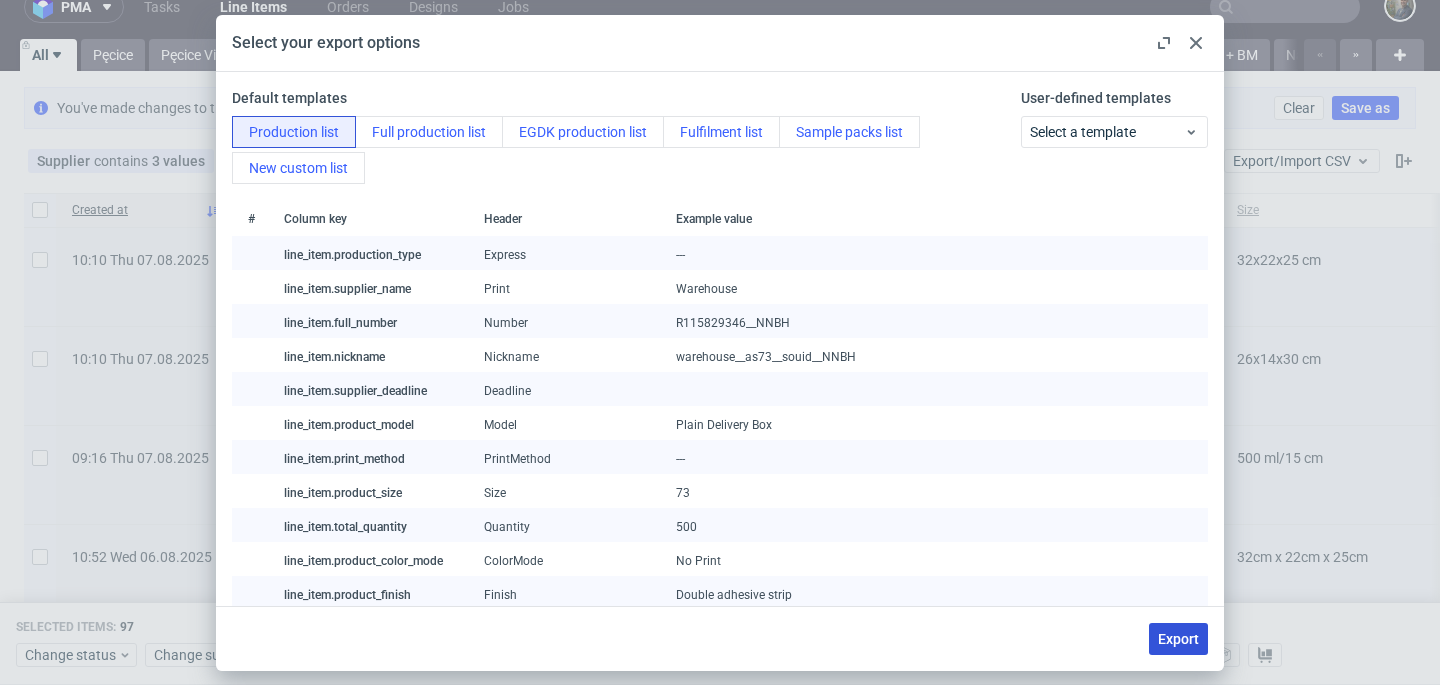 checkbox on "false" 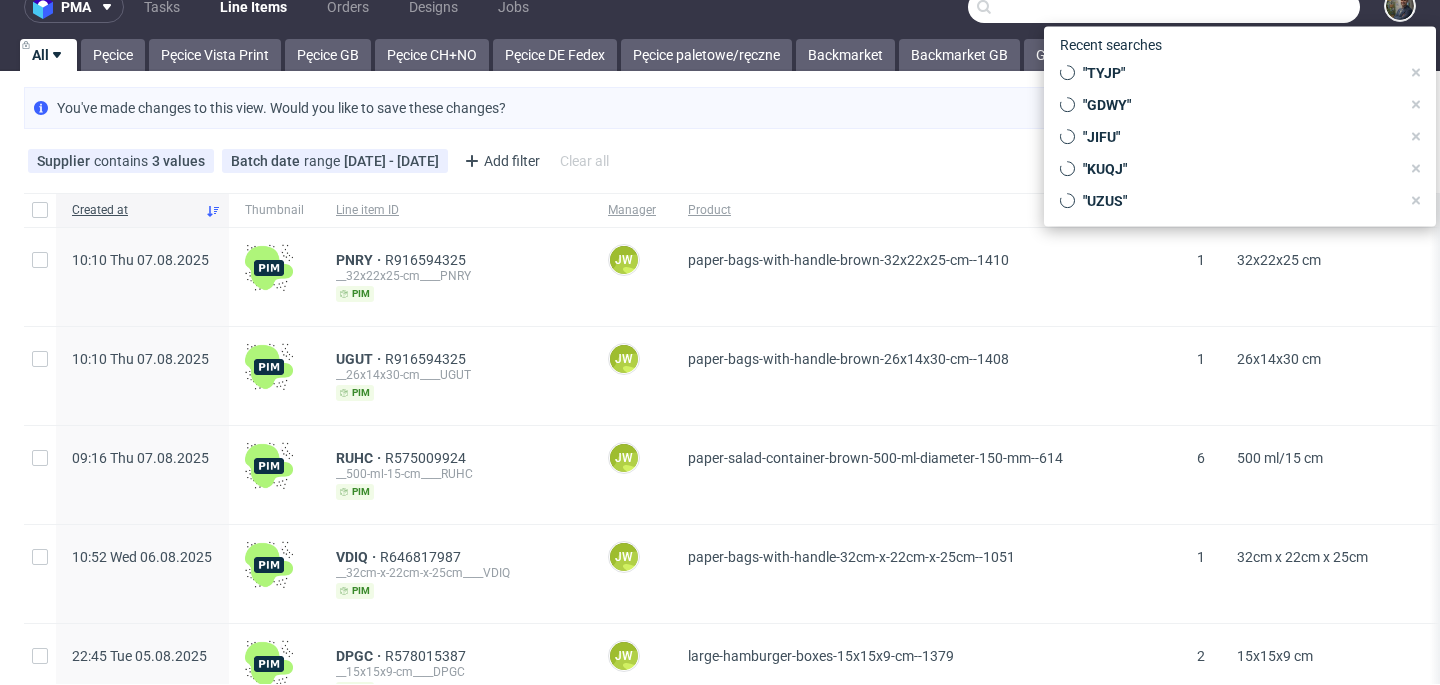 click at bounding box center (1164, 7) 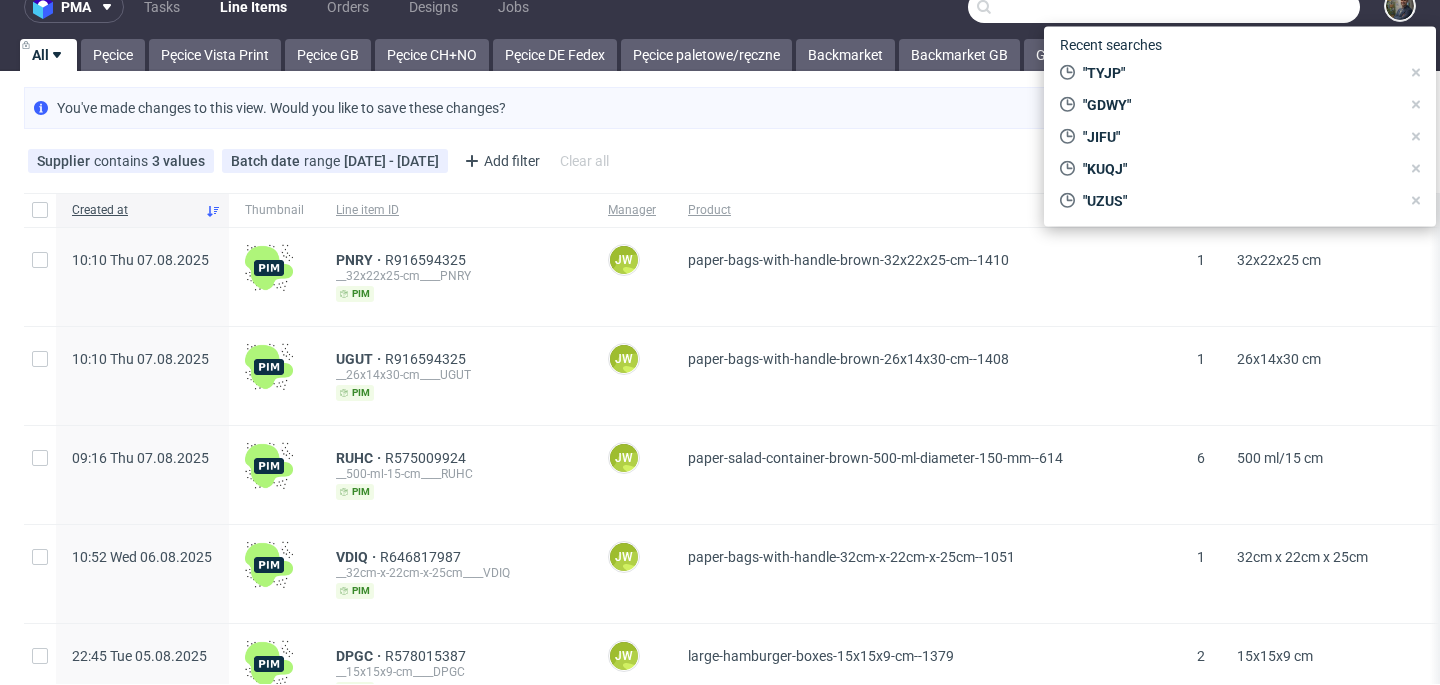 paste on "R061346408__RCPV" 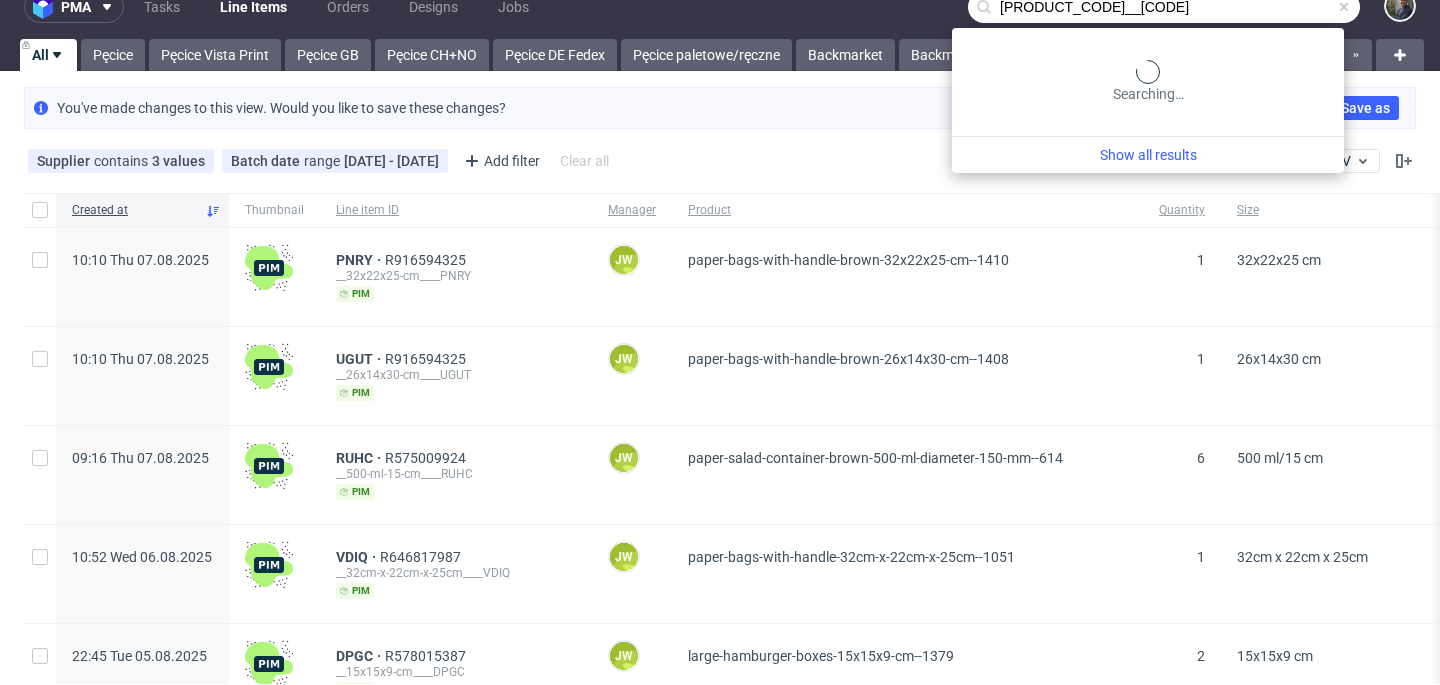scroll, scrollTop: 24, scrollLeft: 0, axis: vertical 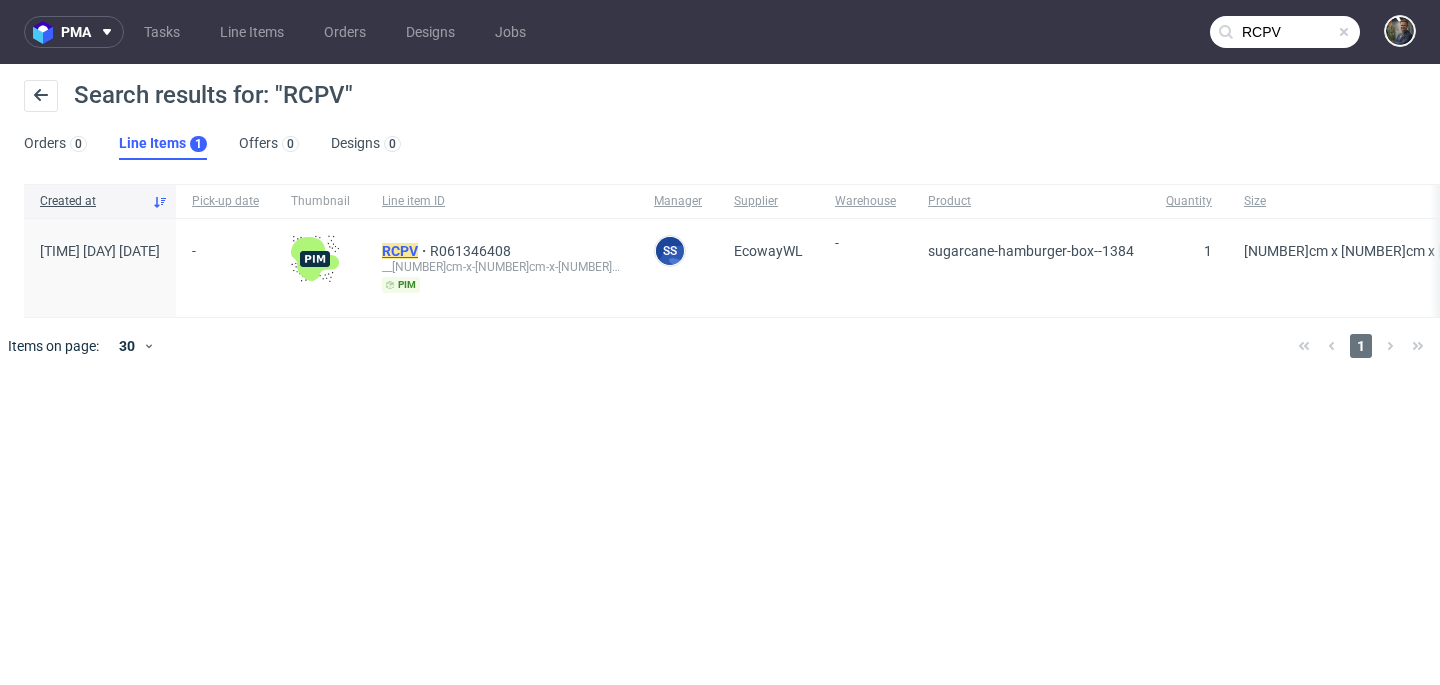 click on "RCPV" 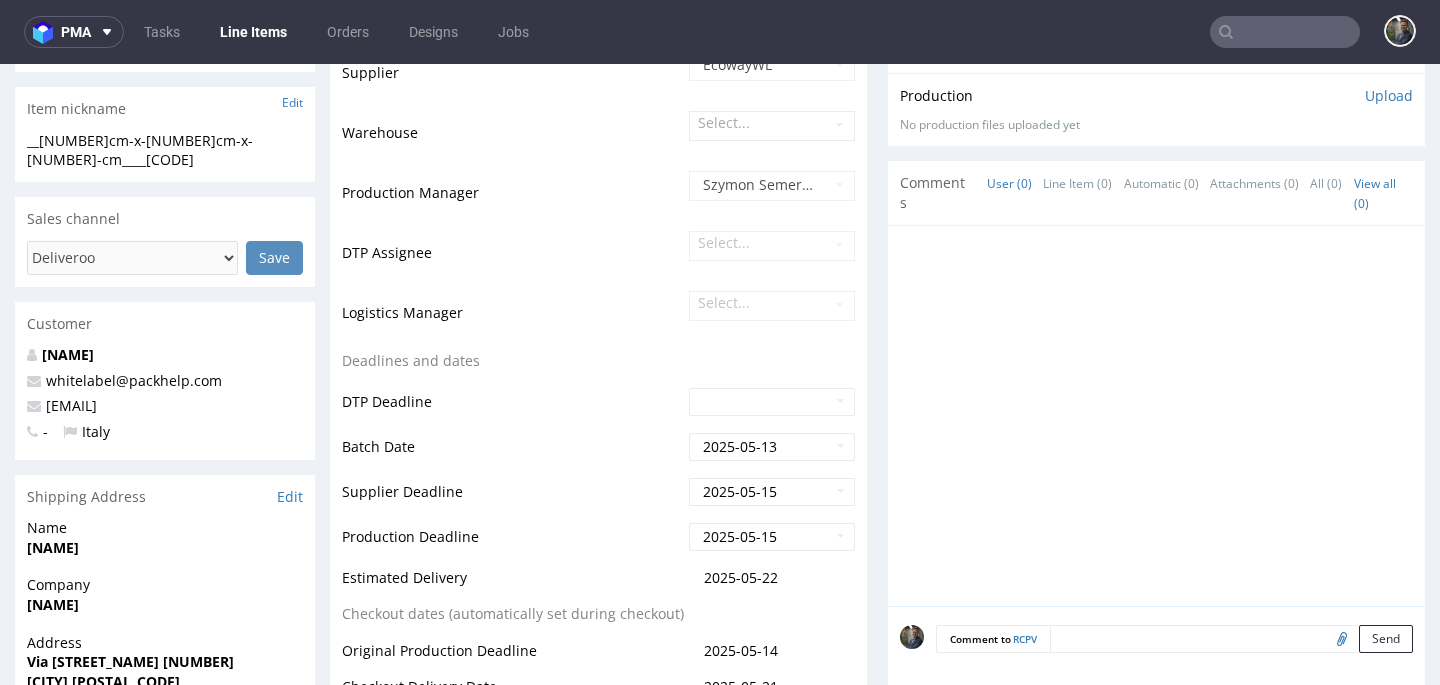 scroll, scrollTop: 0, scrollLeft: 0, axis: both 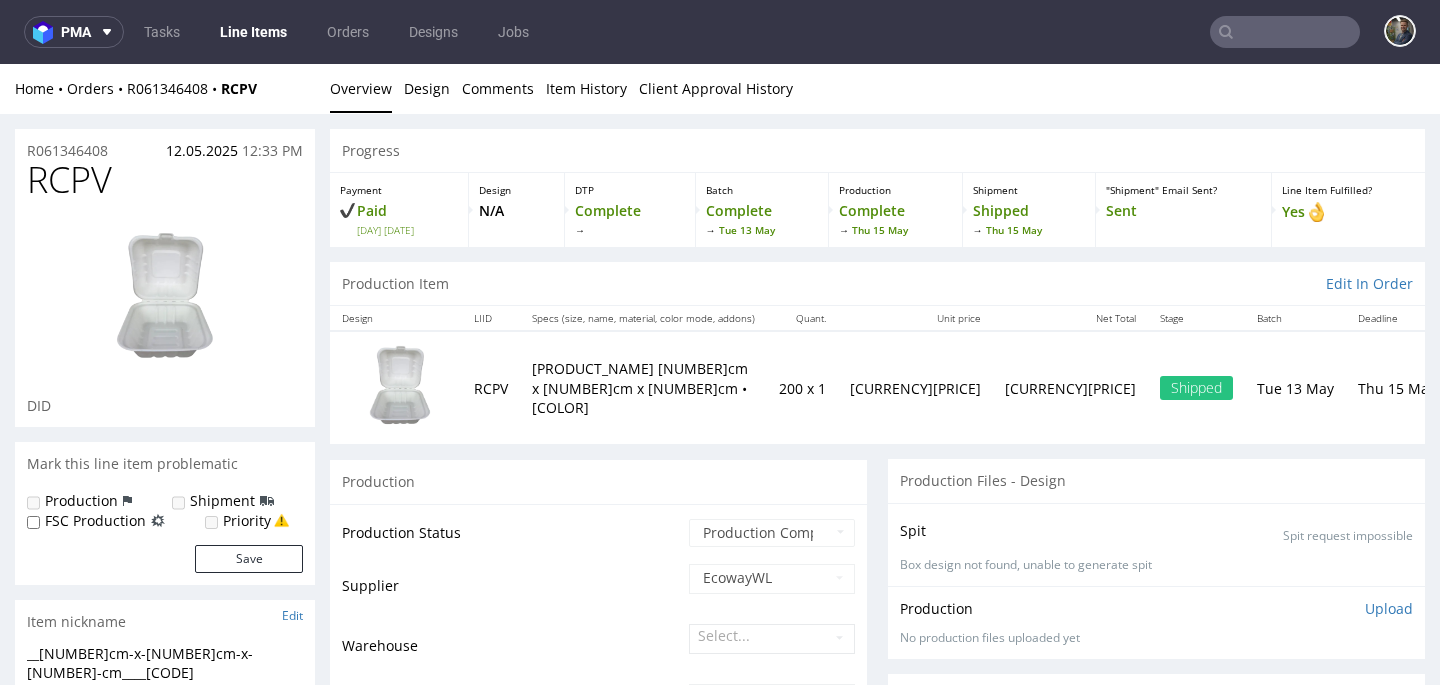 click at bounding box center [1285, 32] 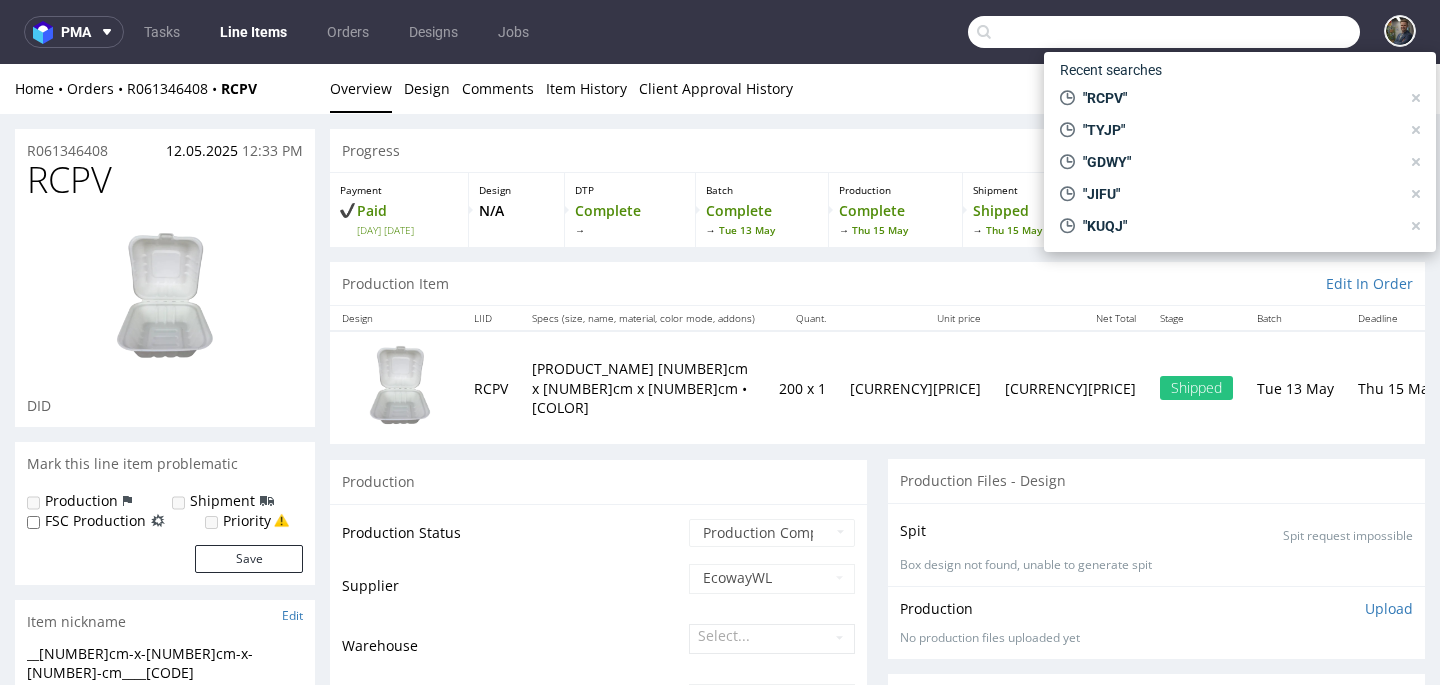 paste on "RCPV" 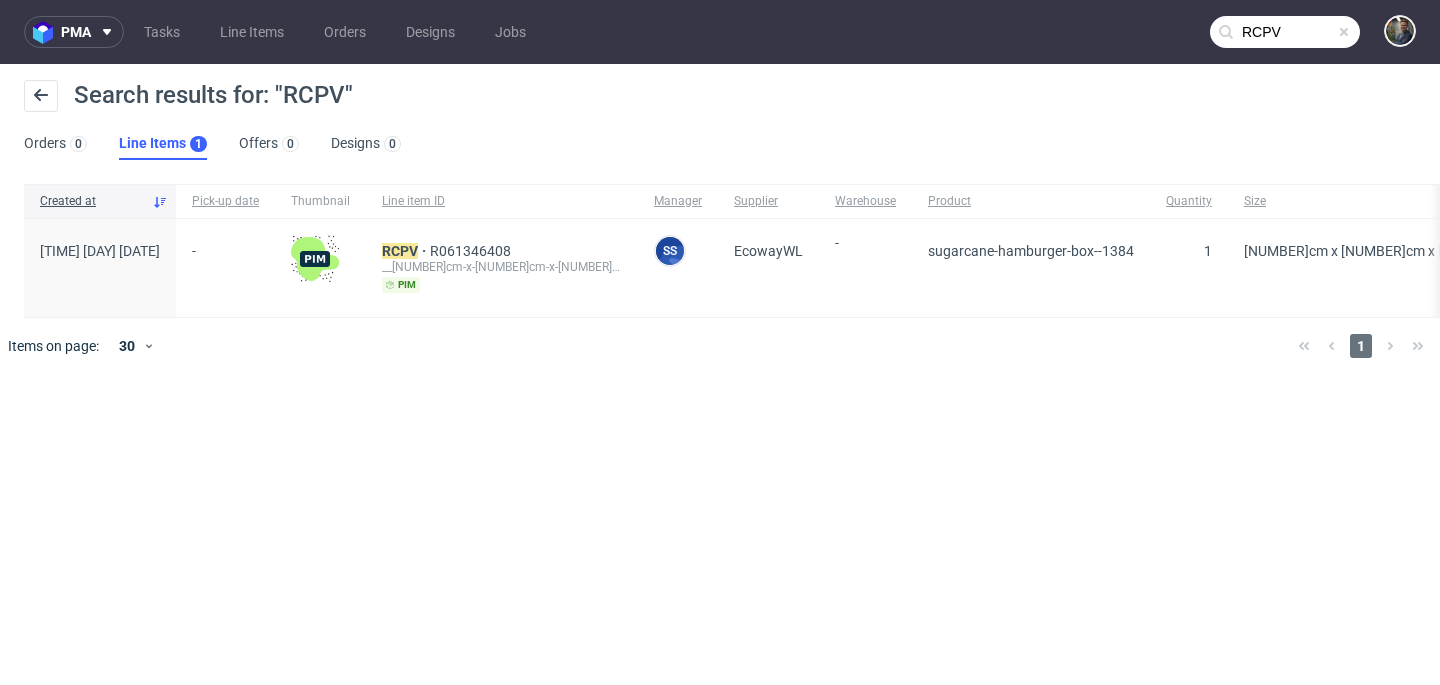 click on "RCPV R061346408 __15cm-x-15cm-x-7-5cm____ RCPV pim" at bounding box center [502, 268] 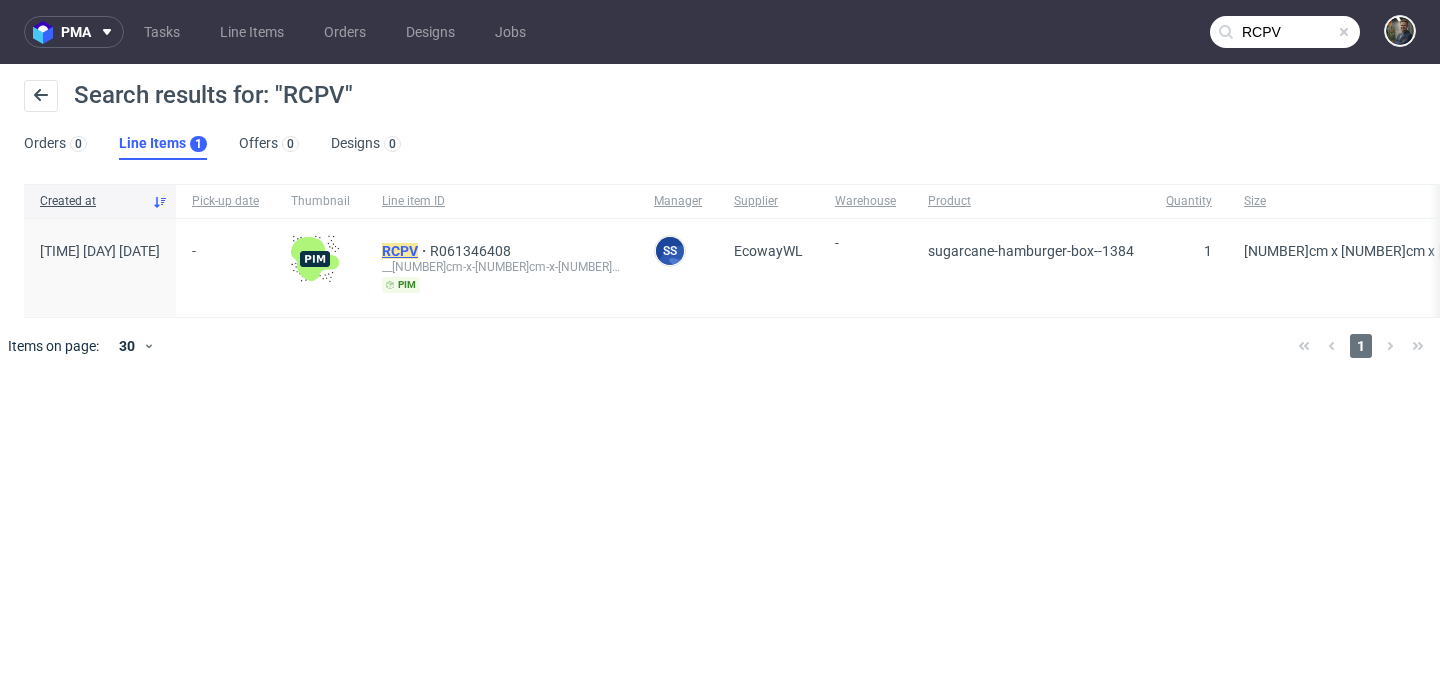 click on "RCPV" 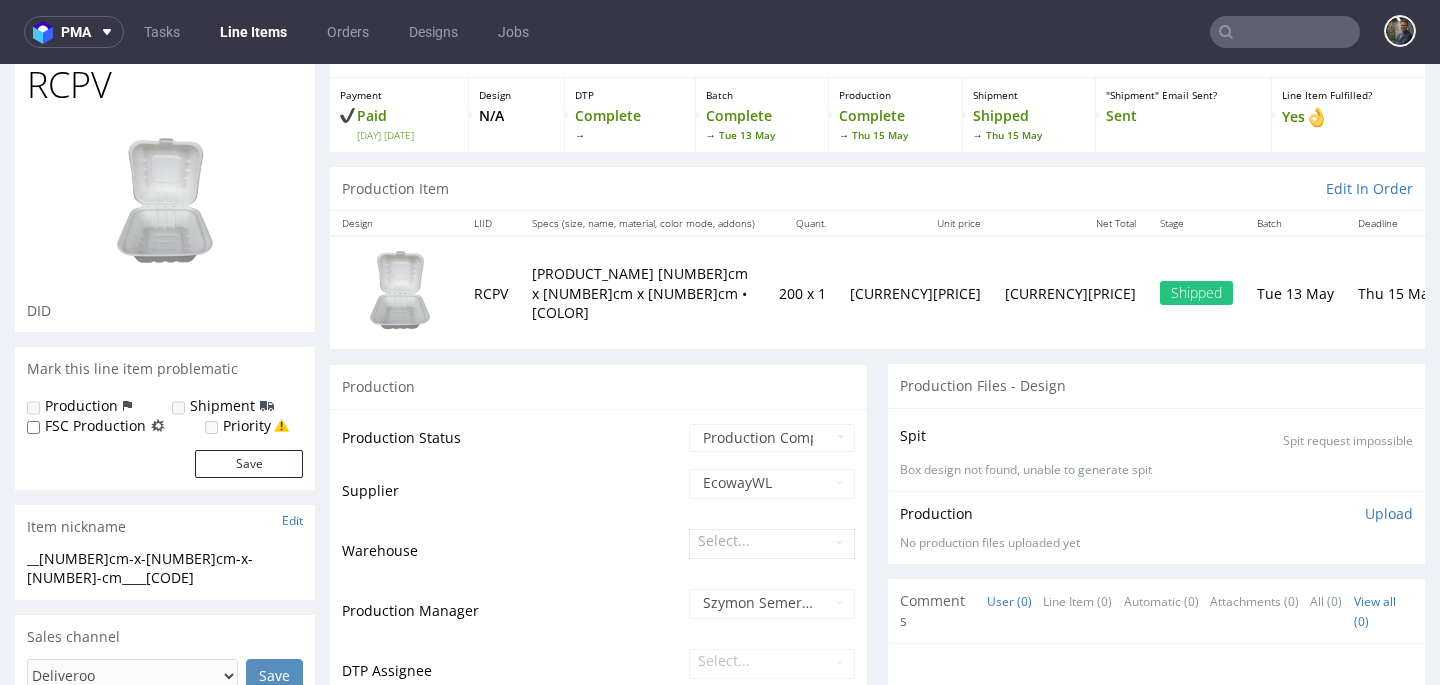 scroll, scrollTop: 309, scrollLeft: 0, axis: vertical 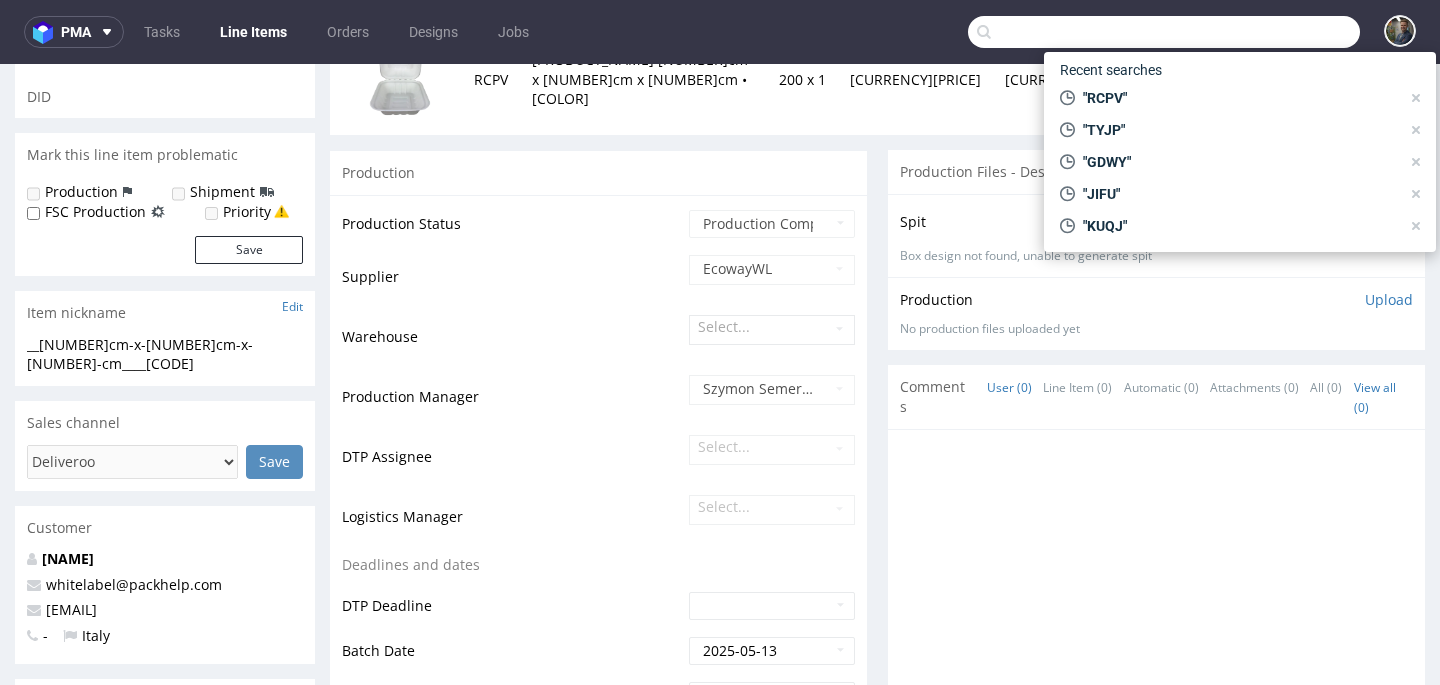 click at bounding box center (1164, 32) 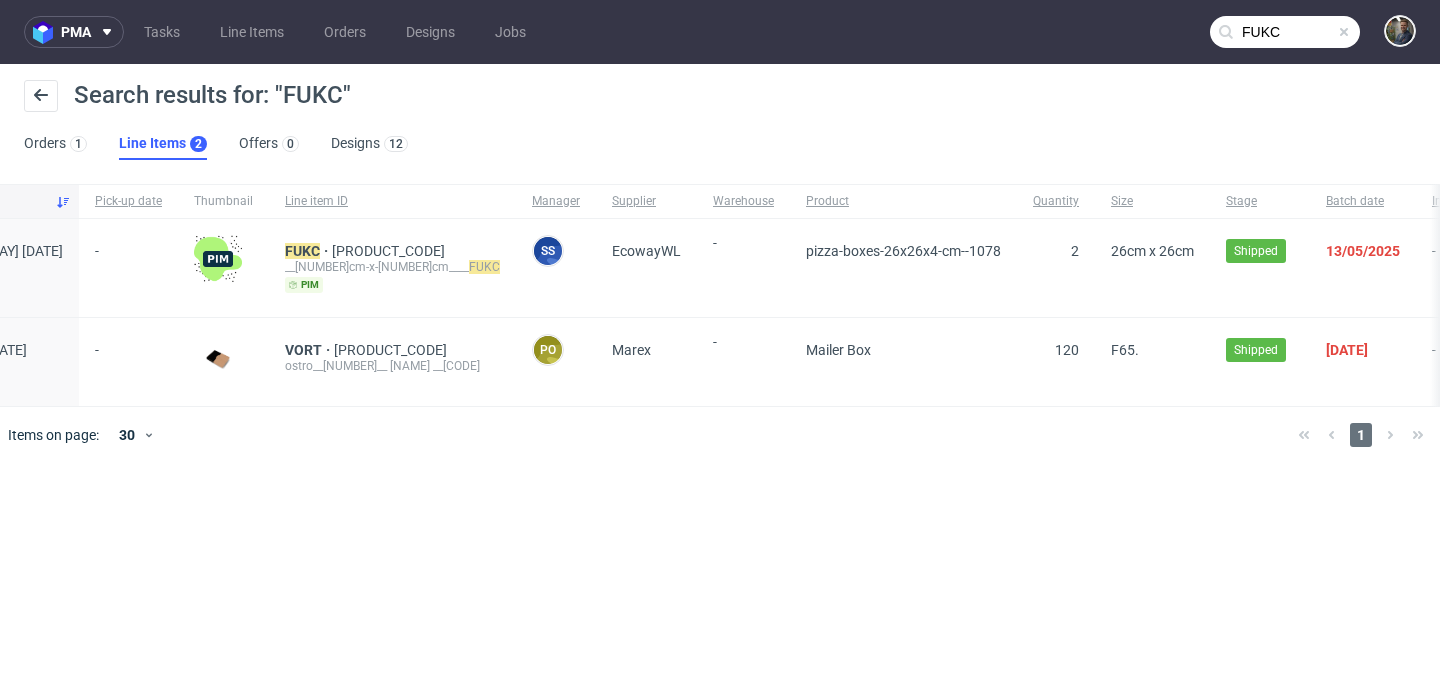 scroll, scrollTop: 0, scrollLeft: 0, axis: both 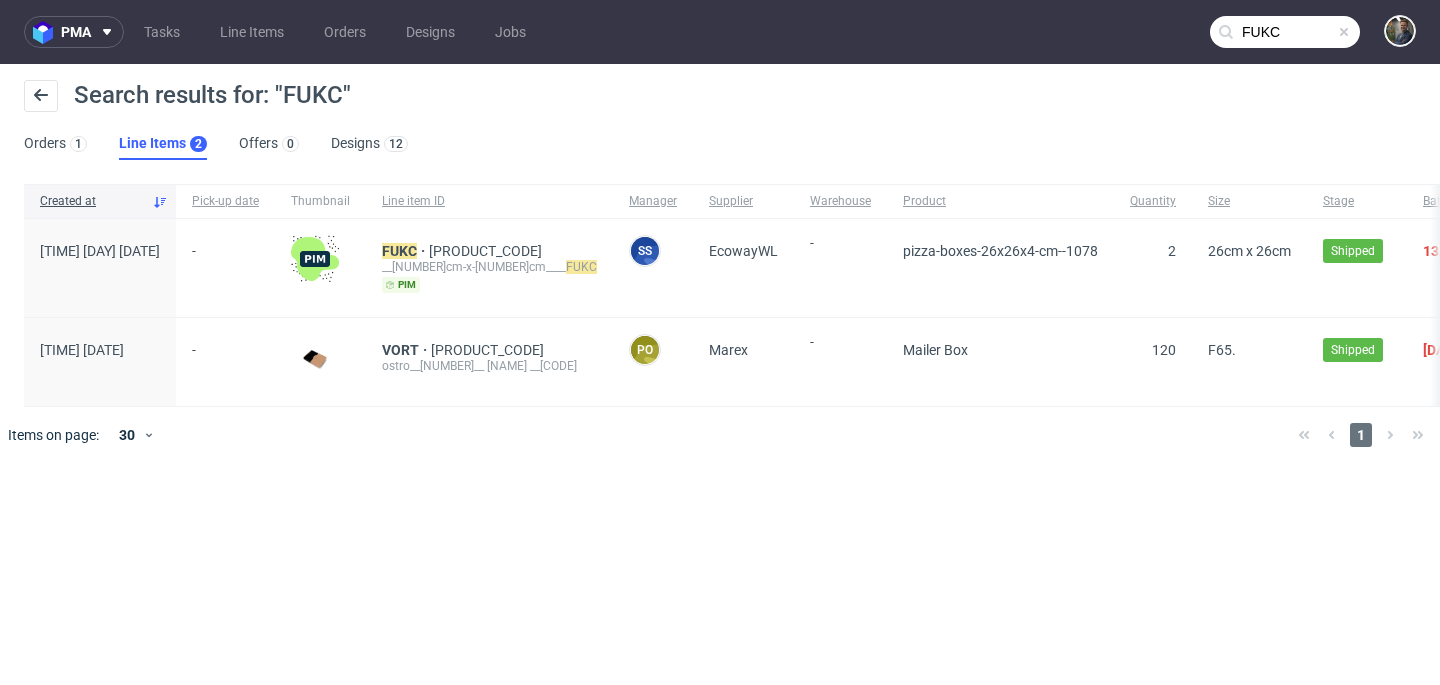 click on "FUKC" at bounding box center [1285, 32] 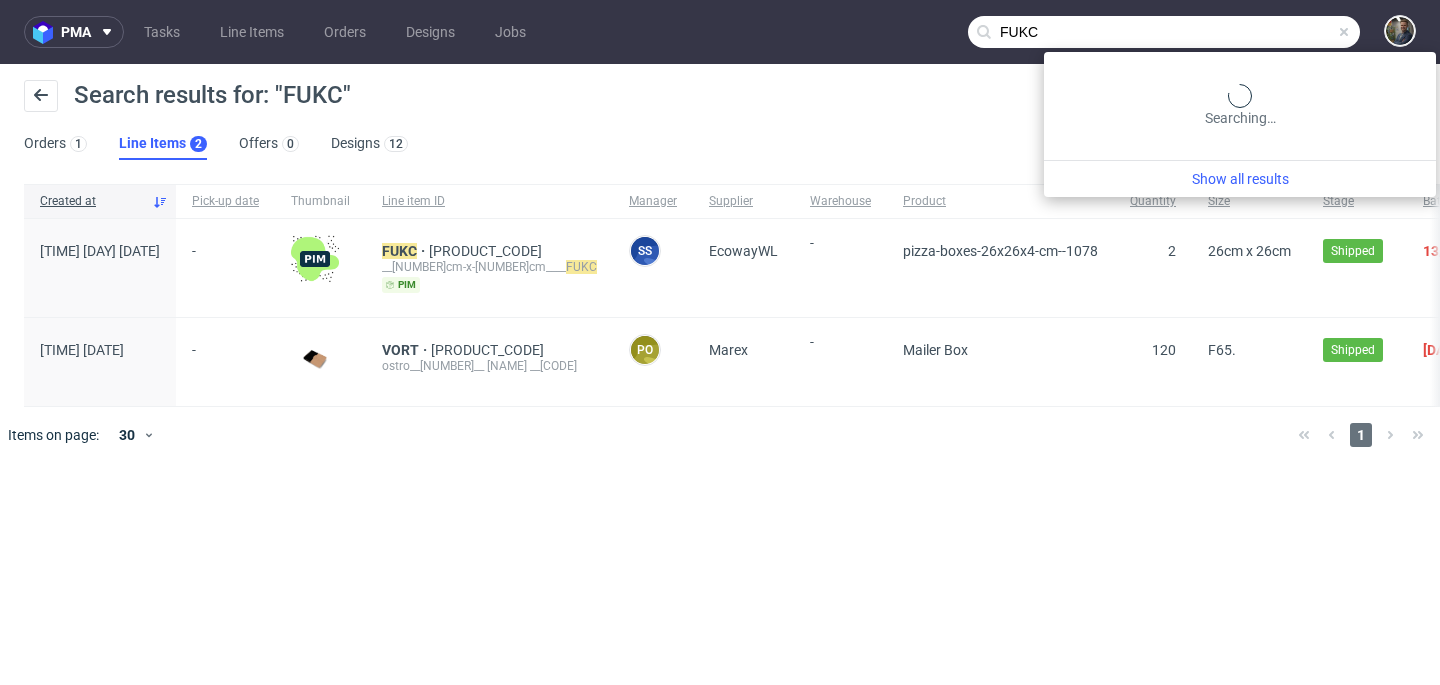 click on "FUKC" at bounding box center (1164, 32) 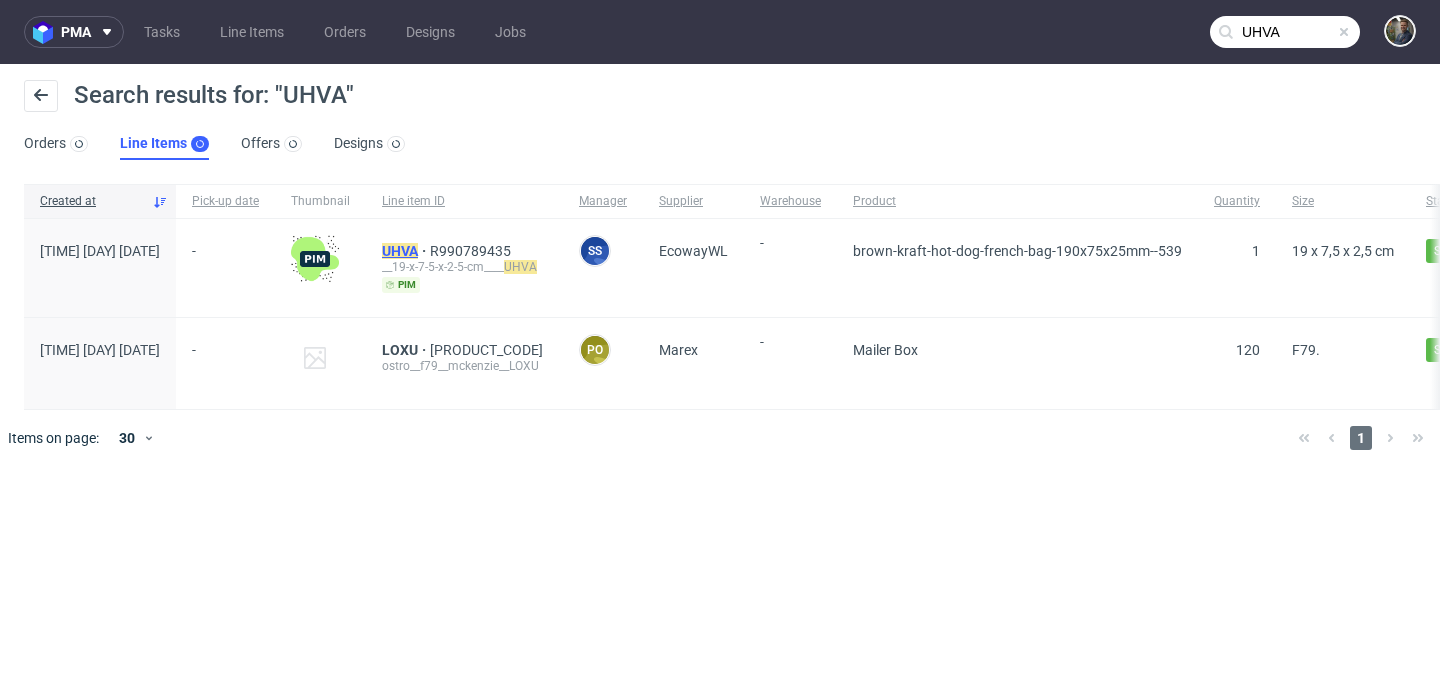 click on "UHVA" 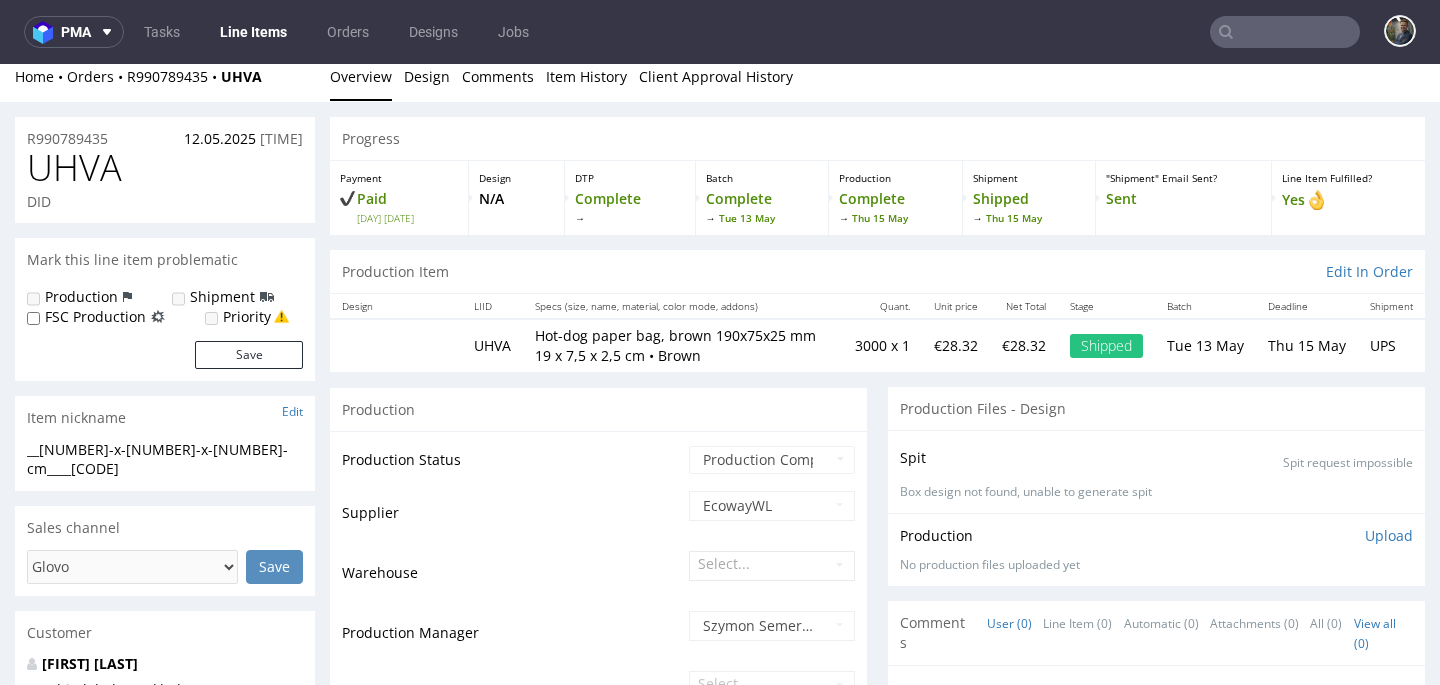 scroll, scrollTop: 0, scrollLeft: 0, axis: both 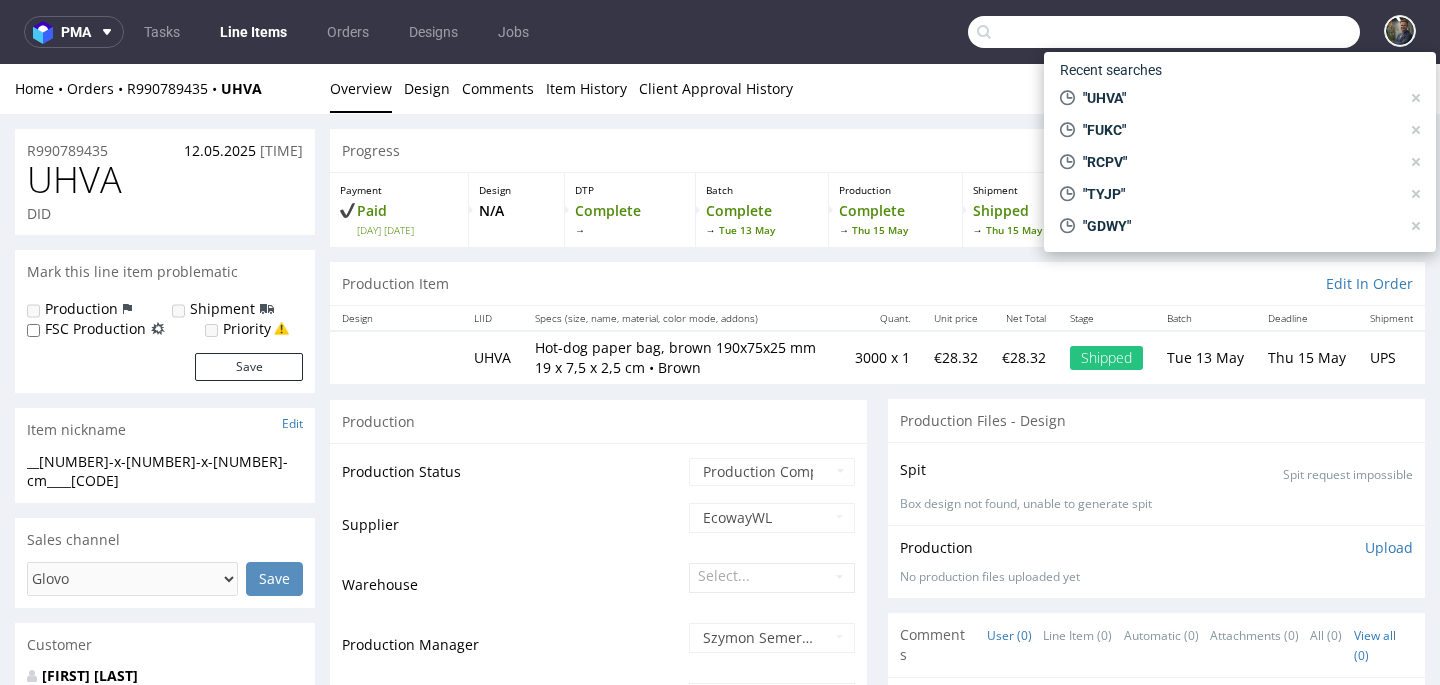 click at bounding box center [1164, 32] 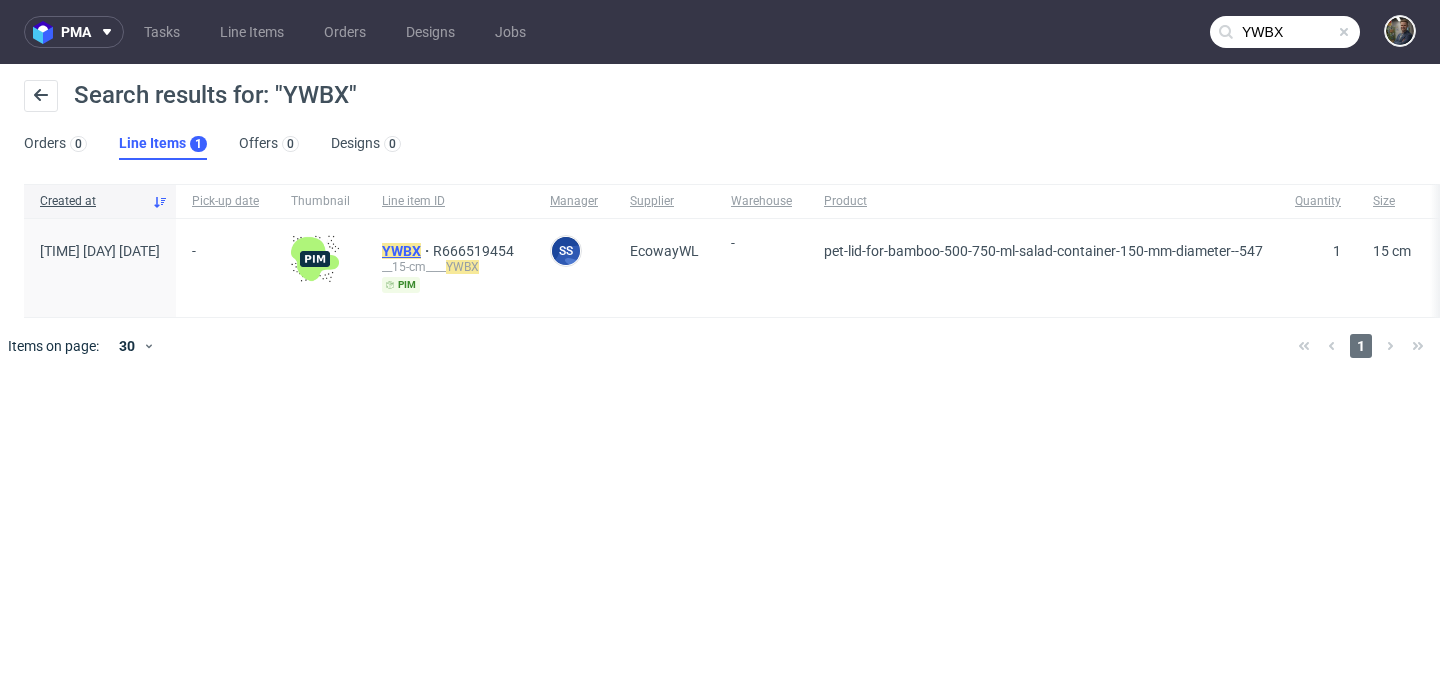 click on "YWBX" 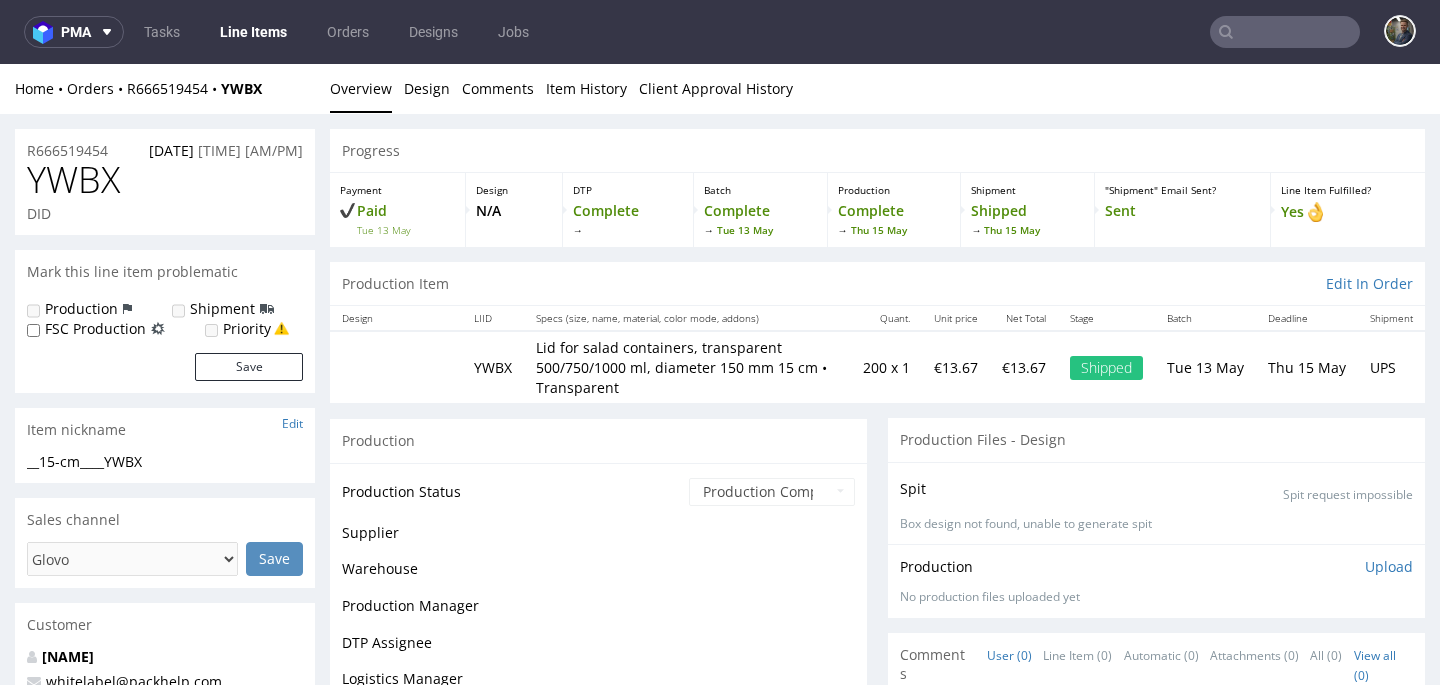 scroll, scrollTop: 0, scrollLeft: 0, axis: both 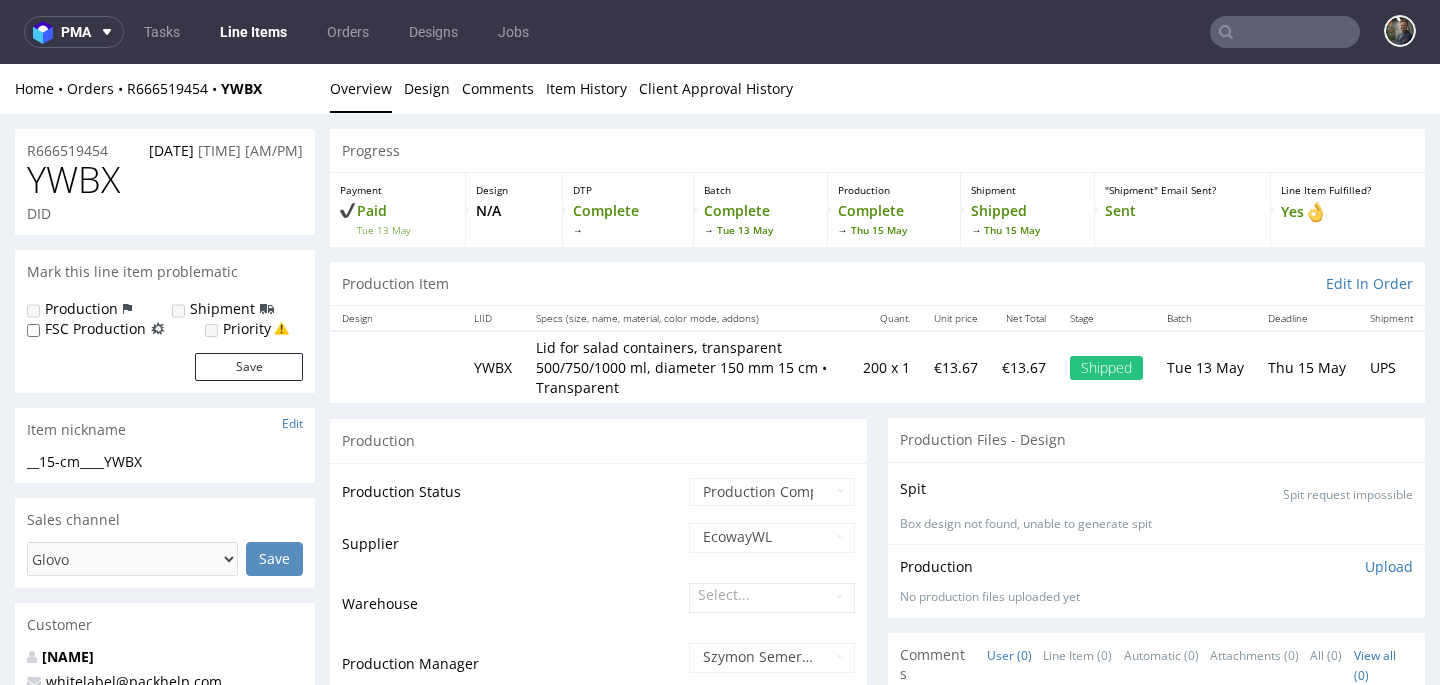 click at bounding box center (1285, 32) 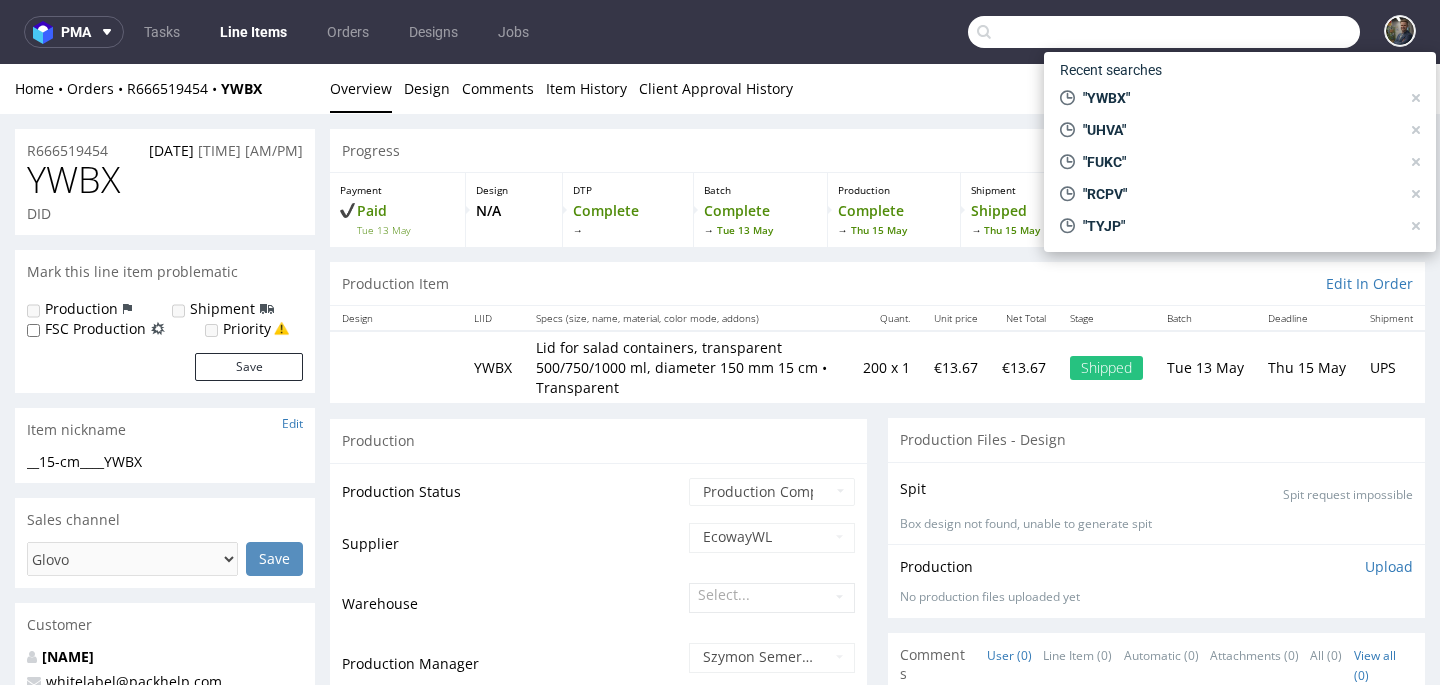 paste on "CQTK" 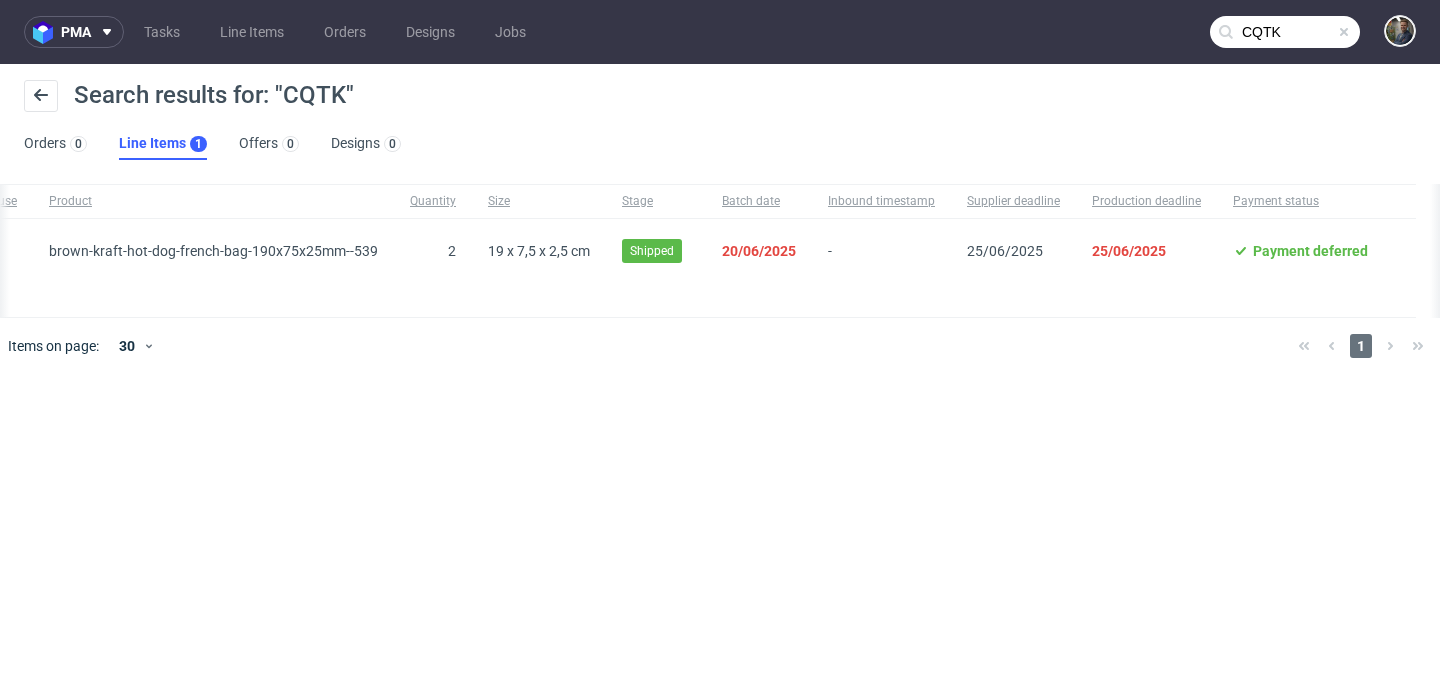 scroll, scrollTop: 0, scrollLeft: 0, axis: both 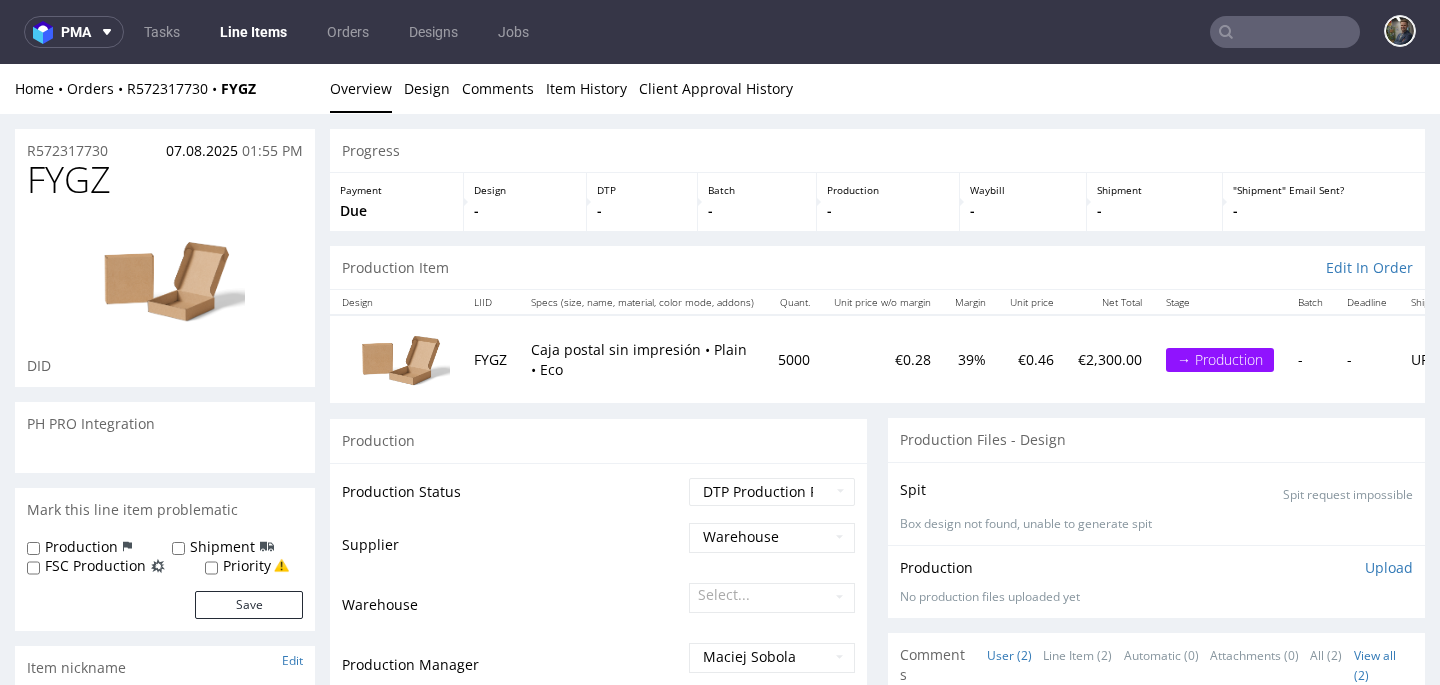 type 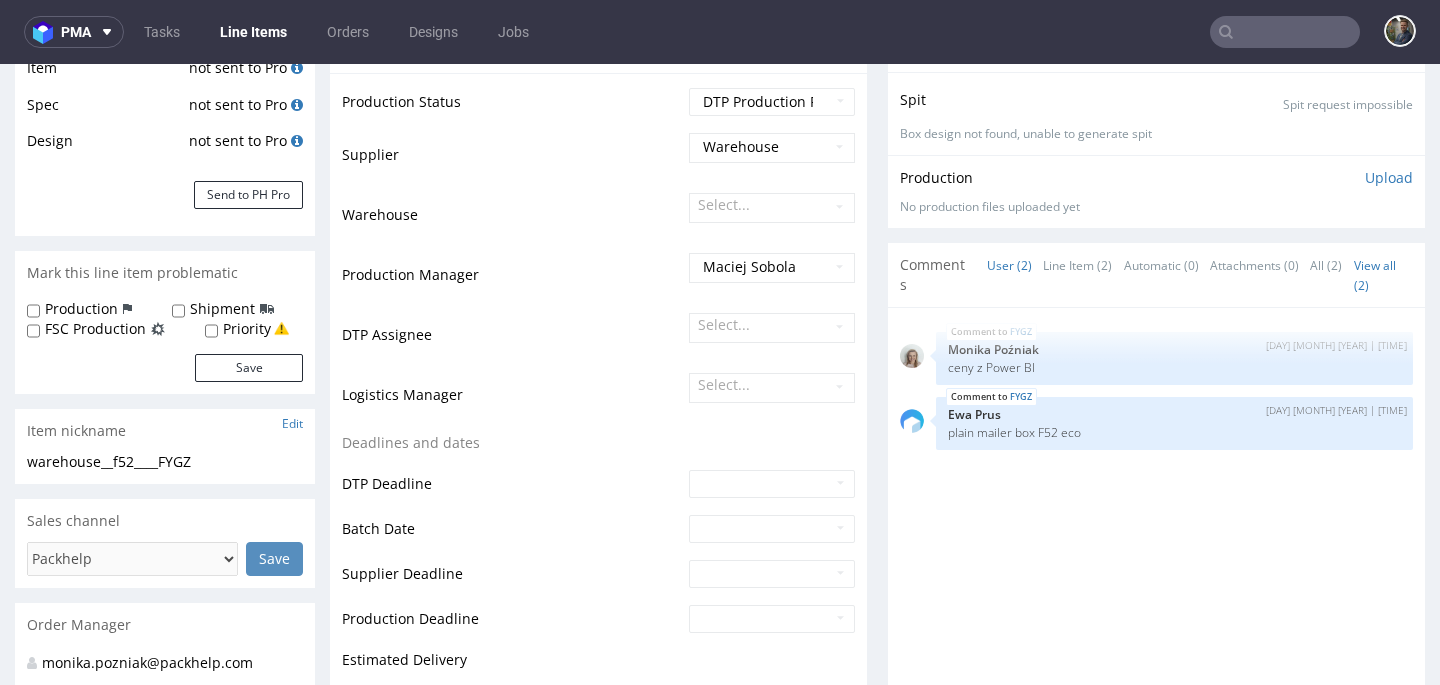 scroll, scrollTop: 0, scrollLeft: 0, axis: both 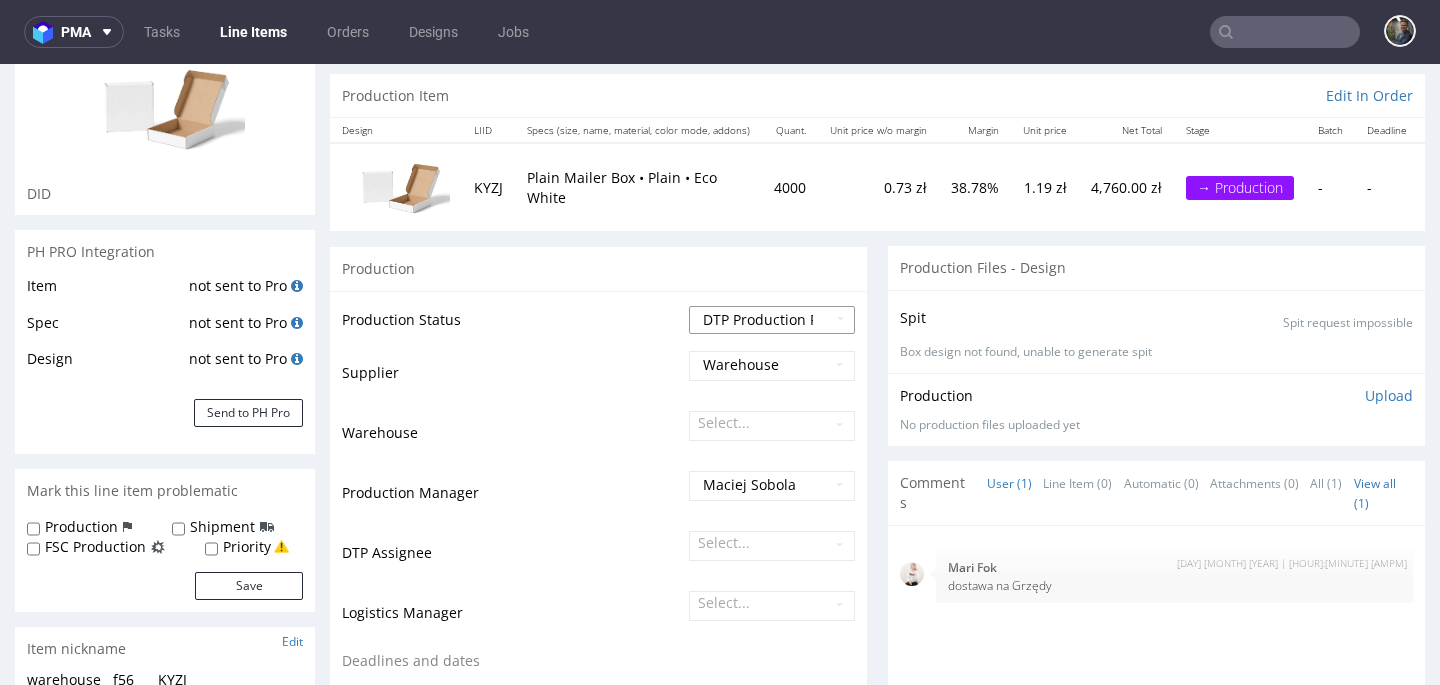 click on "Waiting for Artwork
Waiting for Diecut
Waiting for Mockup Waiting for DTP
Waiting for DTP Double Check
DTP DC Done
In DTP
Issue in DTP
DTP Client Approval Needed
DTP Client Approval Pending
DTP Client Approval Rejected
Back for DTP
DTP Verification Needed
DTP Production Ready In Production
Sent to Fulfillment
Issue in Production
Sent to Warehouse Fulfillment
Production Complete" at bounding box center (772, 320) 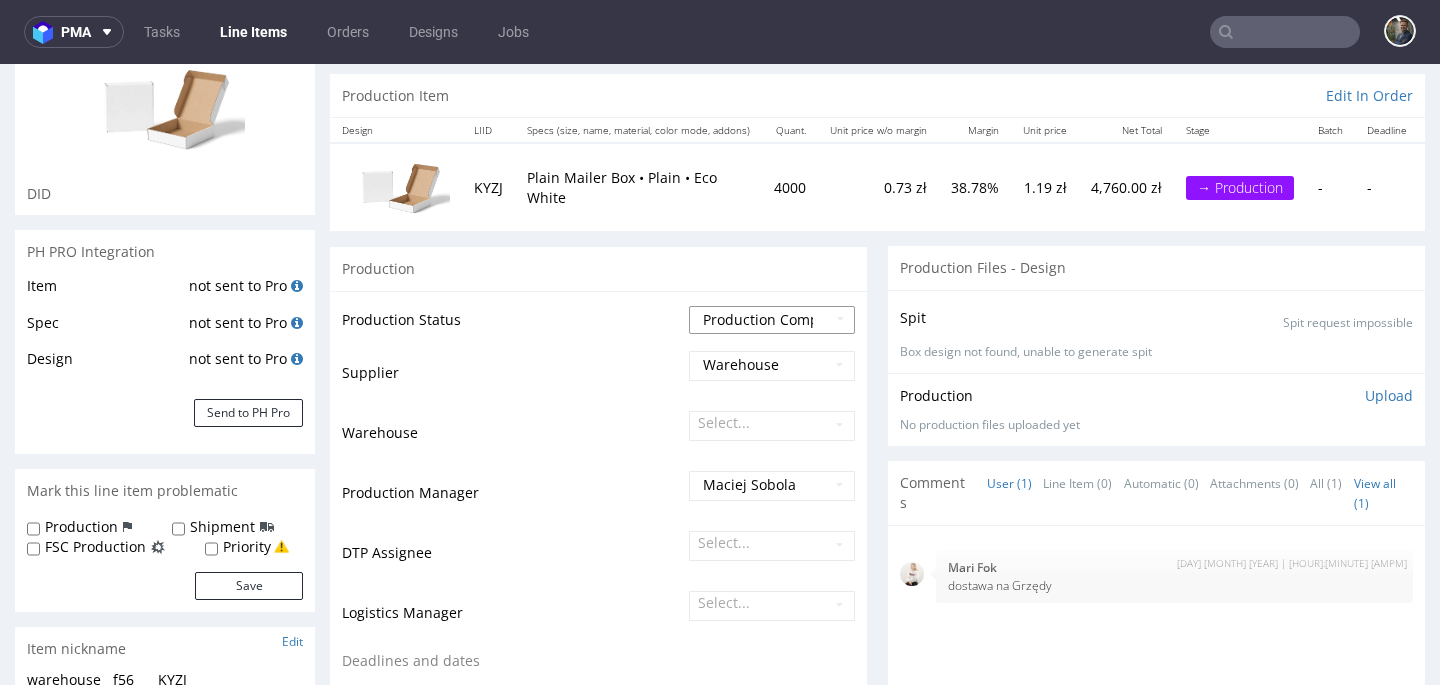 click on "Waiting for Artwork
Waiting for Diecut
Waiting for Mockup Waiting for DTP
Waiting for DTP Double Check
DTP DC Done
In DTP
Issue in DTP
DTP Client Approval Needed
DTP Client Approval Pending
DTP Client Approval Rejected
Back for DTP
DTP Verification Needed
DTP Production Ready In Production
Sent to Fulfillment
Issue in Production
Sent to Warehouse Fulfillment
Production Complete" at bounding box center [772, 320] 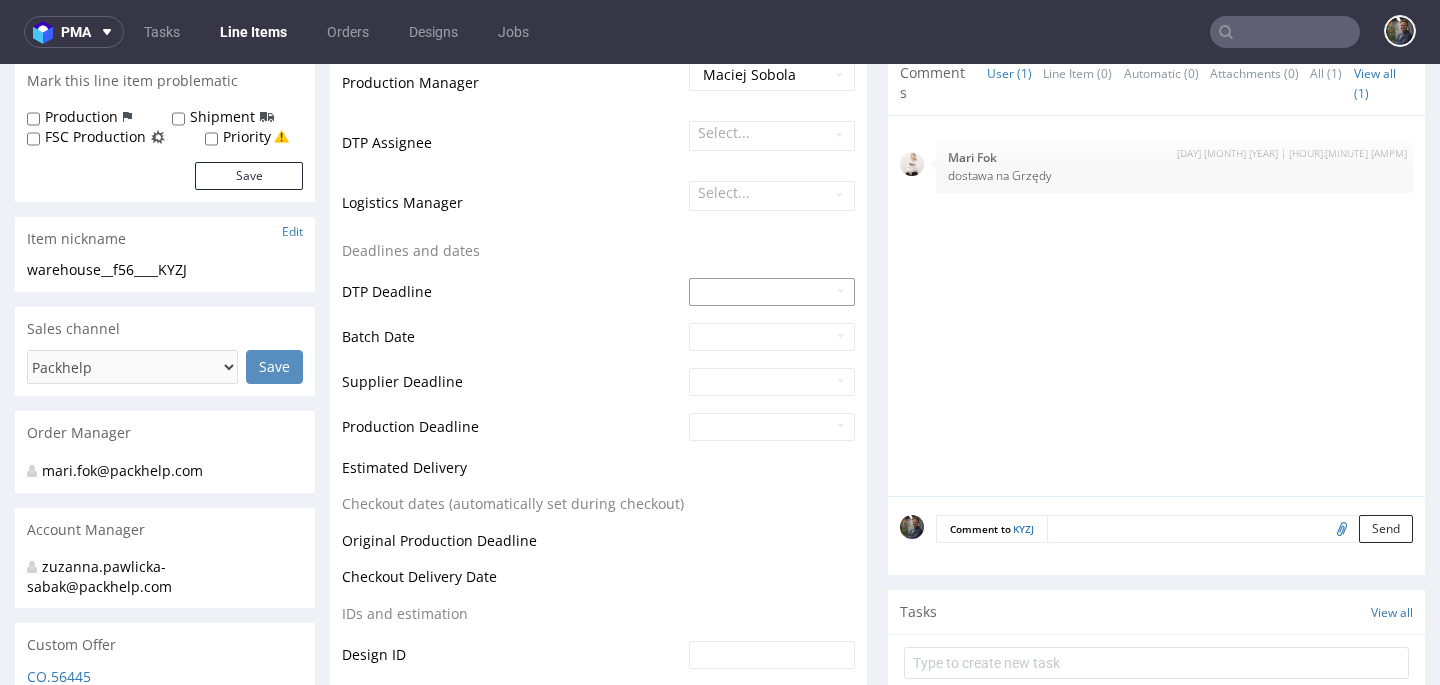 scroll, scrollTop: 590, scrollLeft: 0, axis: vertical 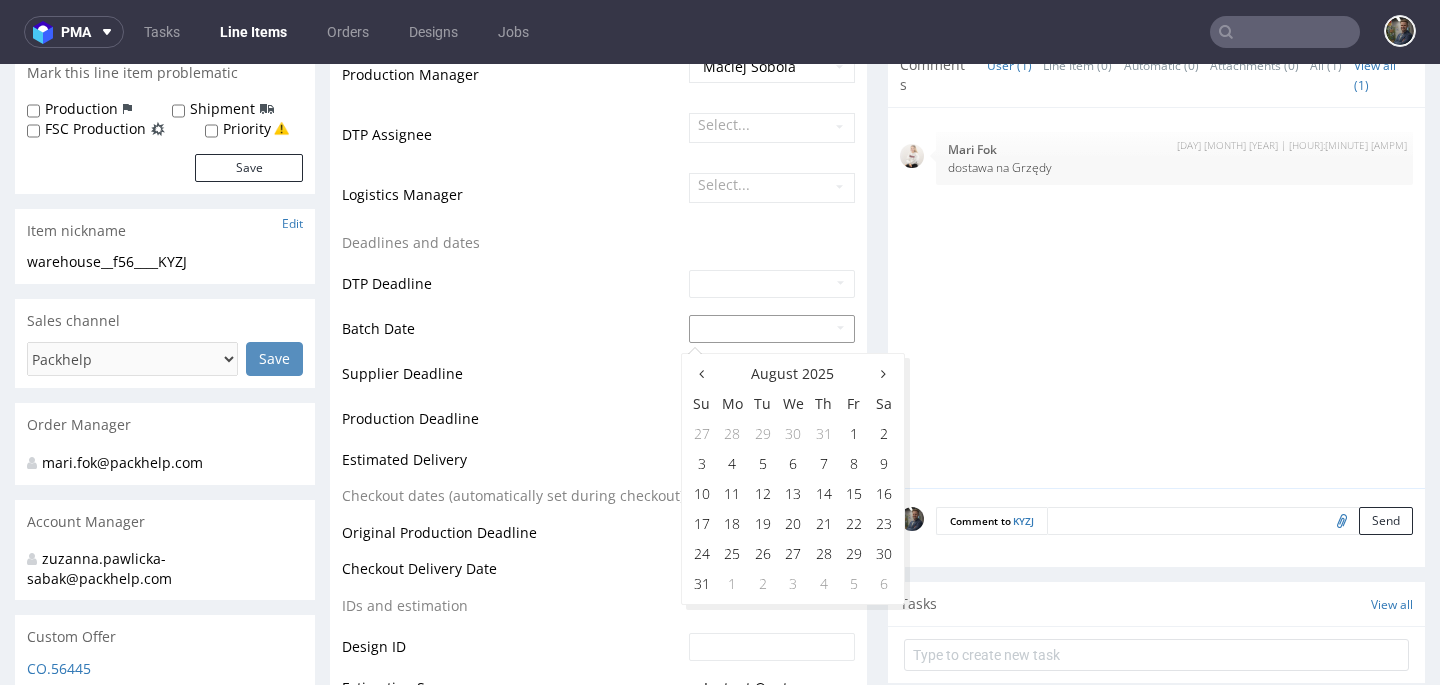 click at bounding box center [772, 329] 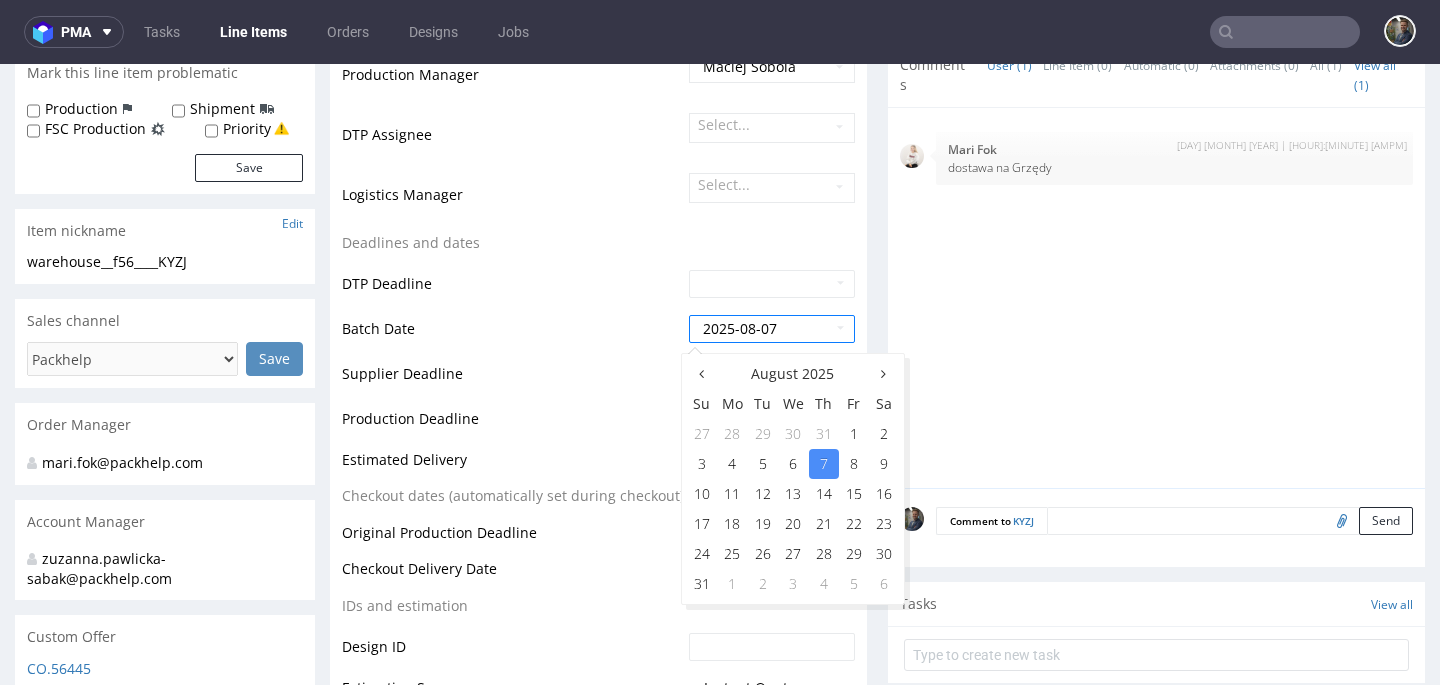 type on "2025-08-07" 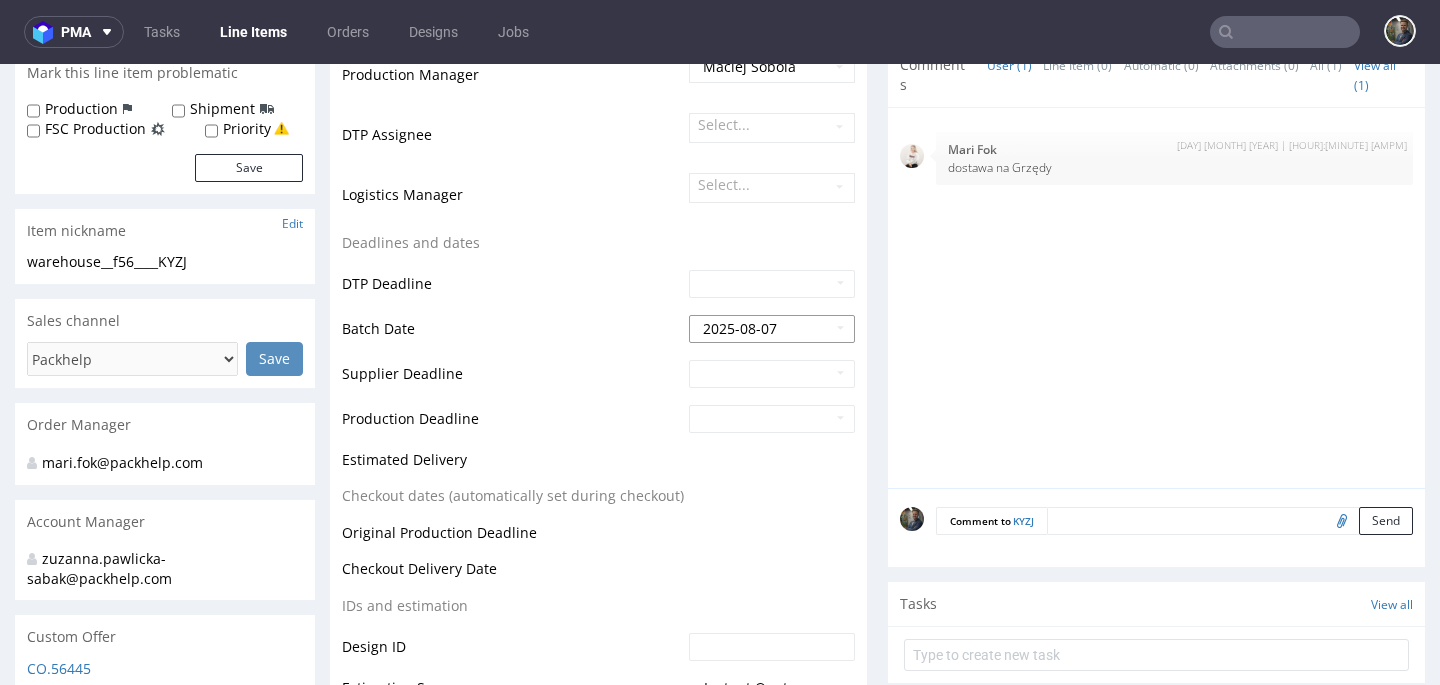 click on "2025-08-07" at bounding box center [772, 329] 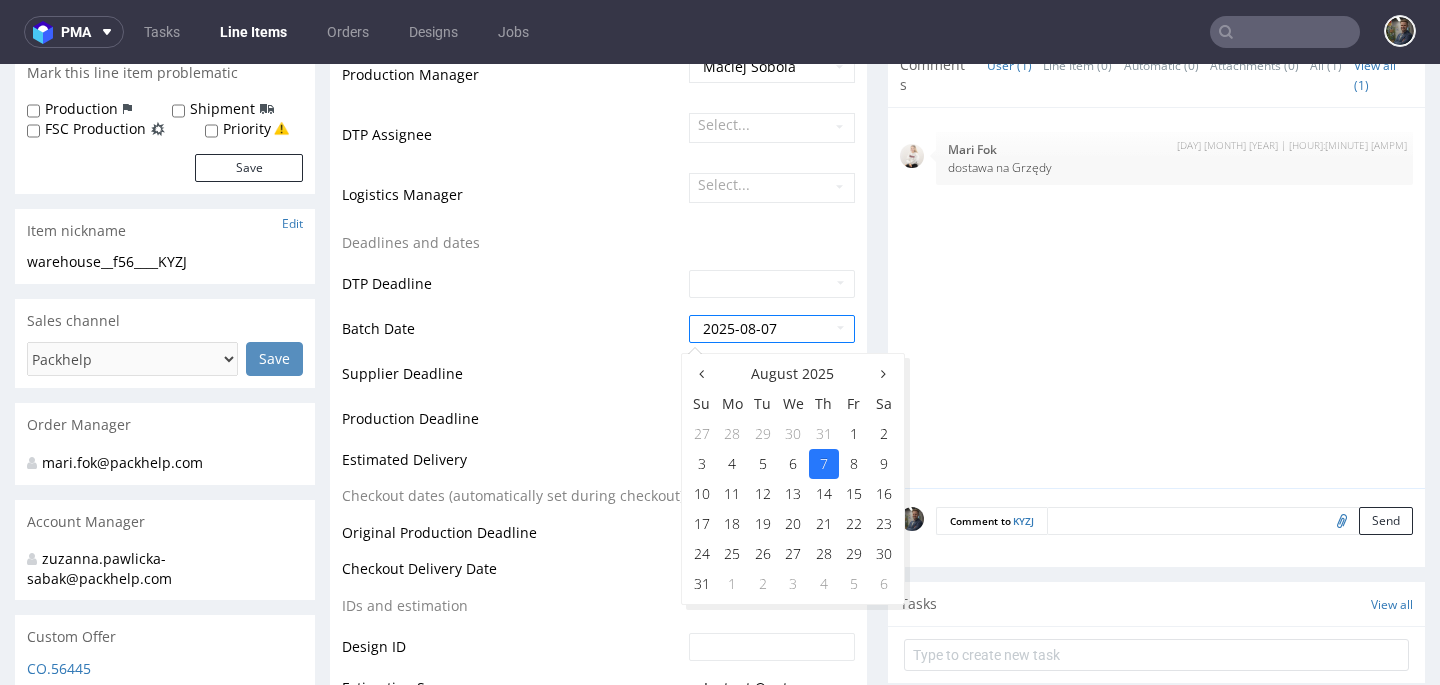 click on "7" at bounding box center [824, 464] 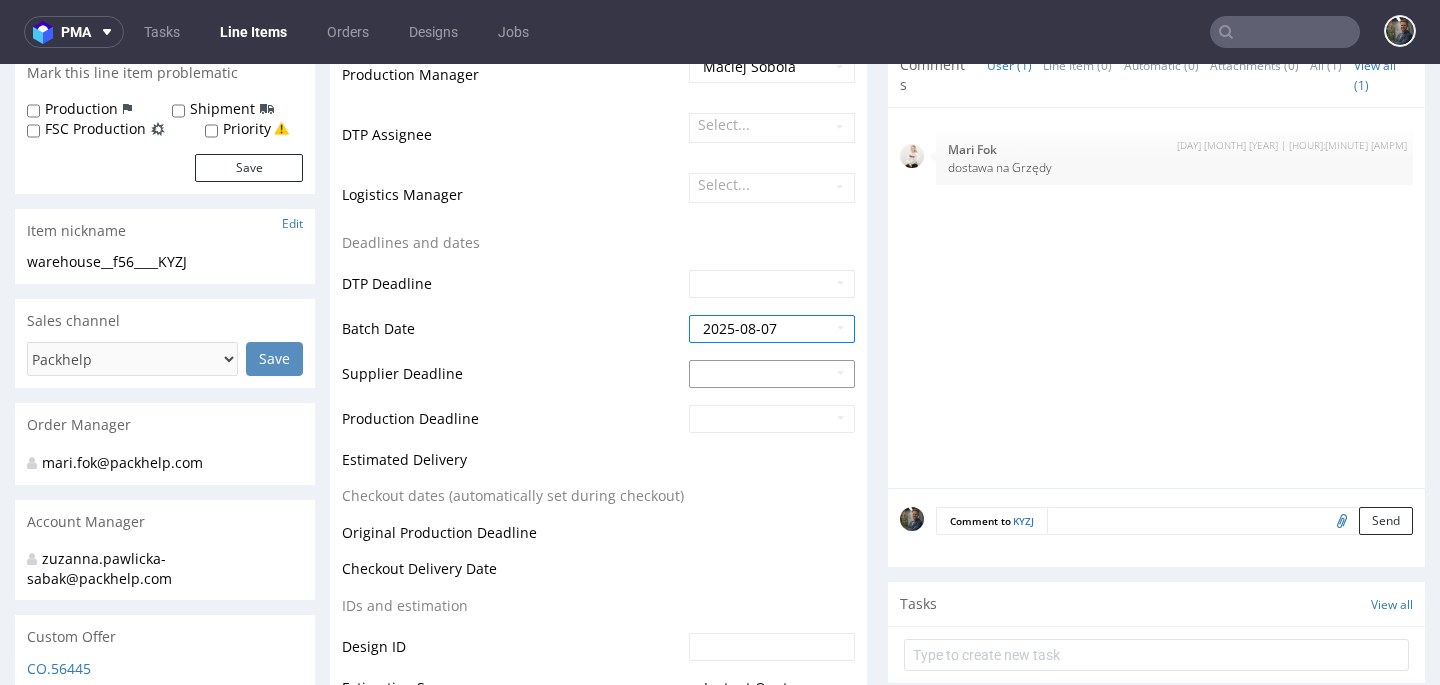 click at bounding box center [772, 374] 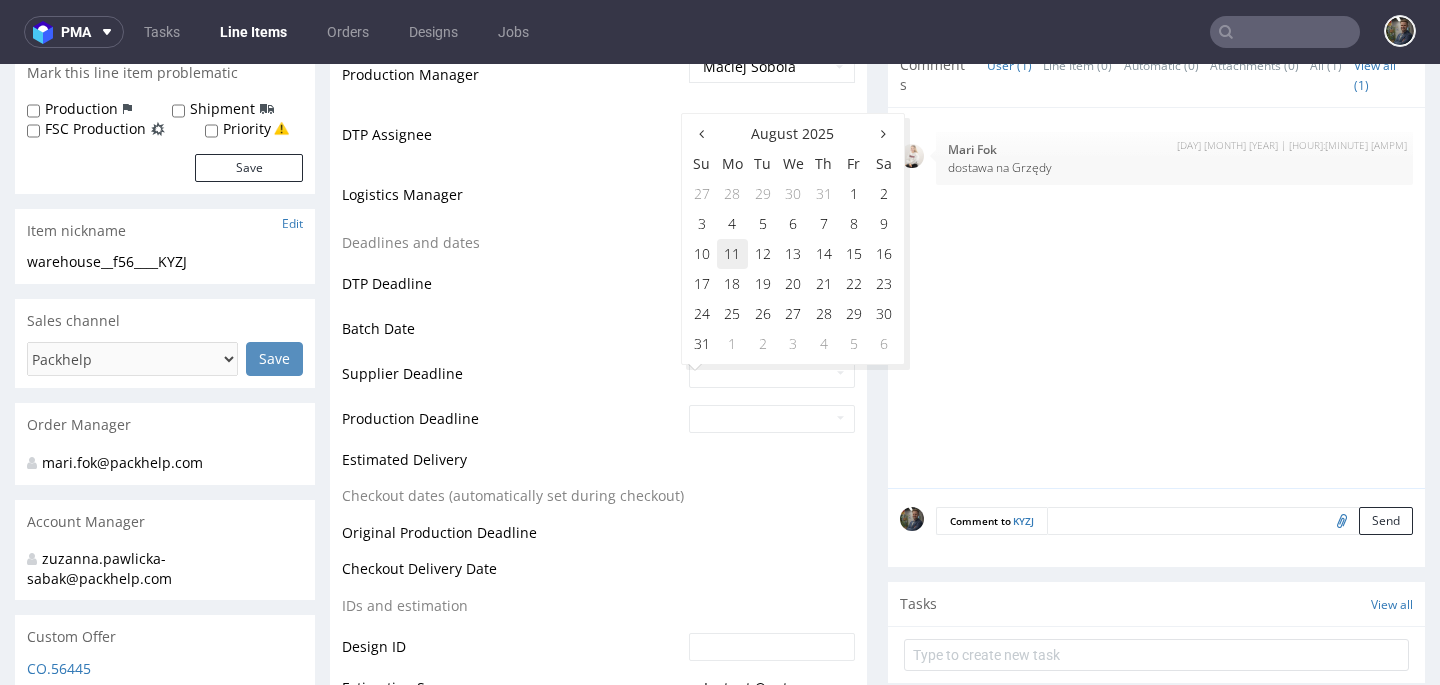 click on "11" at bounding box center [732, 254] 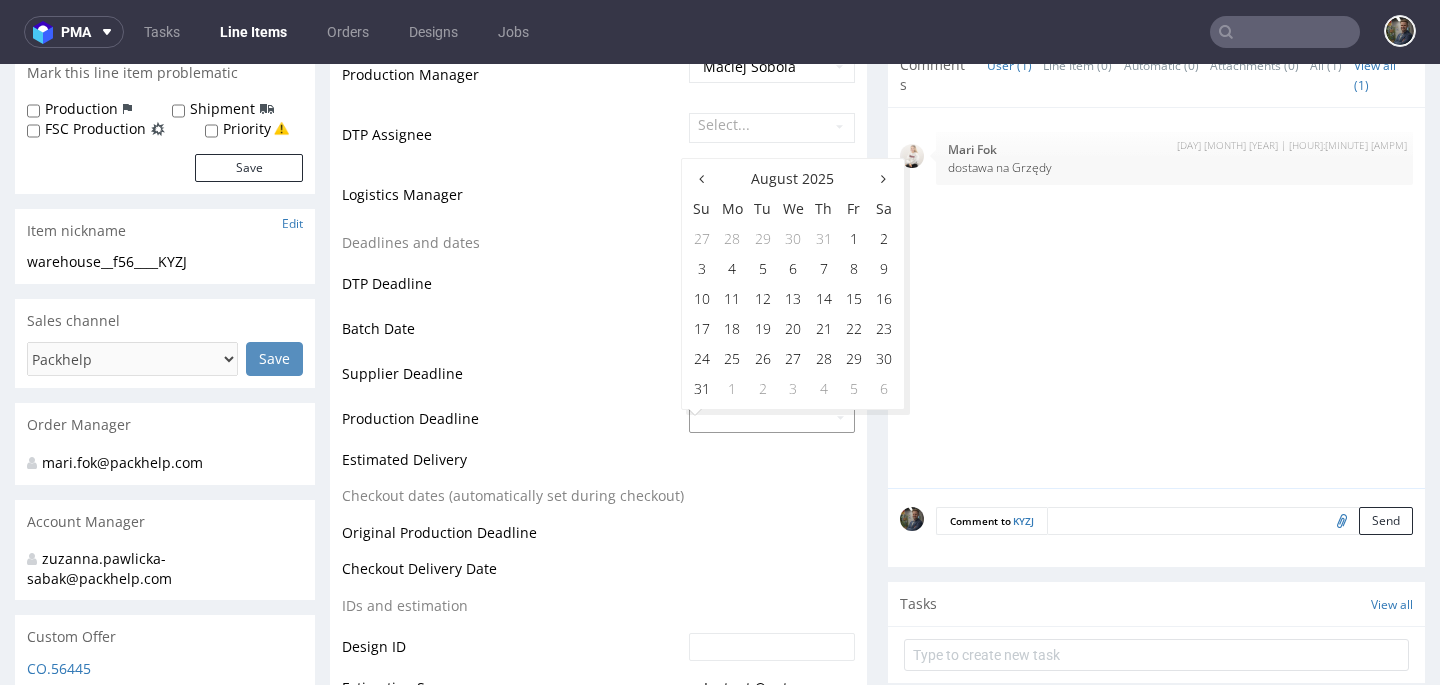 click at bounding box center [772, 419] 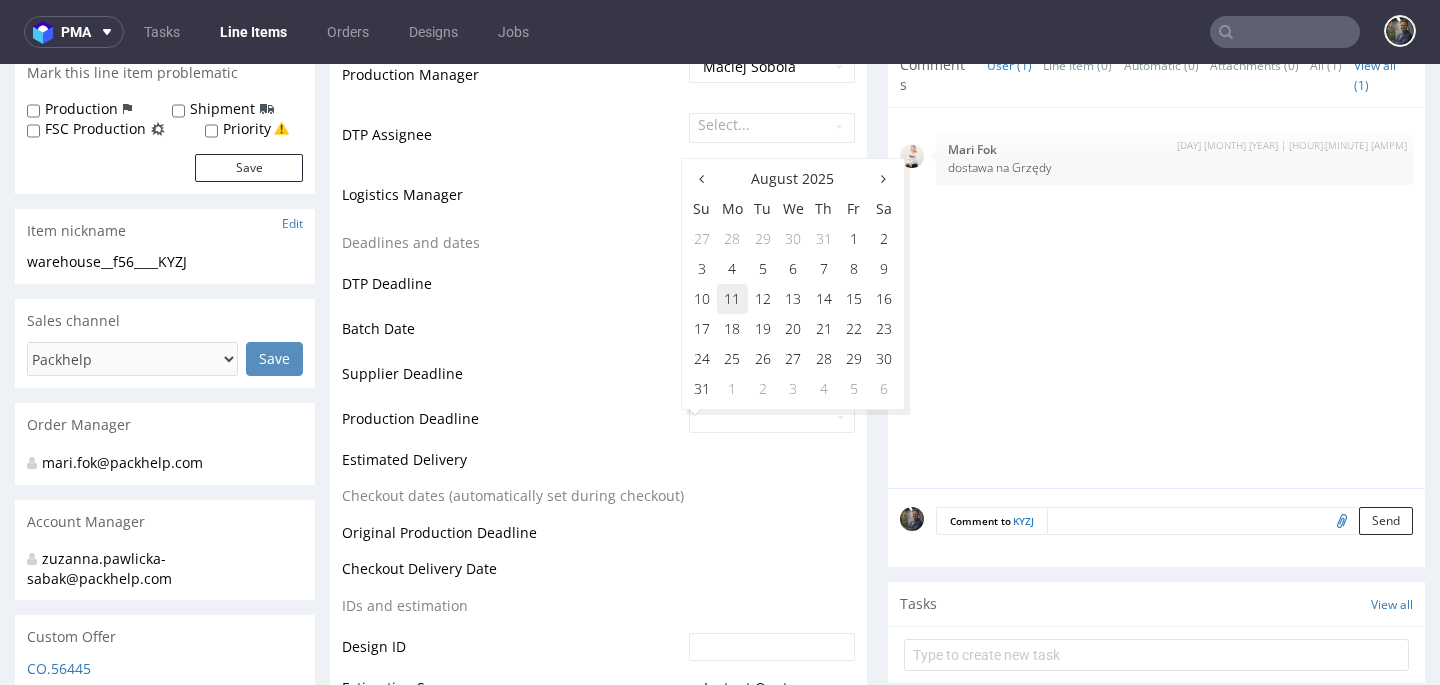 click on "11" at bounding box center (732, 299) 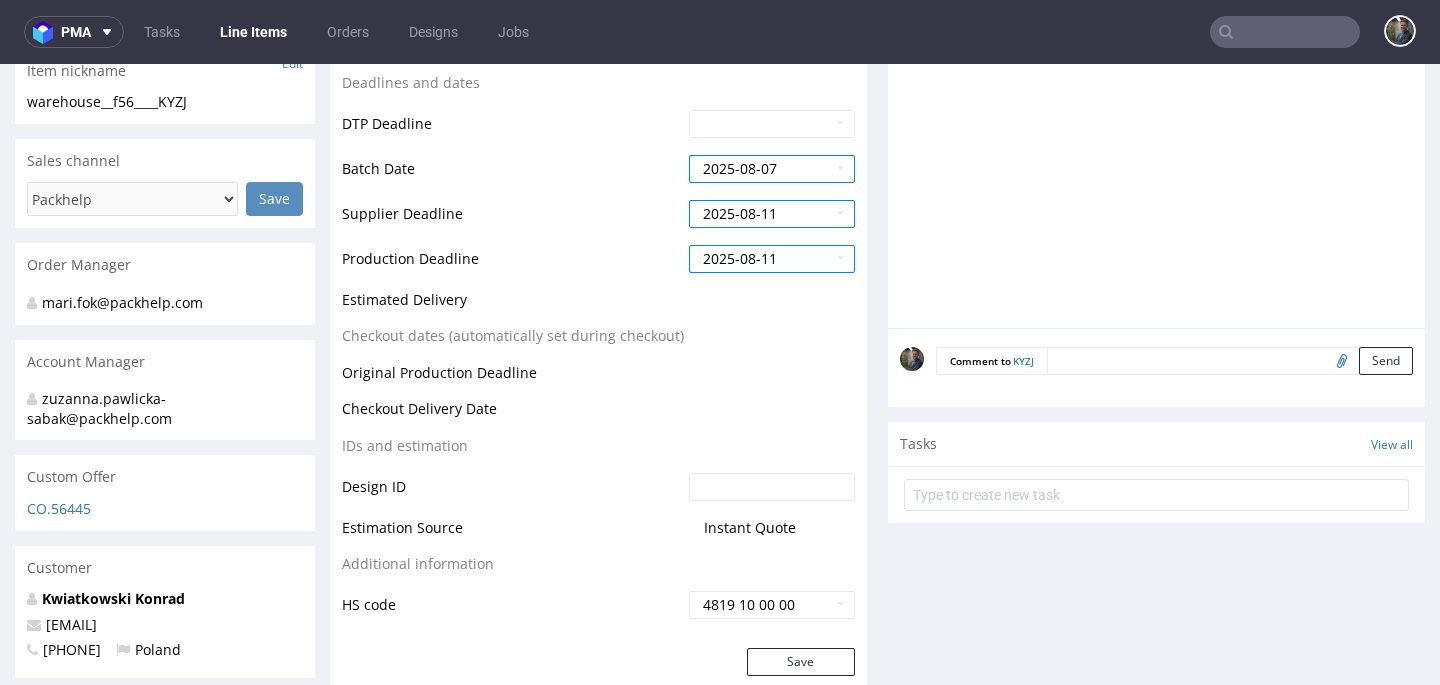 scroll, scrollTop: 778, scrollLeft: 0, axis: vertical 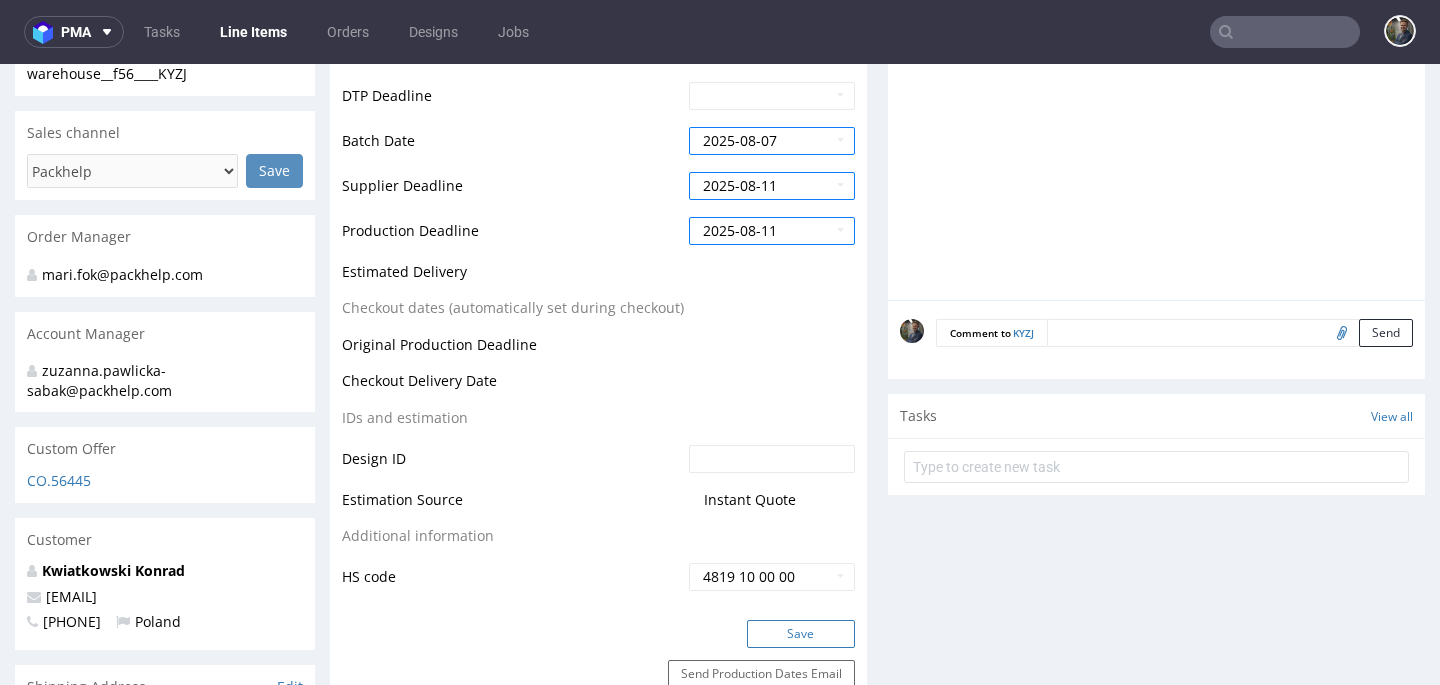 click on "Save" at bounding box center (801, 634) 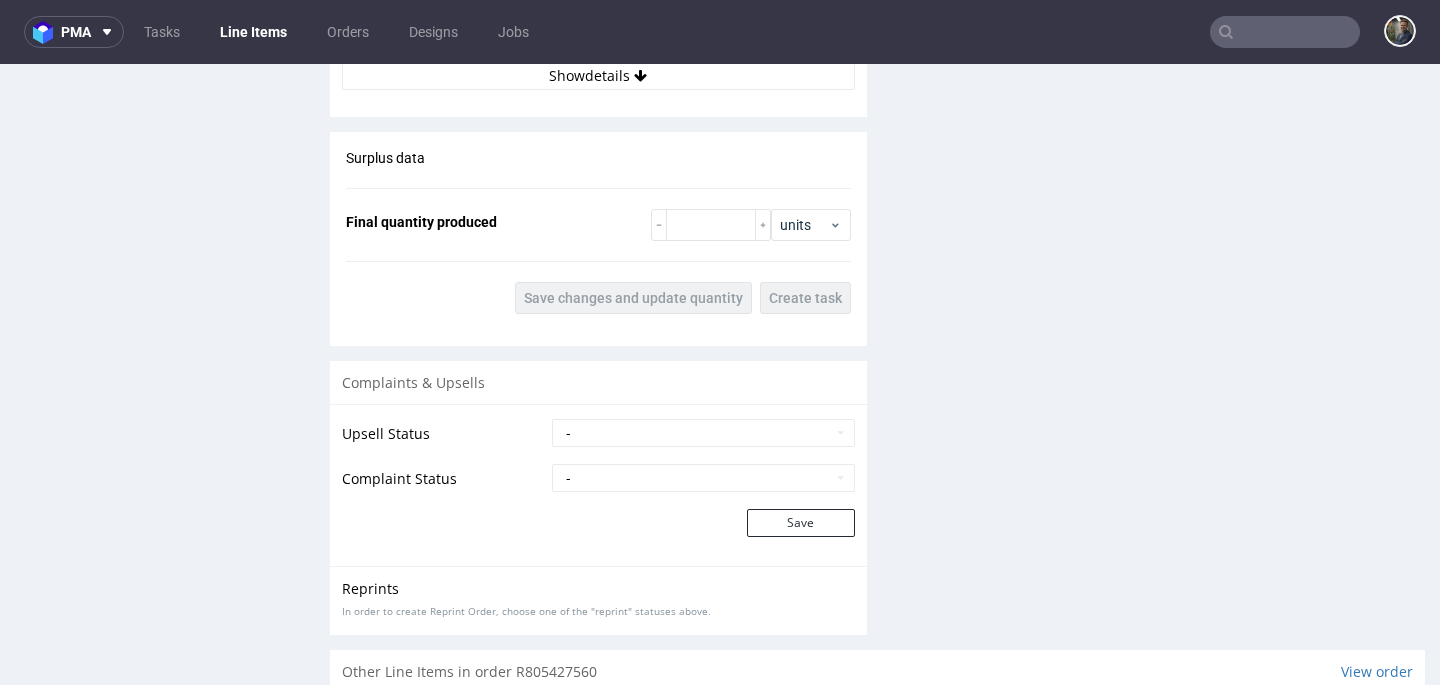 scroll, scrollTop: 3001, scrollLeft: 0, axis: vertical 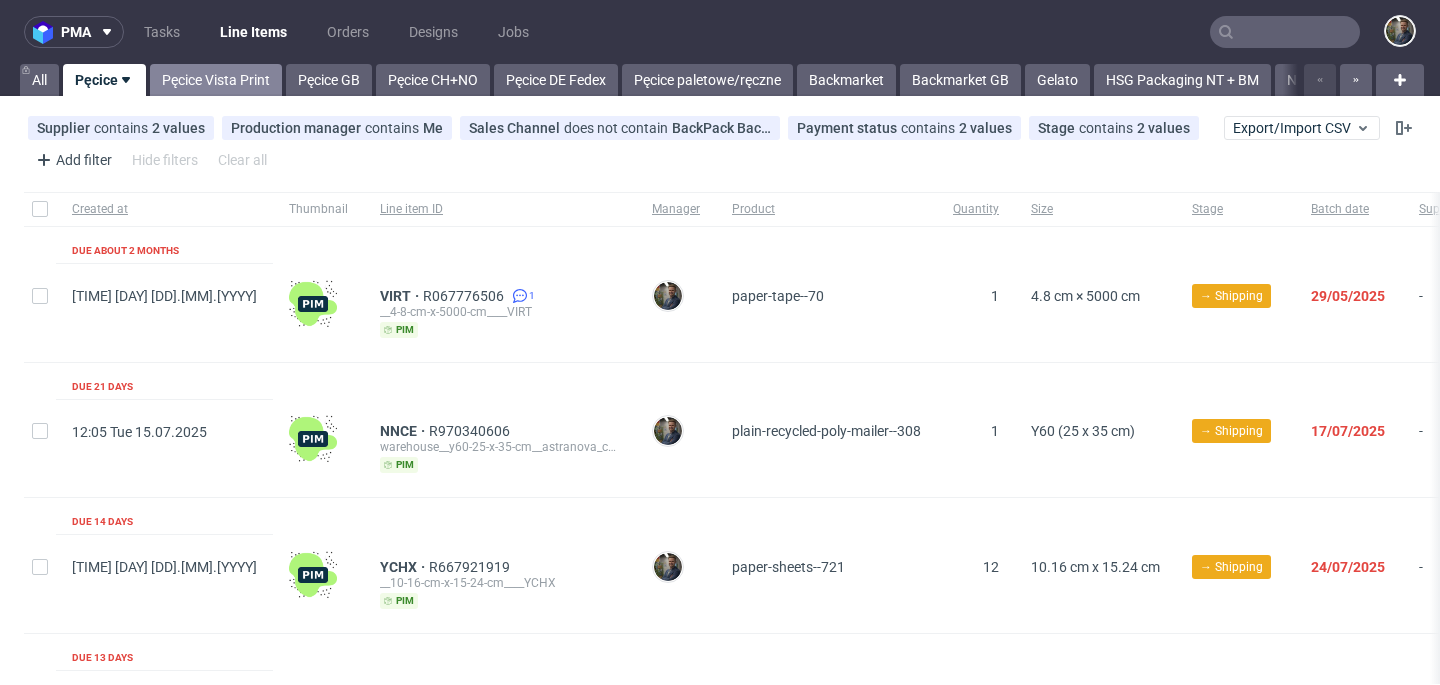 click on "Pęcice Vista Print" at bounding box center (216, 80) 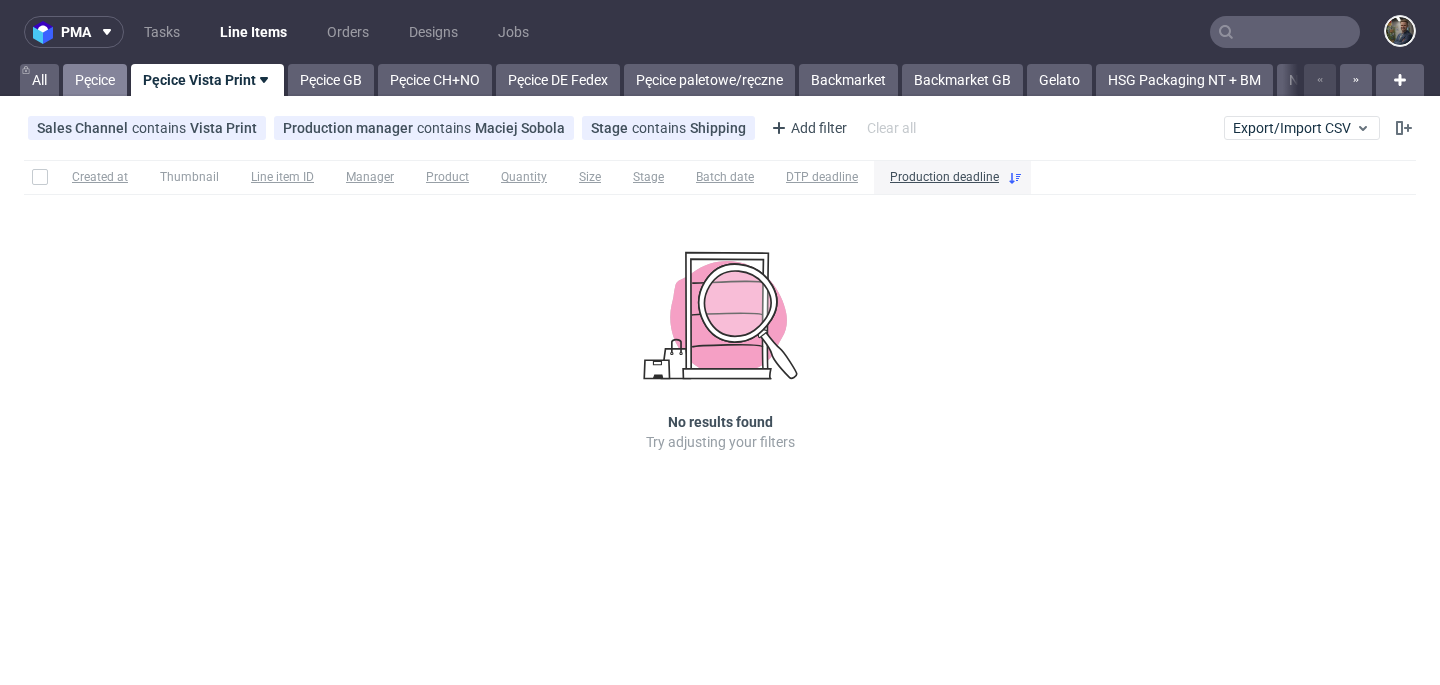 click on "Pęcice" at bounding box center [95, 80] 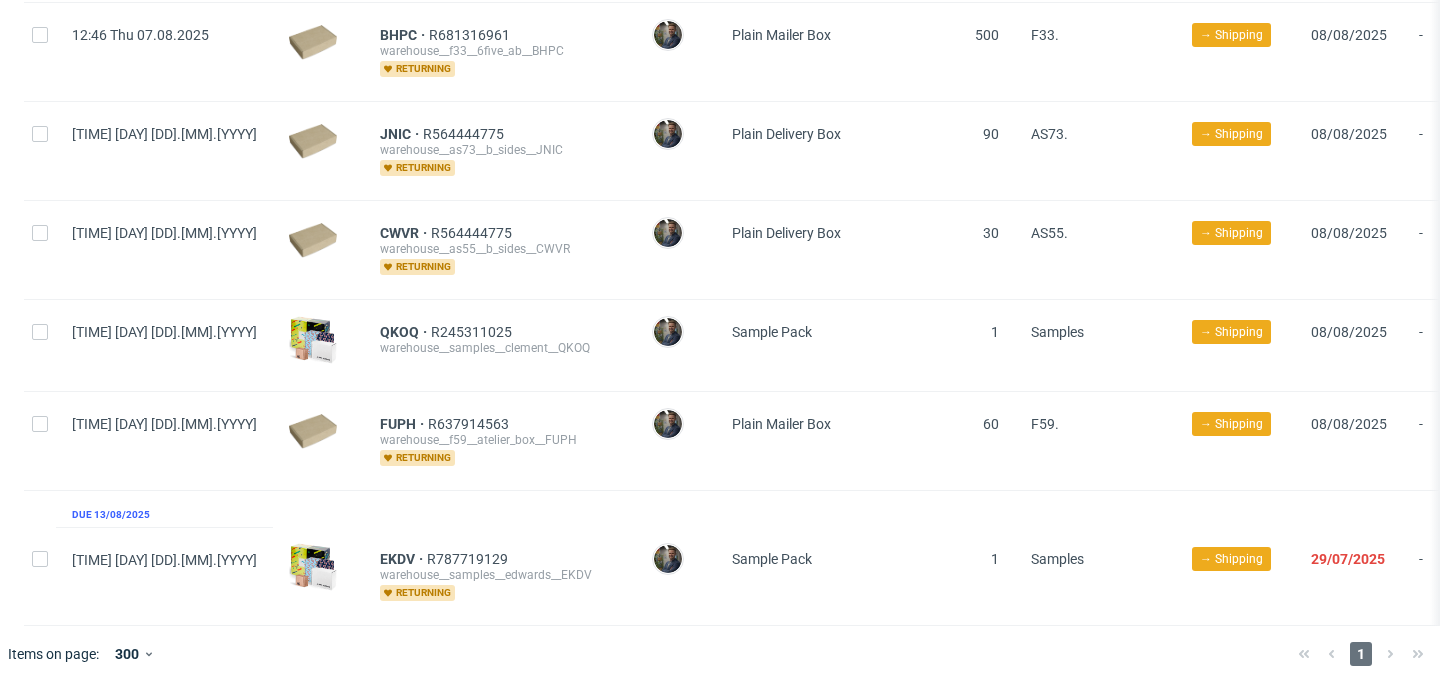scroll, scrollTop: 0, scrollLeft: 0, axis: both 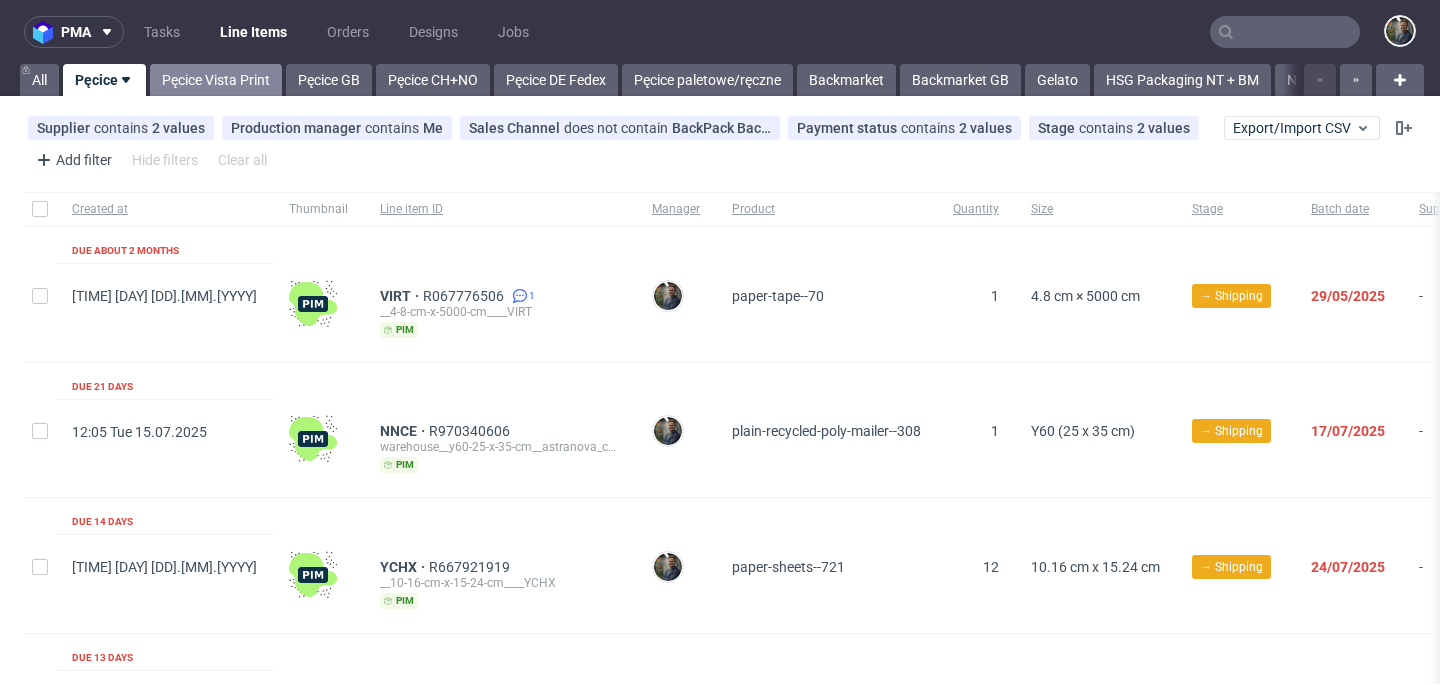 click on "Pęcice Vista Print" at bounding box center (216, 80) 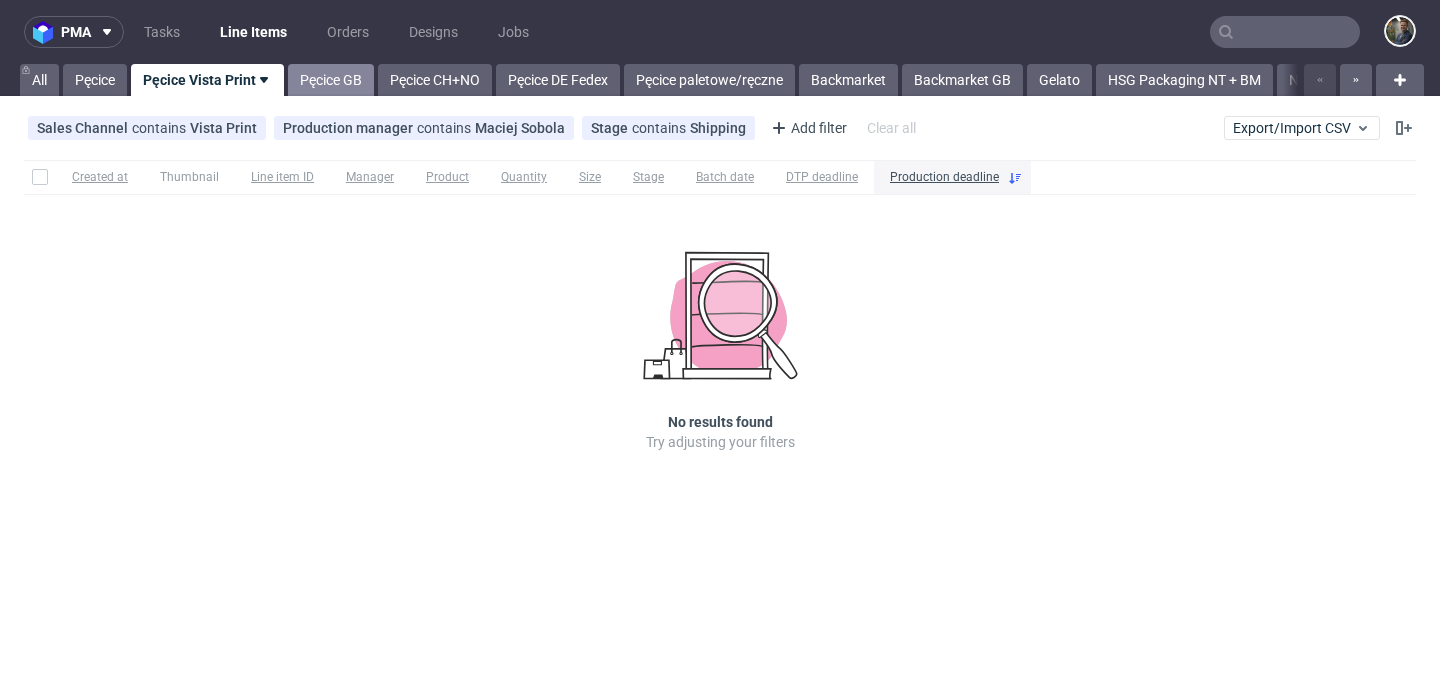 click on "Pęcice GB" at bounding box center [331, 80] 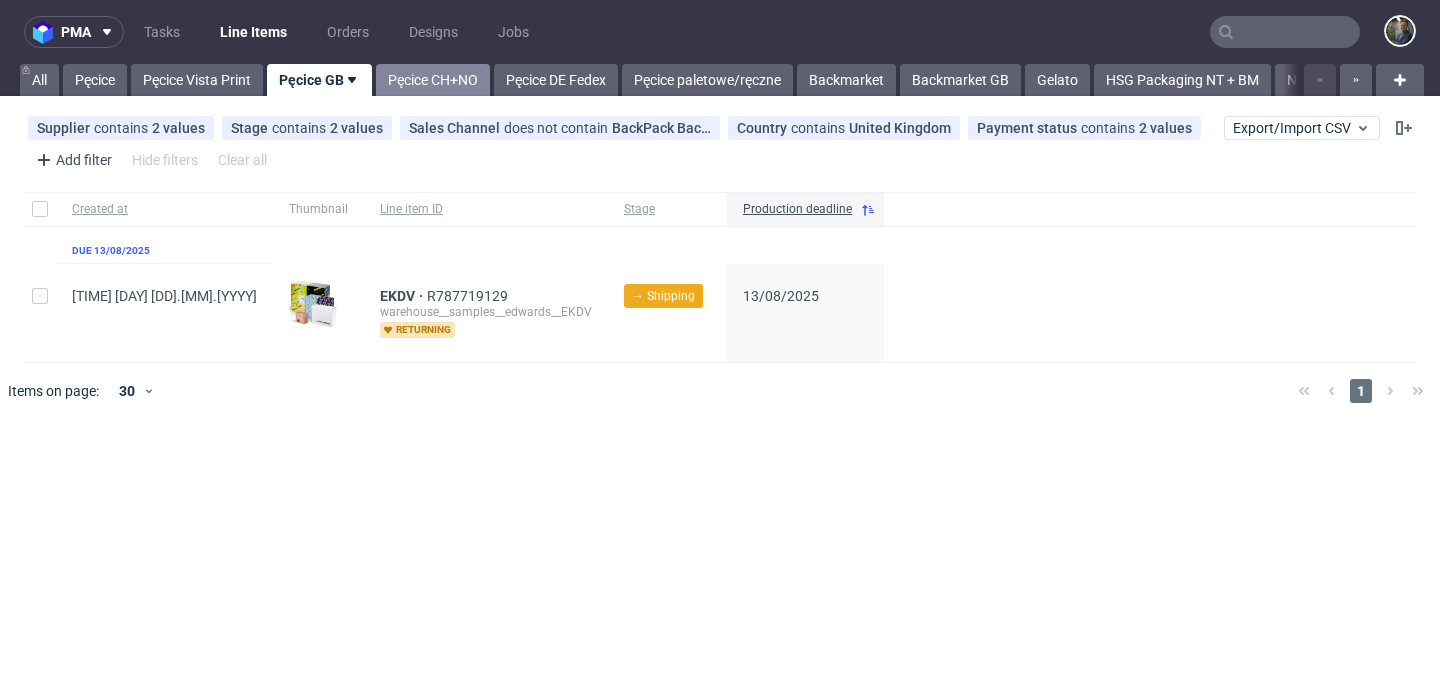 click on "Pęcice CH+NO" at bounding box center (433, 80) 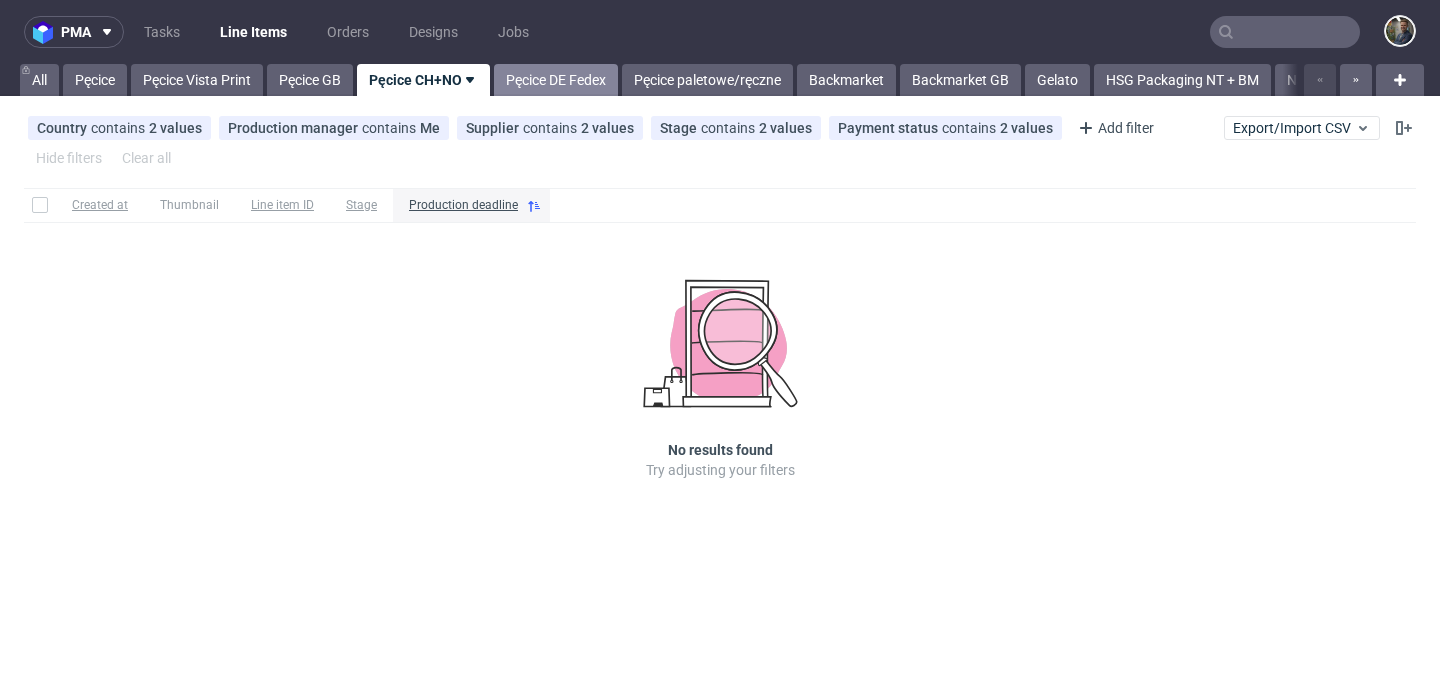 click on "Pęcice DE Fedex" at bounding box center (556, 80) 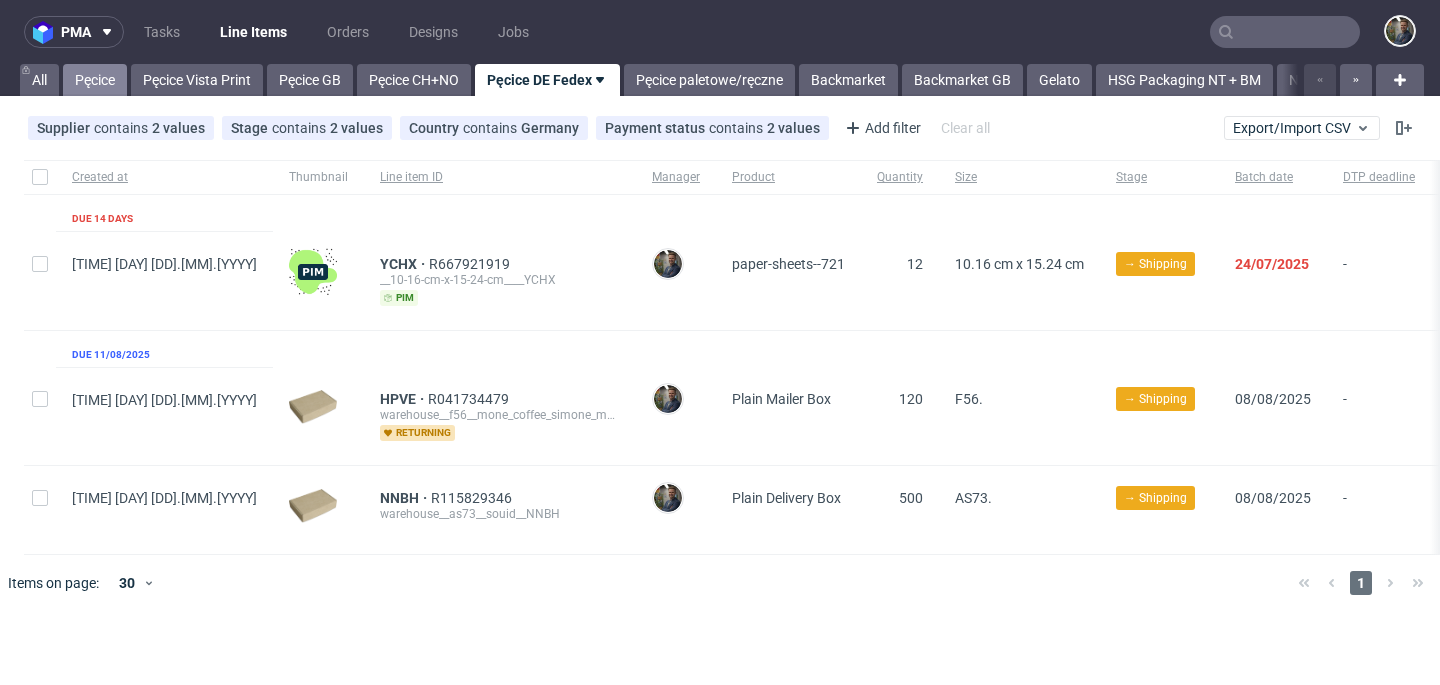 click on "Pęcice" at bounding box center (95, 80) 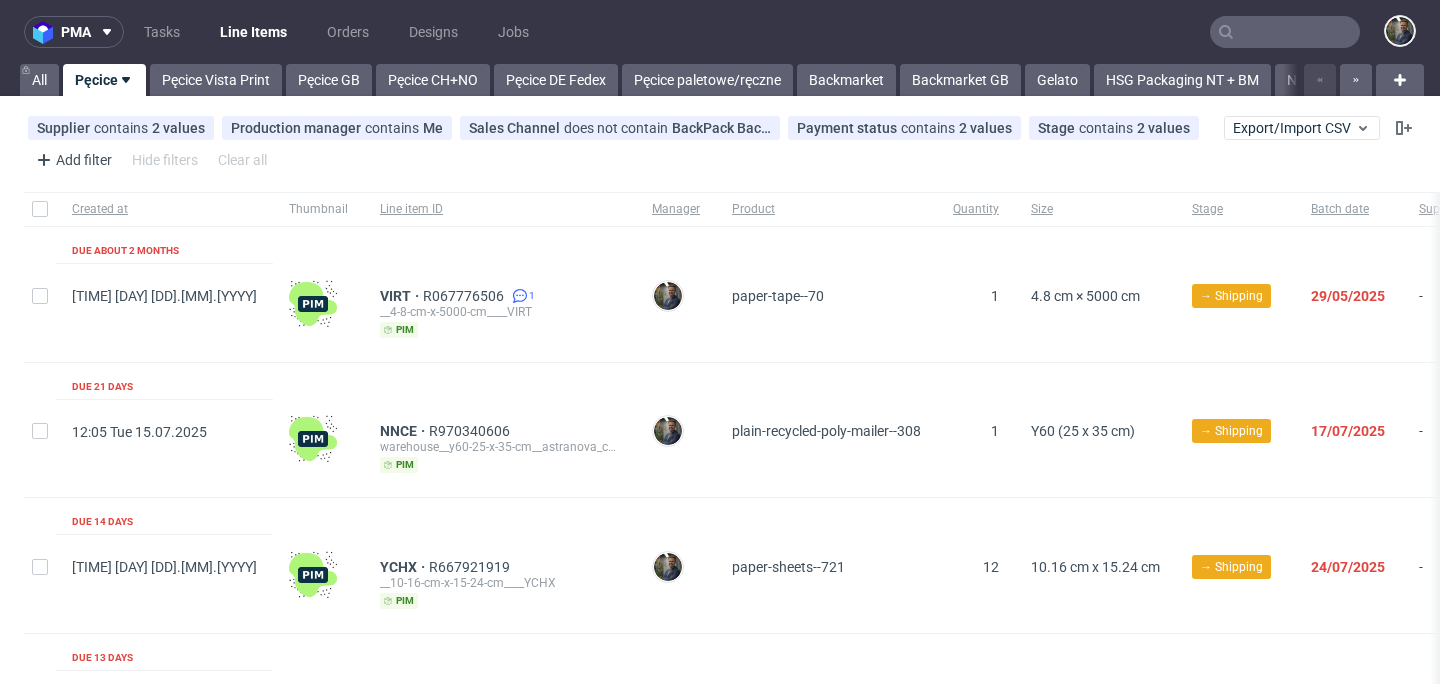 click at bounding box center [40, 209] 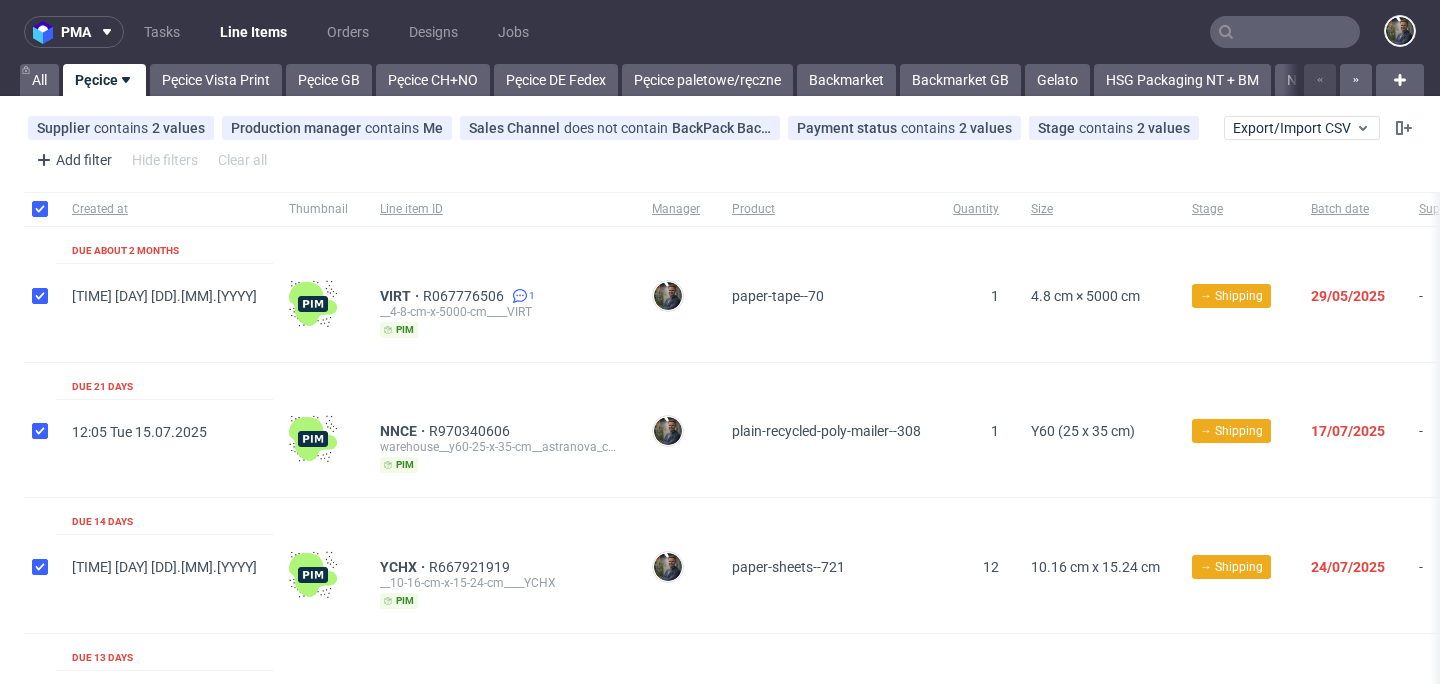 checkbox on "true" 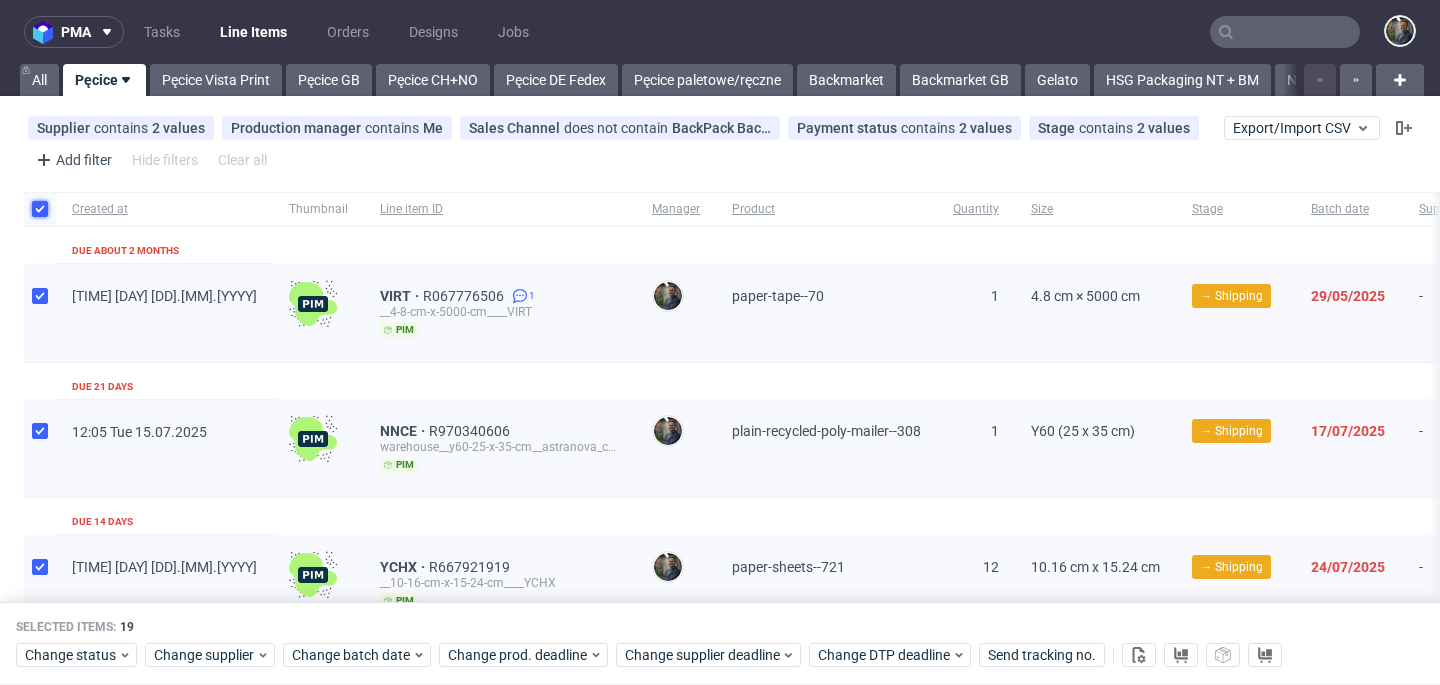 click at bounding box center (40, 209) 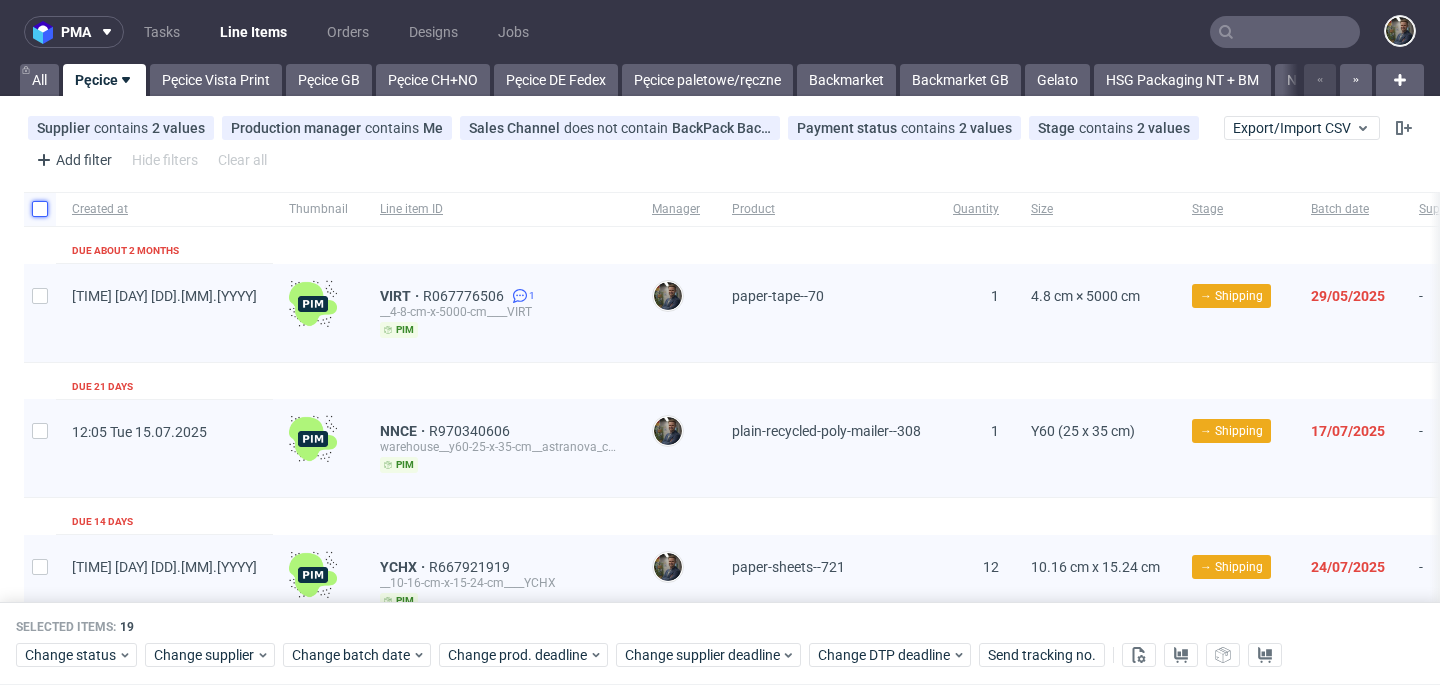 checkbox on "false" 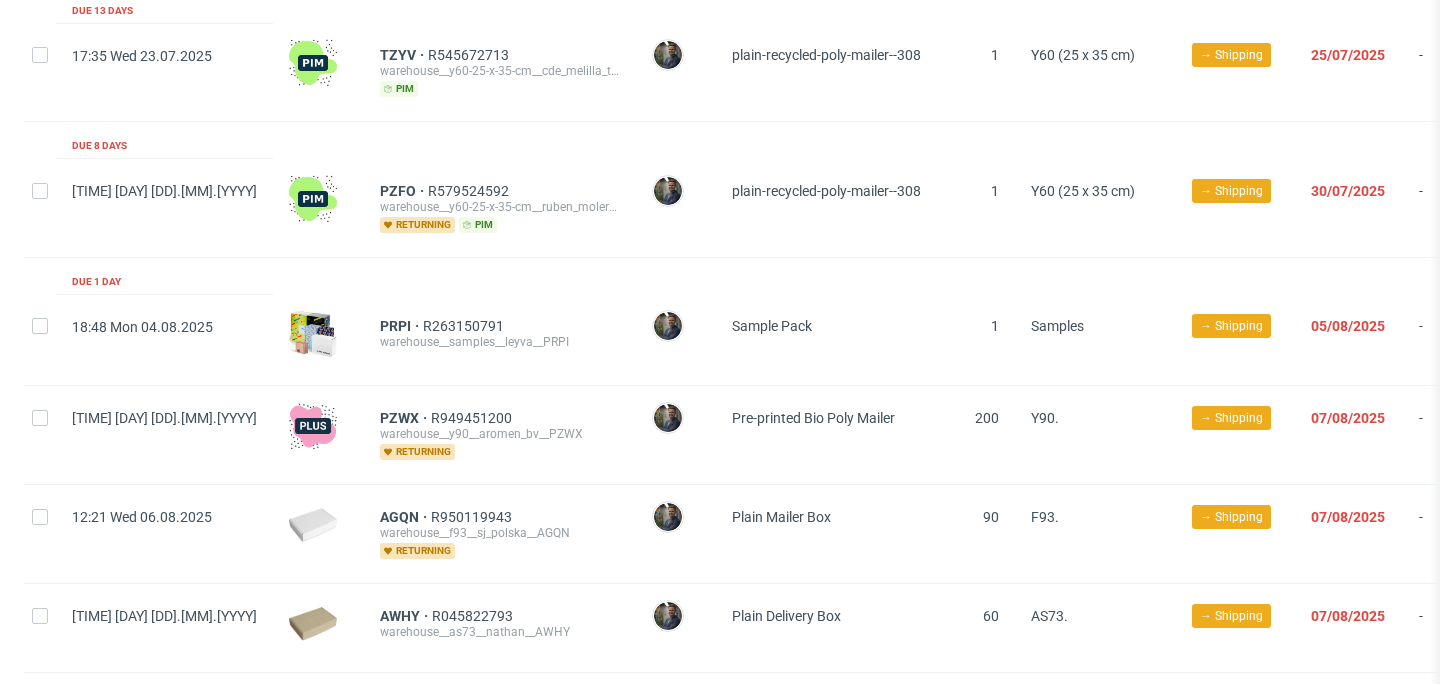 scroll, scrollTop: 512, scrollLeft: 0, axis: vertical 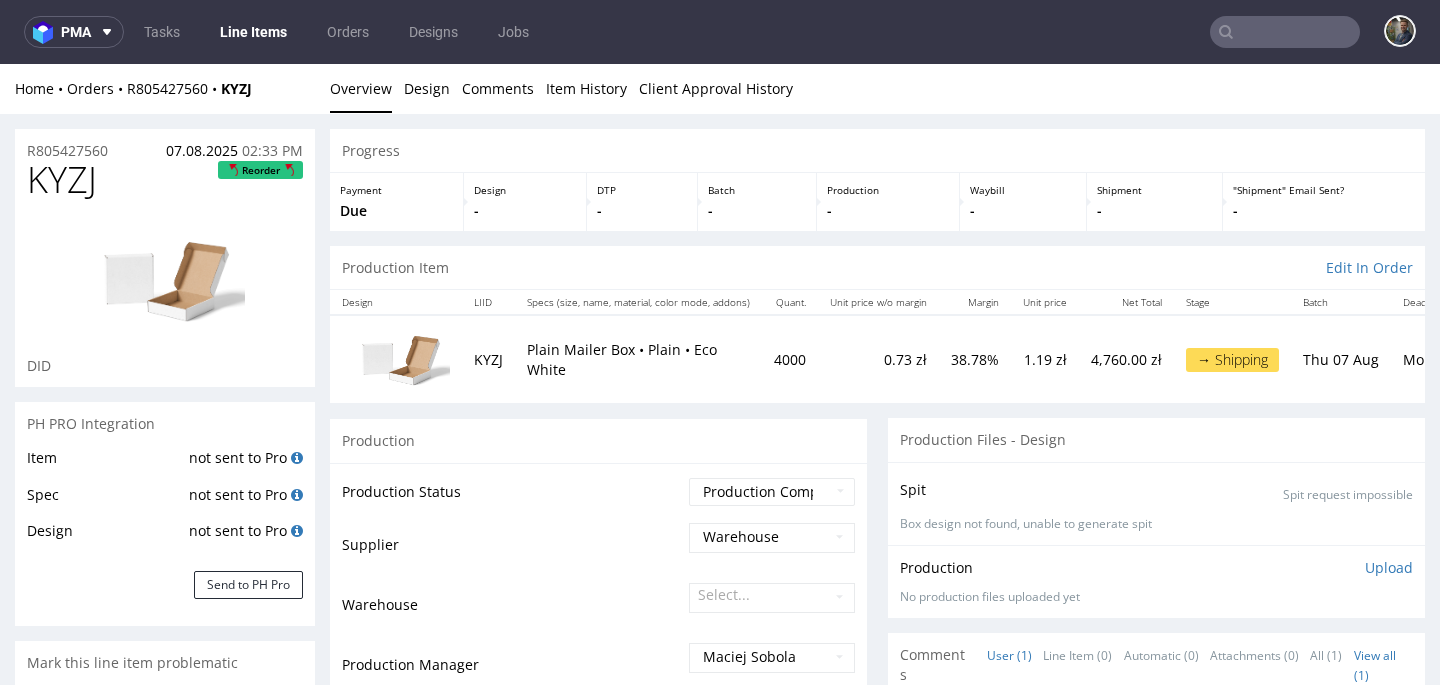 click on "KYZJ" at bounding box center (62, 180) 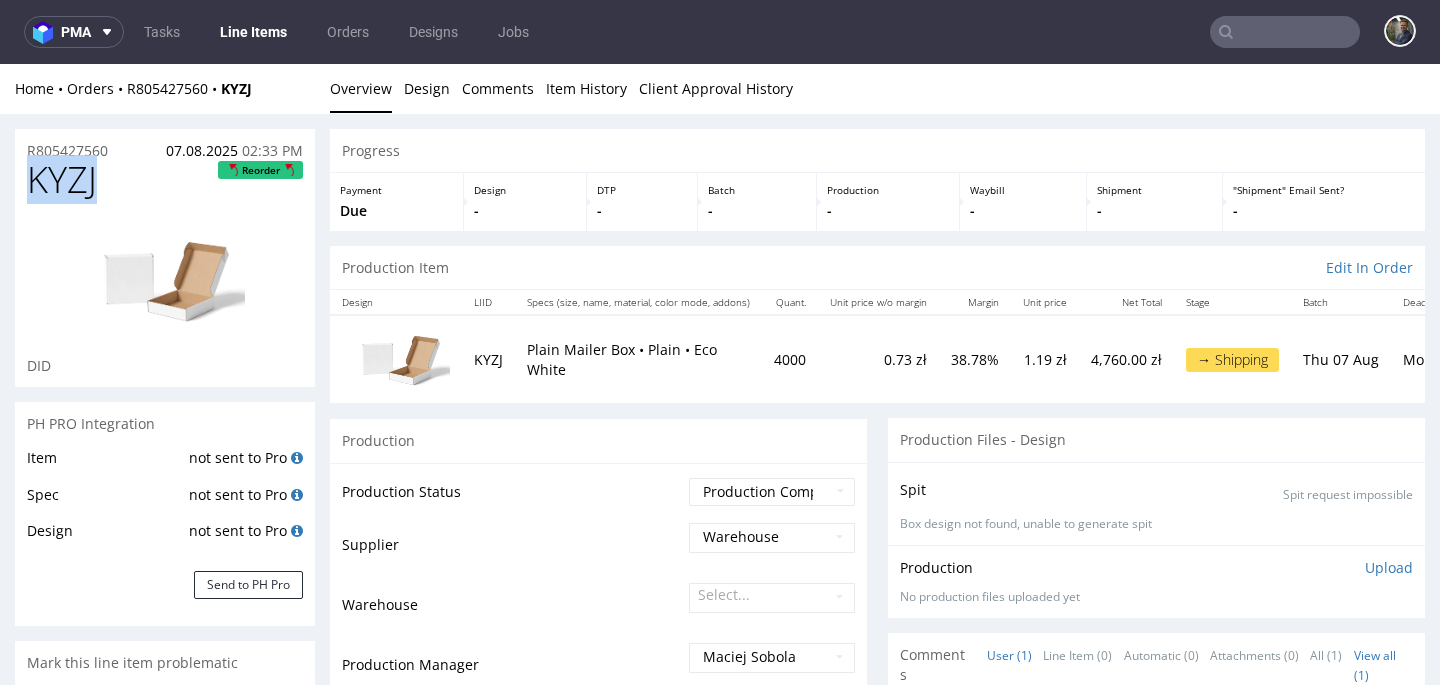 click on "KYZJ" at bounding box center (62, 180) 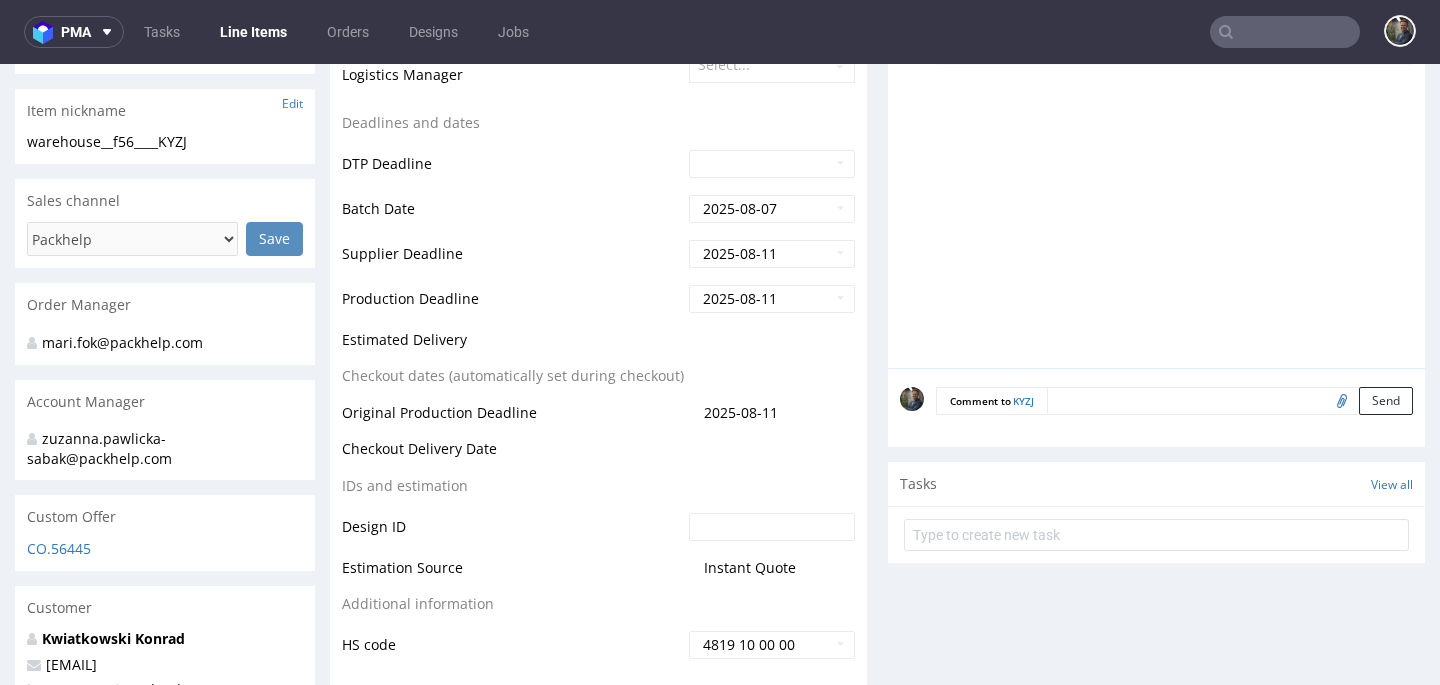 scroll, scrollTop: 0, scrollLeft: 0, axis: both 